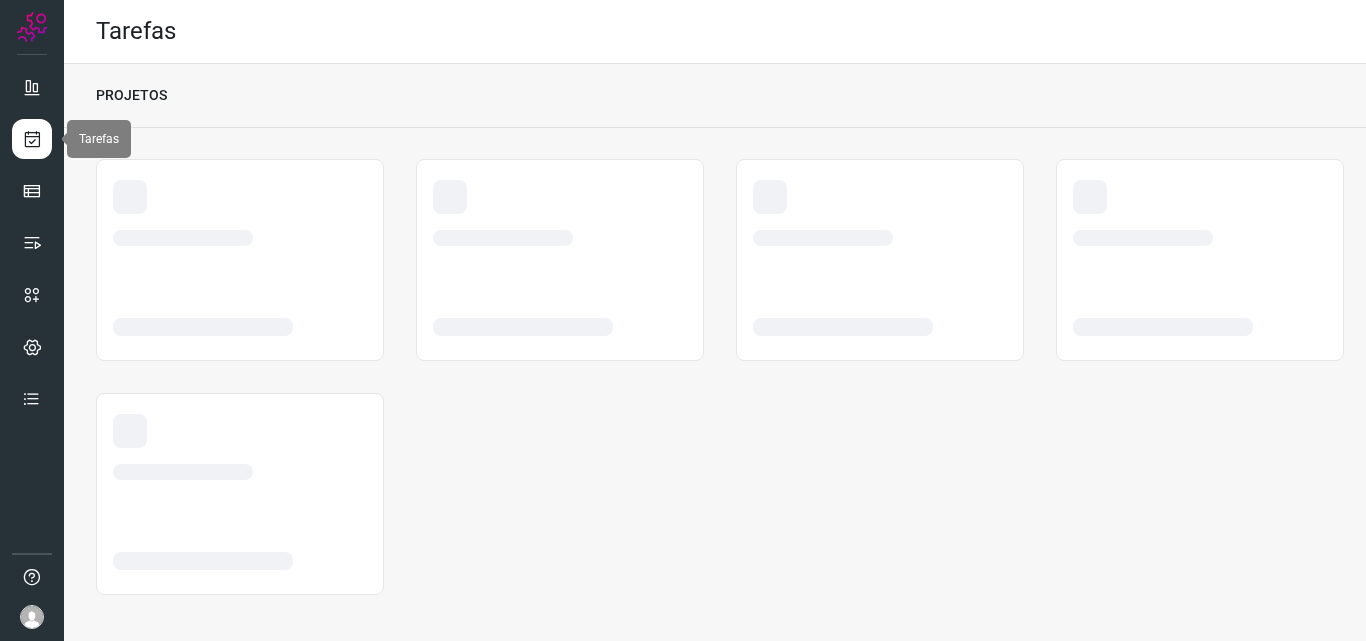 scroll, scrollTop: 0, scrollLeft: 0, axis: both 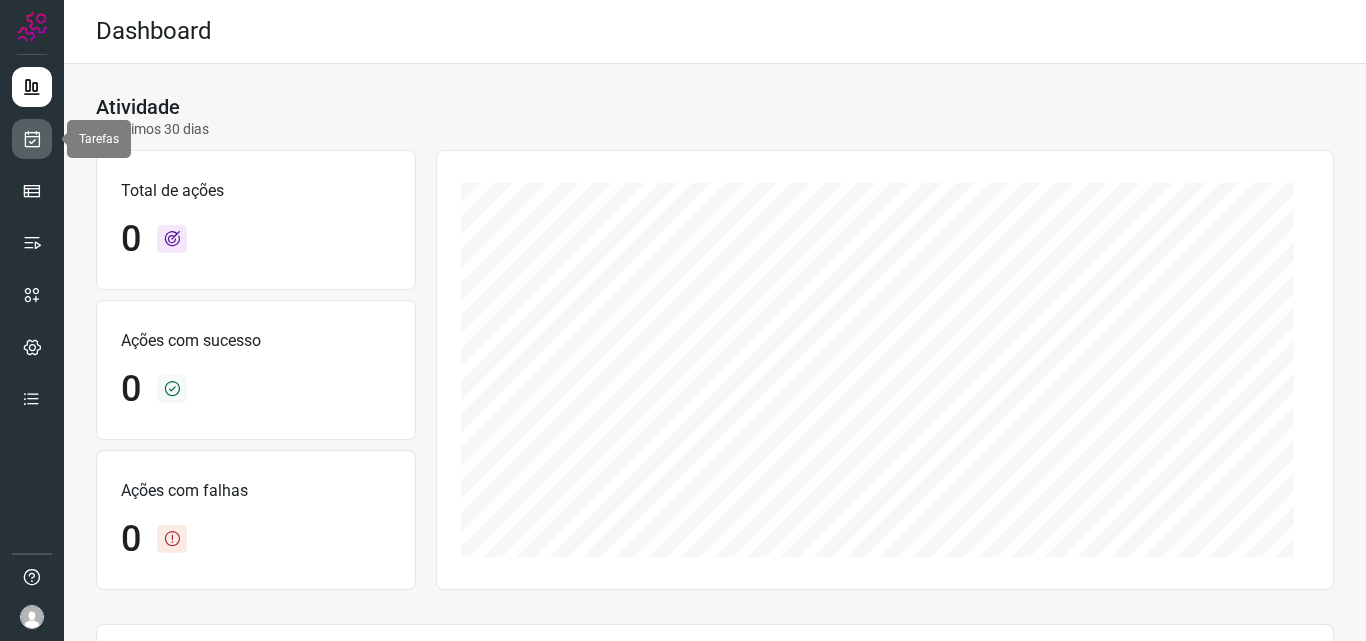 click at bounding box center (32, 139) 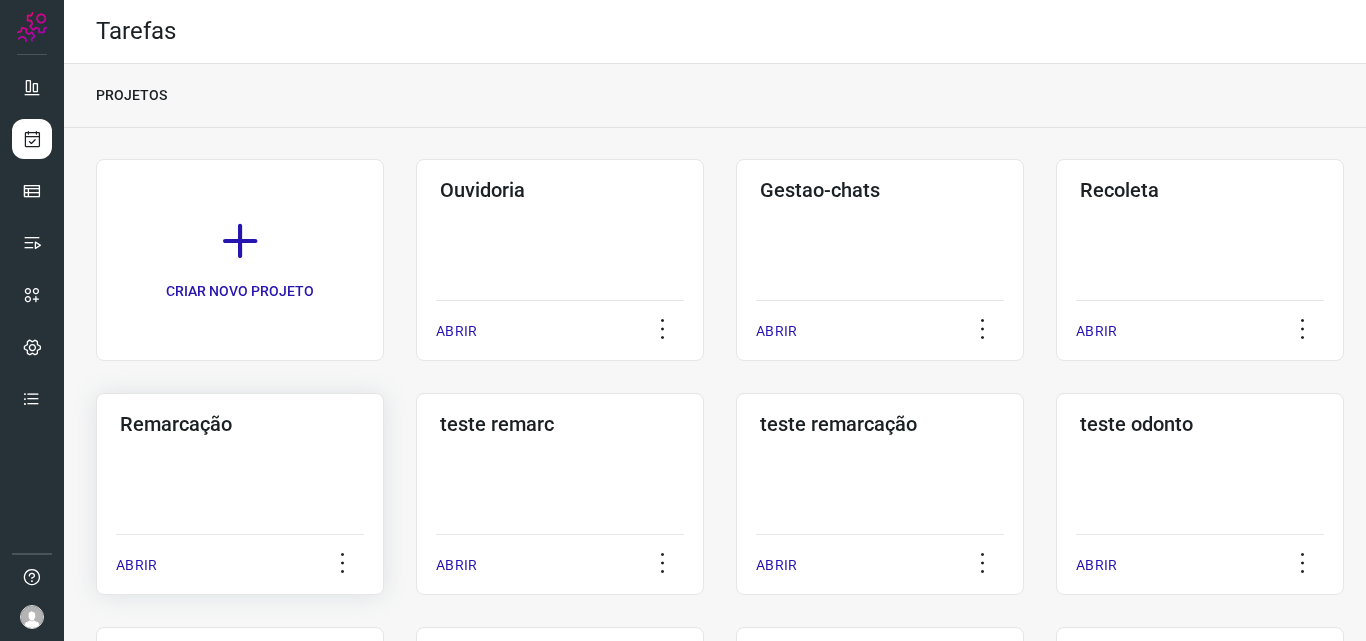 click on "Remarcação  ABRIR" 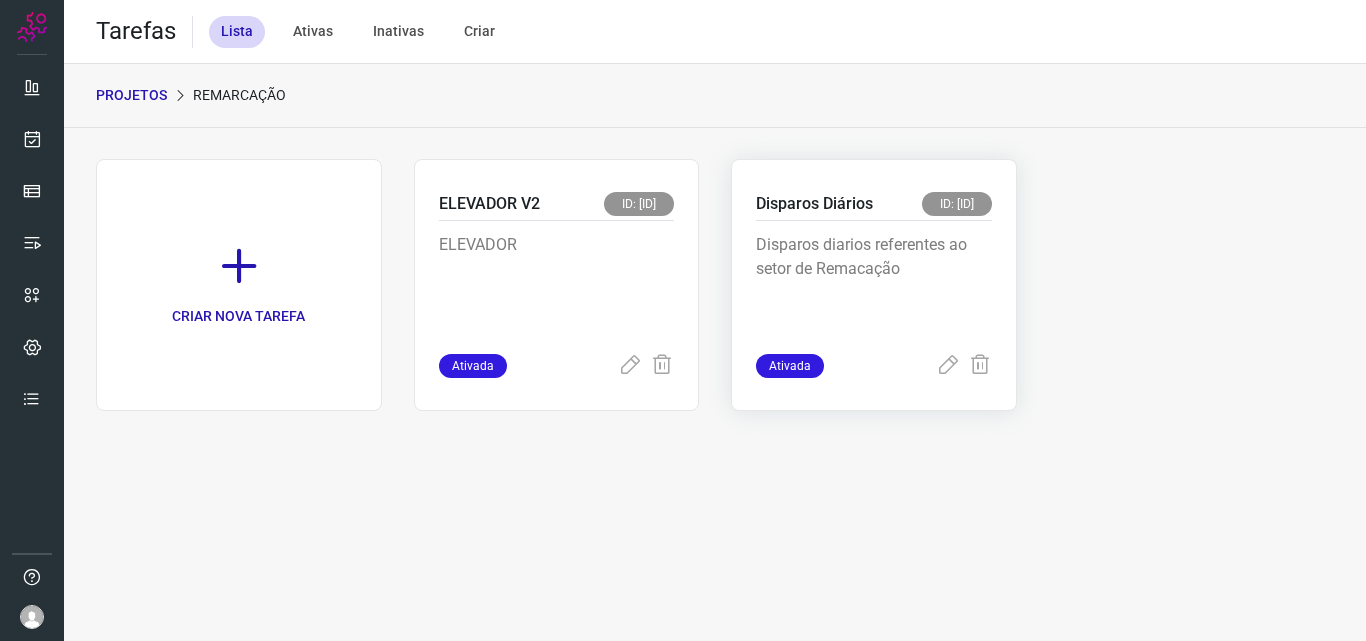 click on "Disparos diarios referentes ao setor de Remacação" at bounding box center (874, 283) 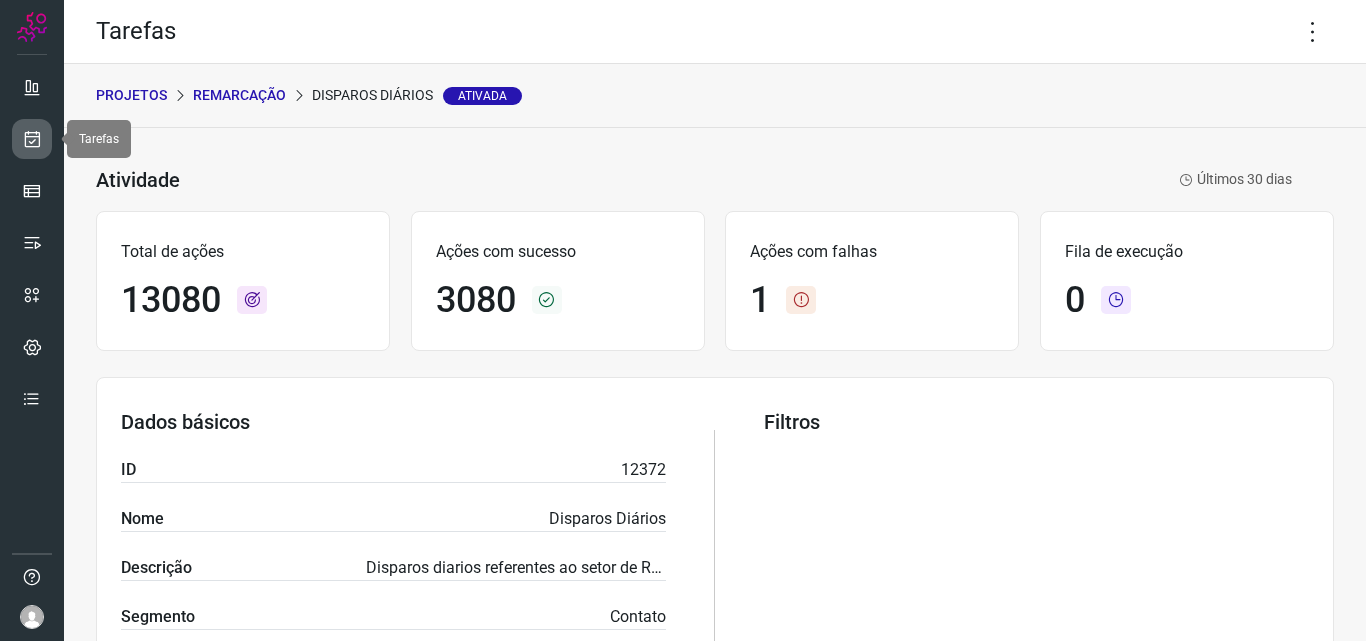 click at bounding box center (32, 139) 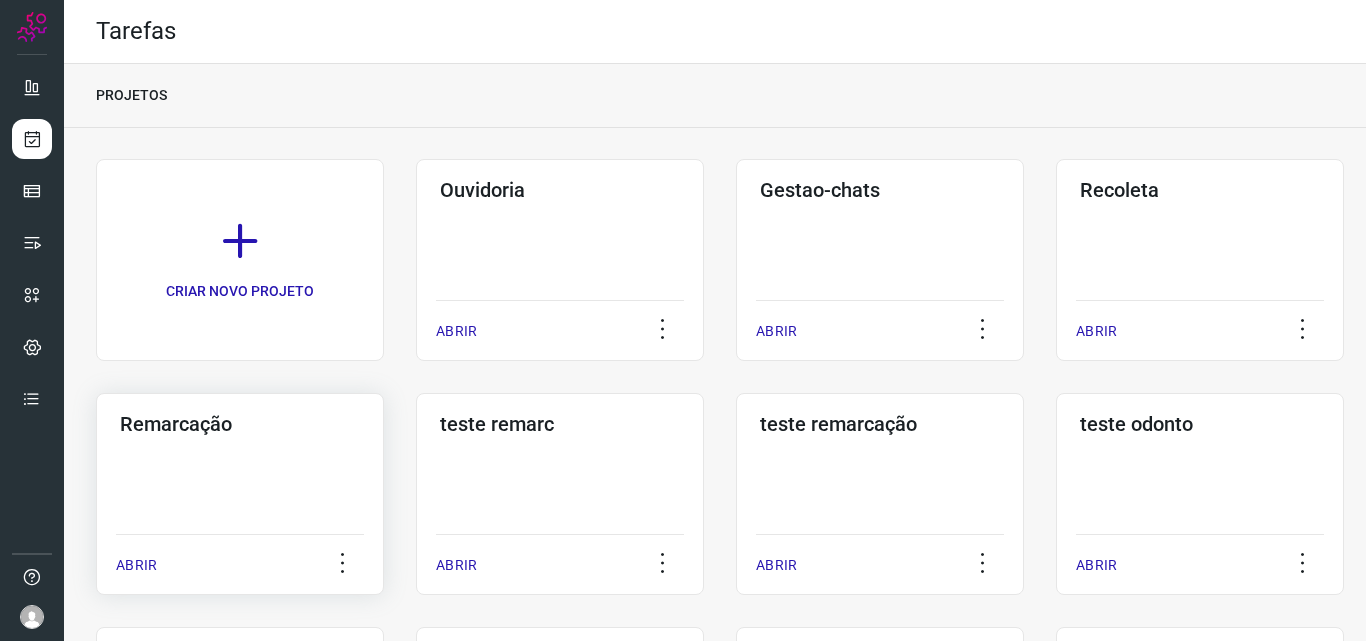 click on "Remarcação  ABRIR" 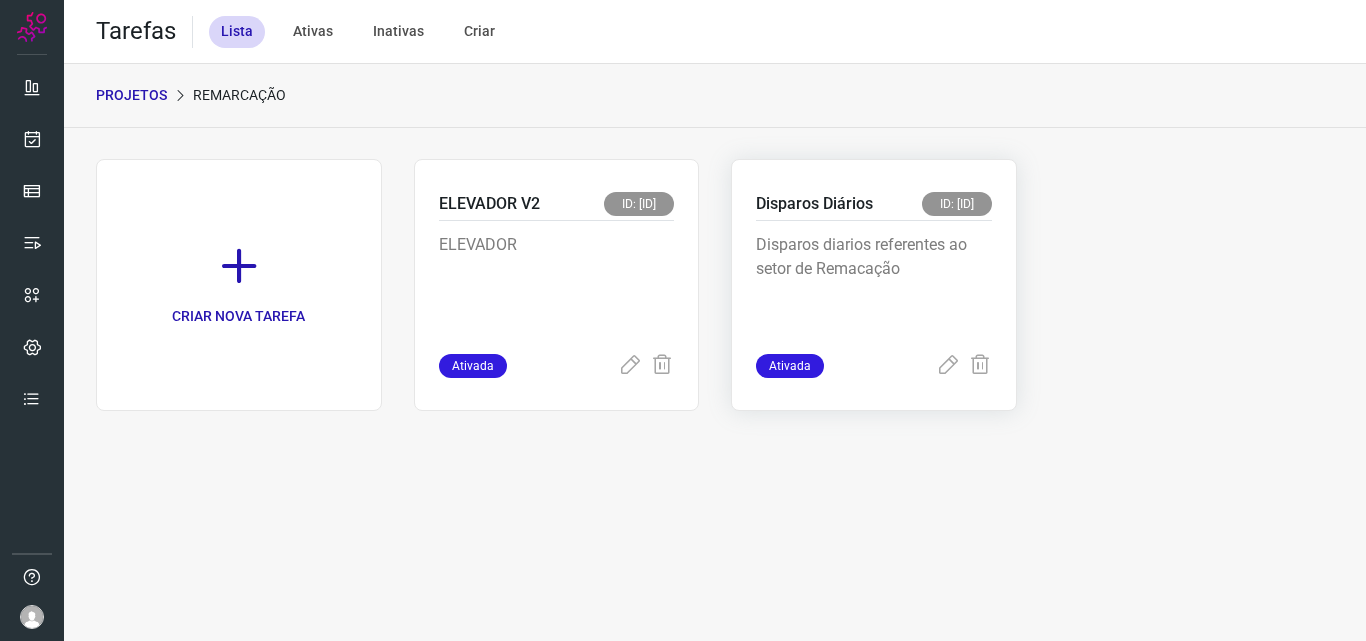 click on "Disparos diarios referentes ao setor de Remacação" at bounding box center [874, 283] 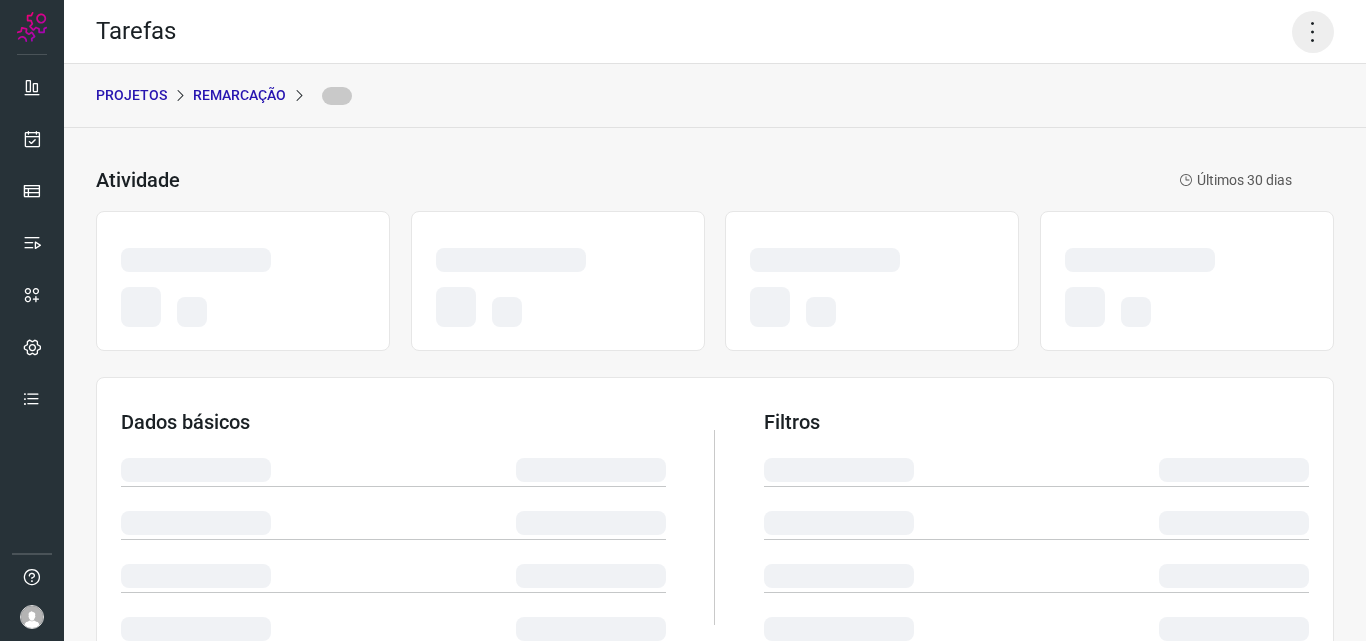 click 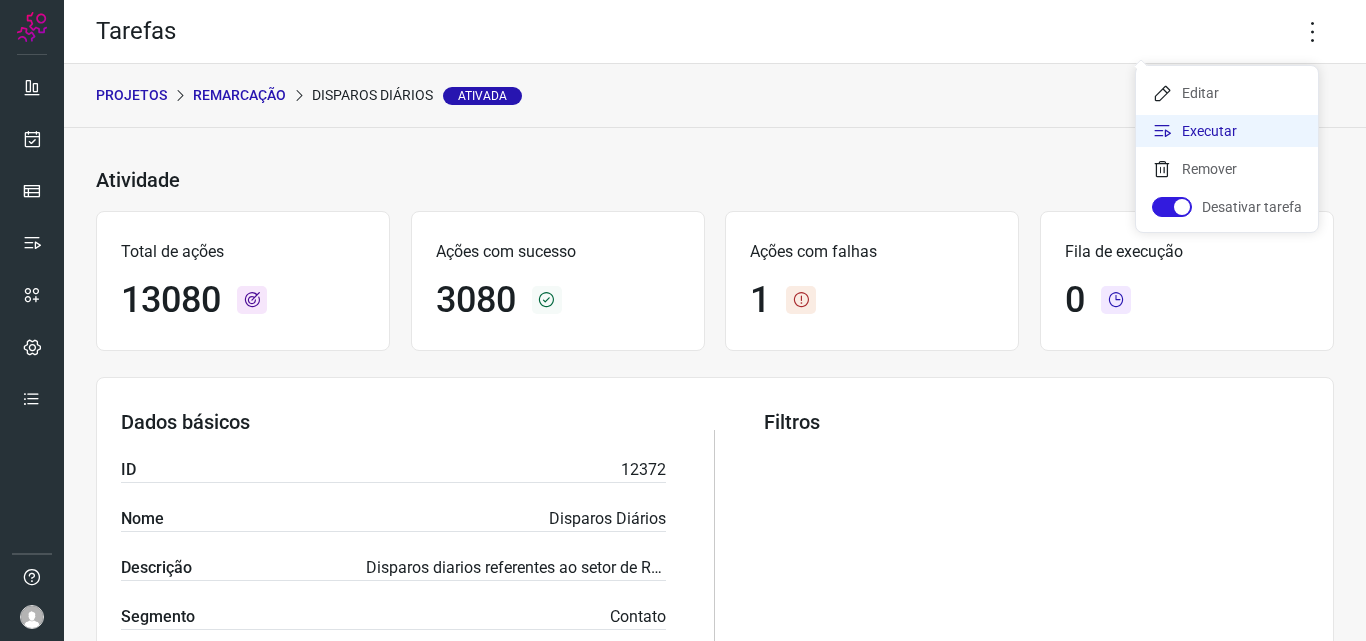 click on "Executar" 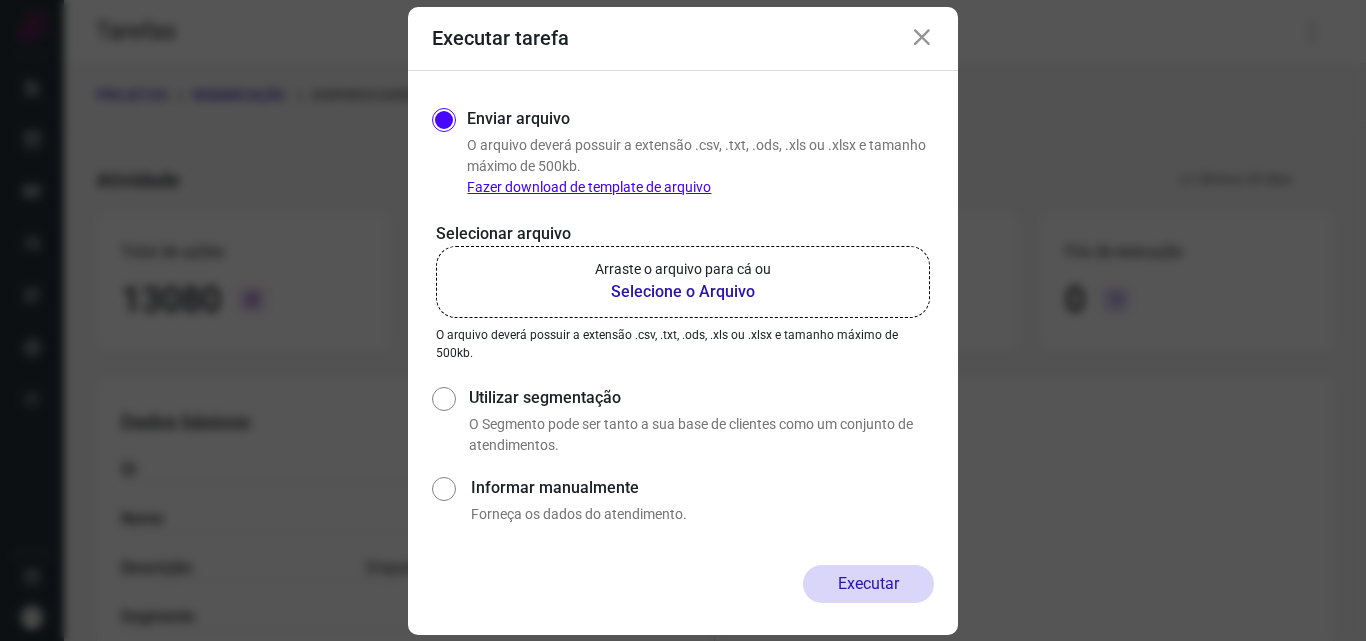 click on "Selecione o Arquivo" at bounding box center (683, 292) 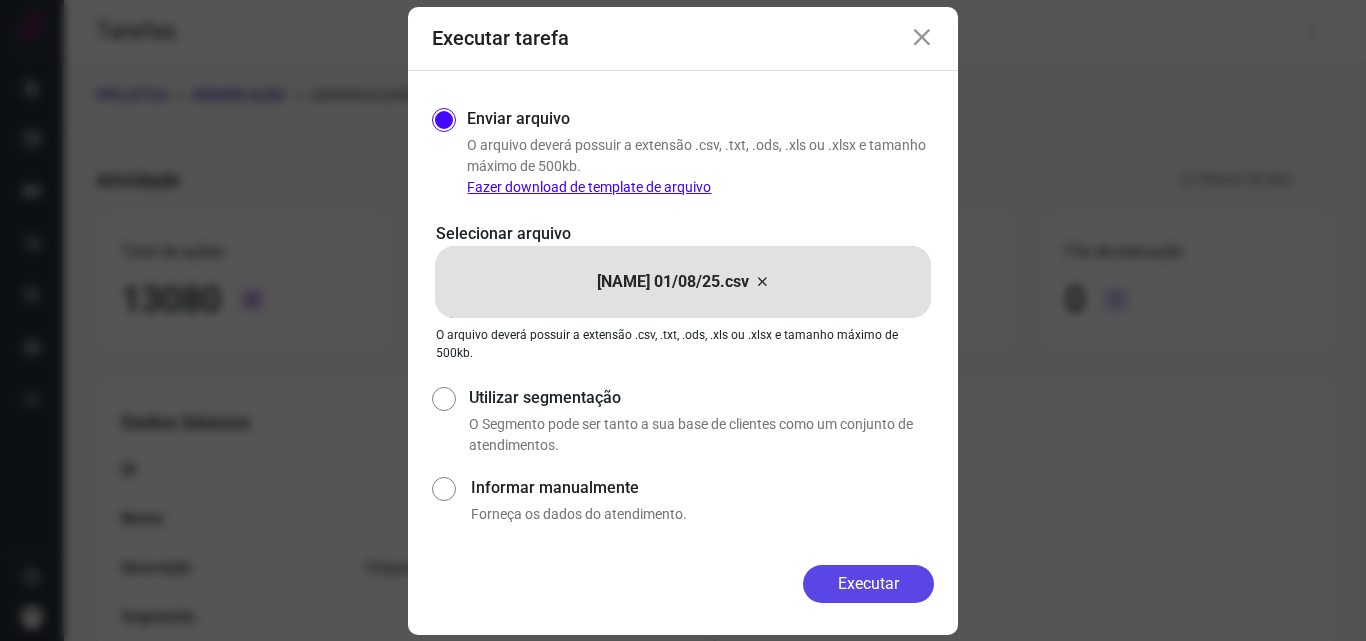 click on "Executar" at bounding box center [868, 584] 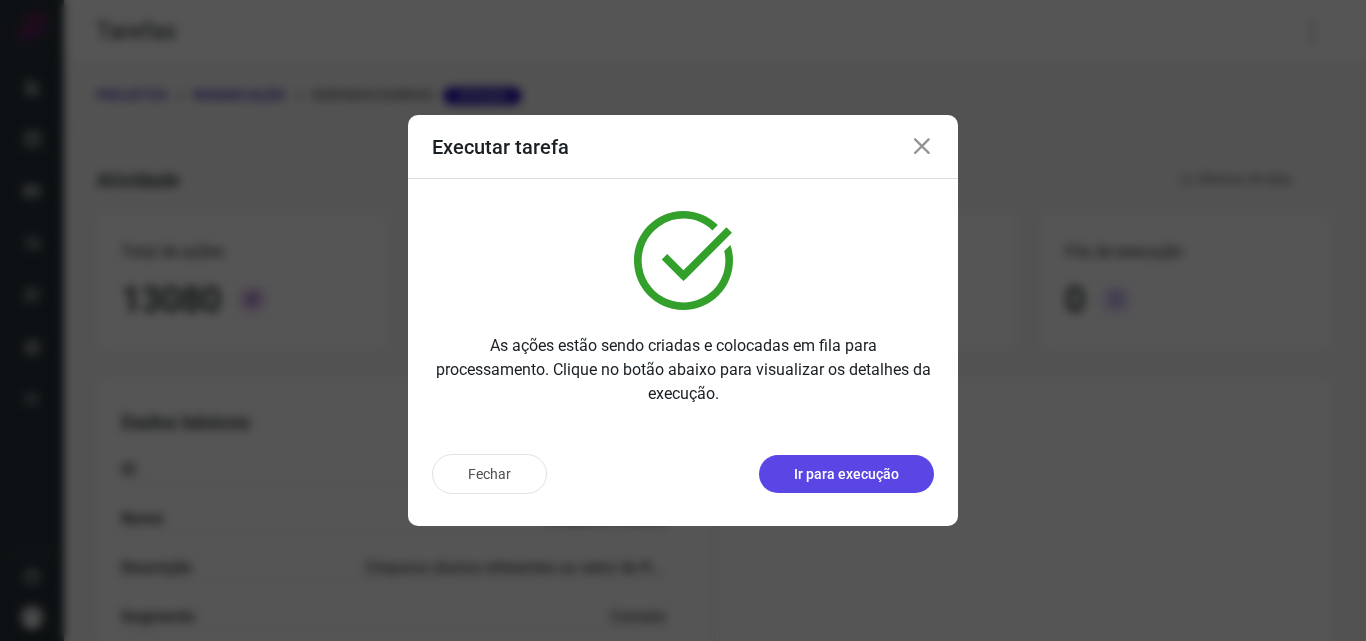 click on "Ir para execução" at bounding box center [846, 474] 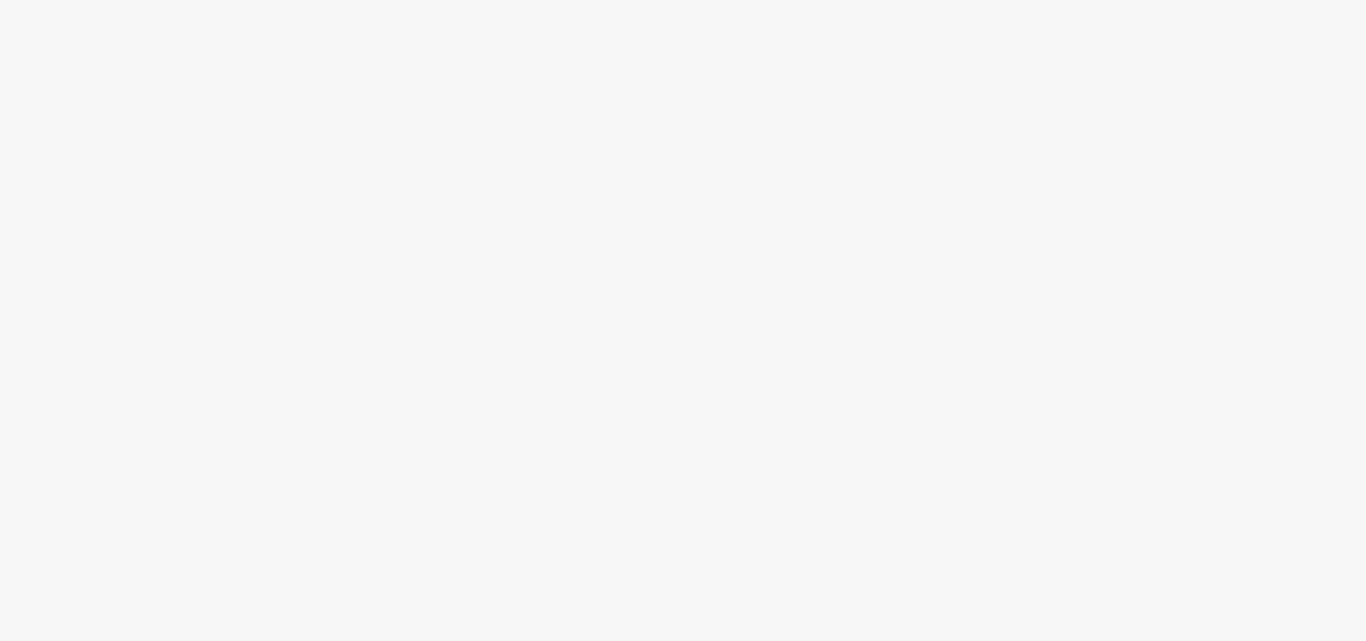 scroll, scrollTop: 0, scrollLeft: 0, axis: both 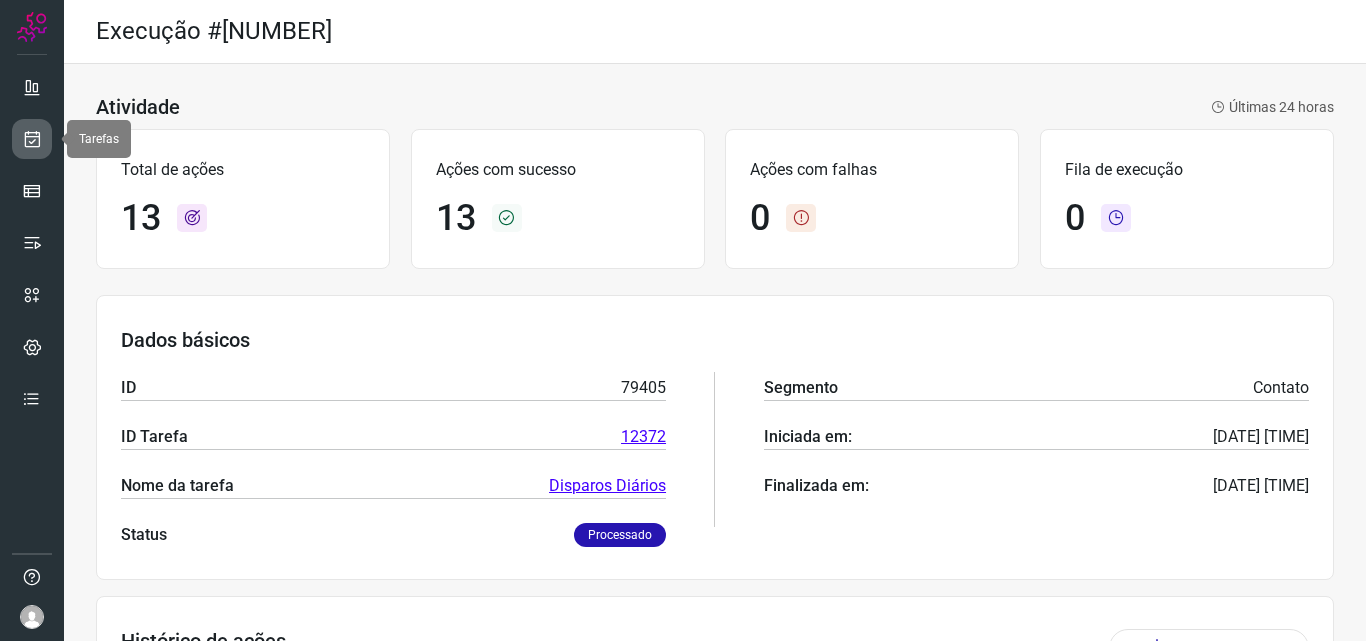 click at bounding box center (32, 139) 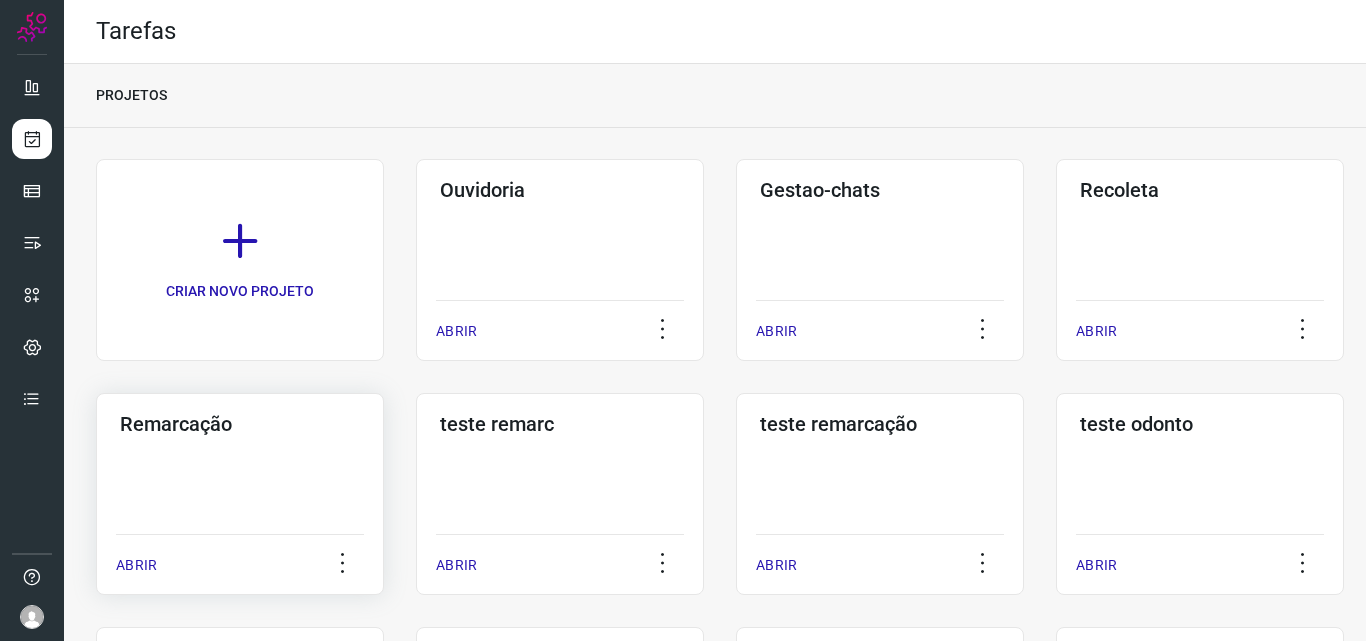 click on "Remarcação  ABRIR" 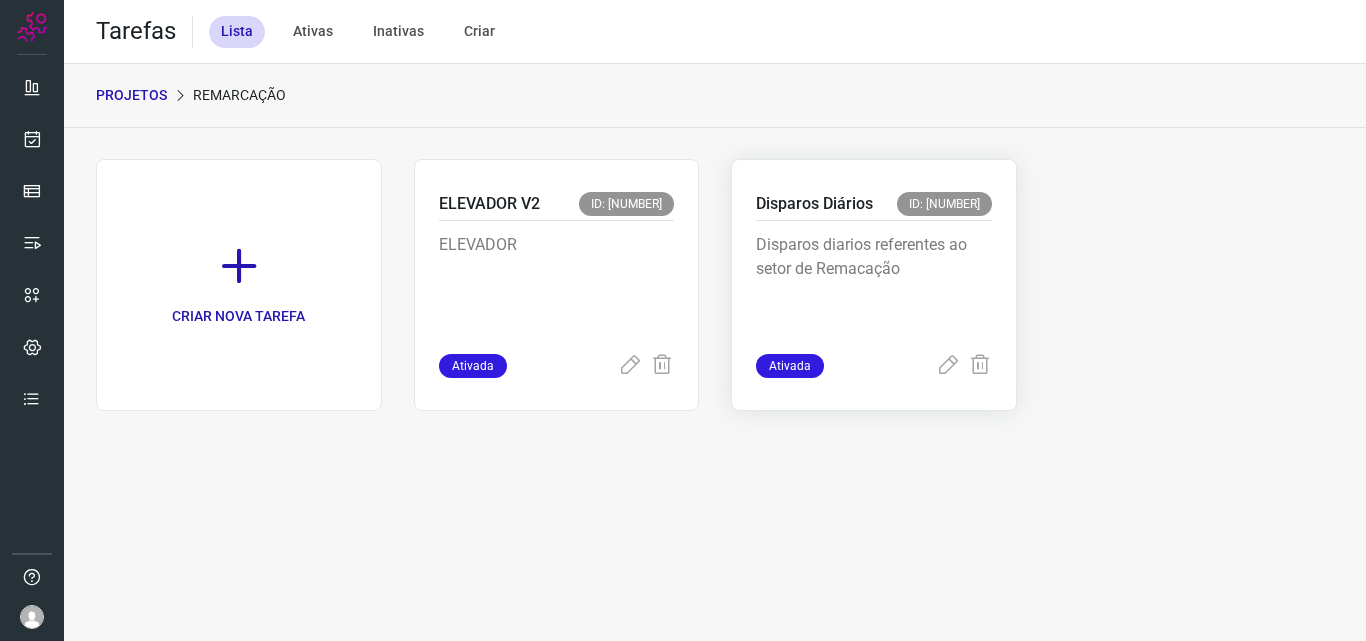 click on "Disparos diarios referentes ao setor de Remacação" at bounding box center [874, 283] 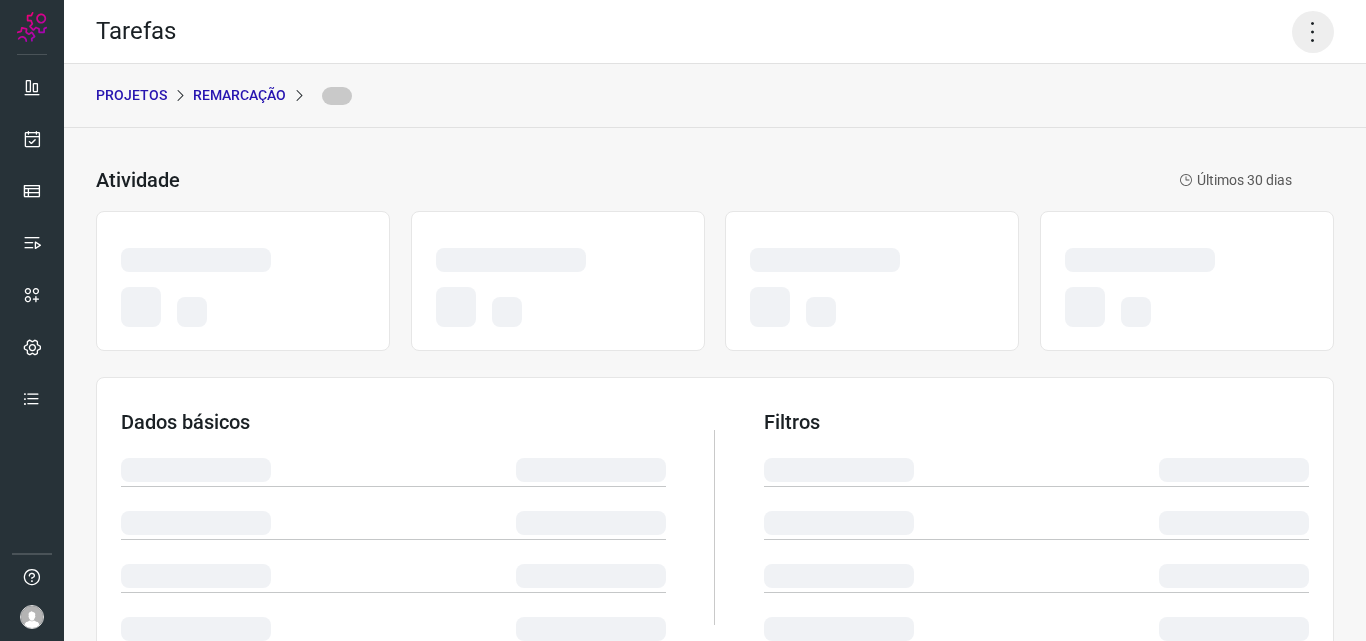 click 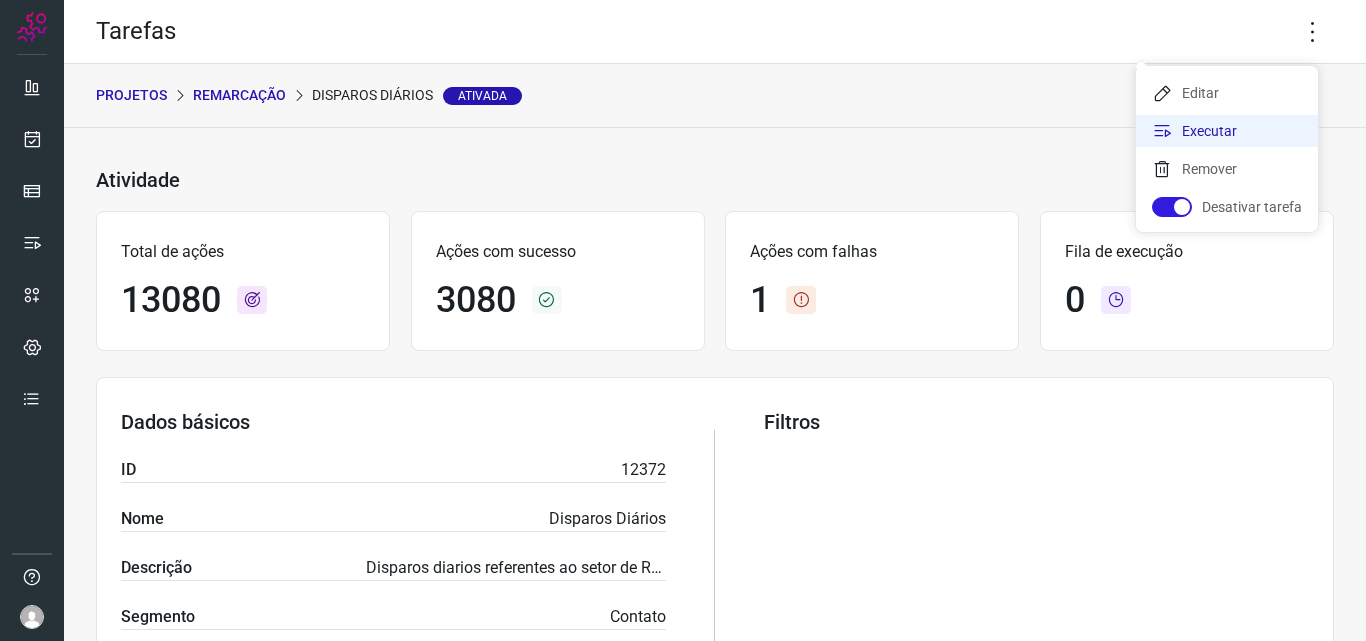 click on "Executar" 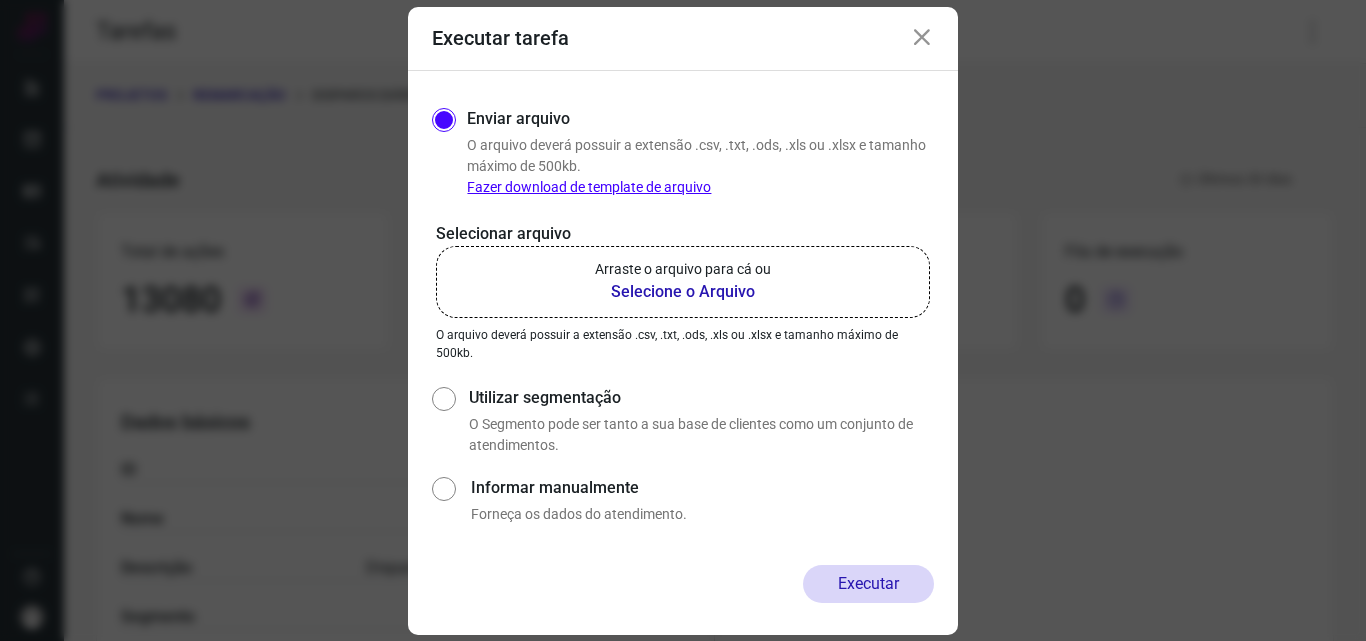 click on "Arraste o arquivo para cá ou" at bounding box center [683, 269] 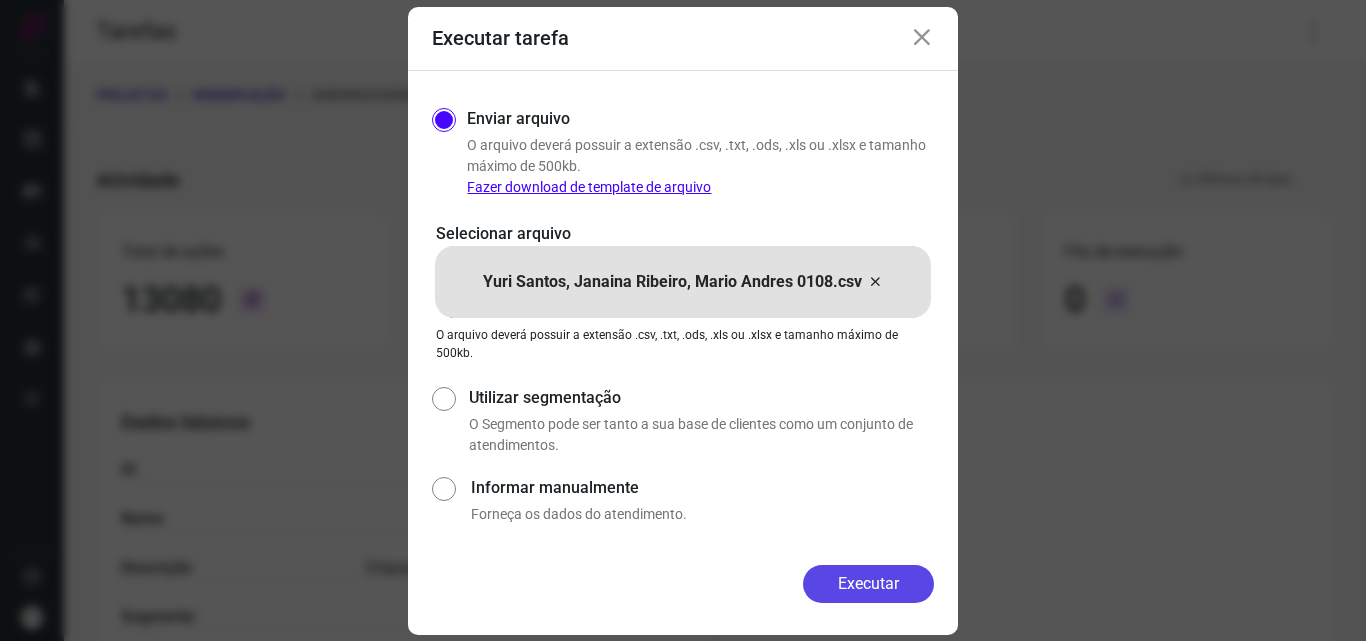 click on "Executar" at bounding box center [868, 584] 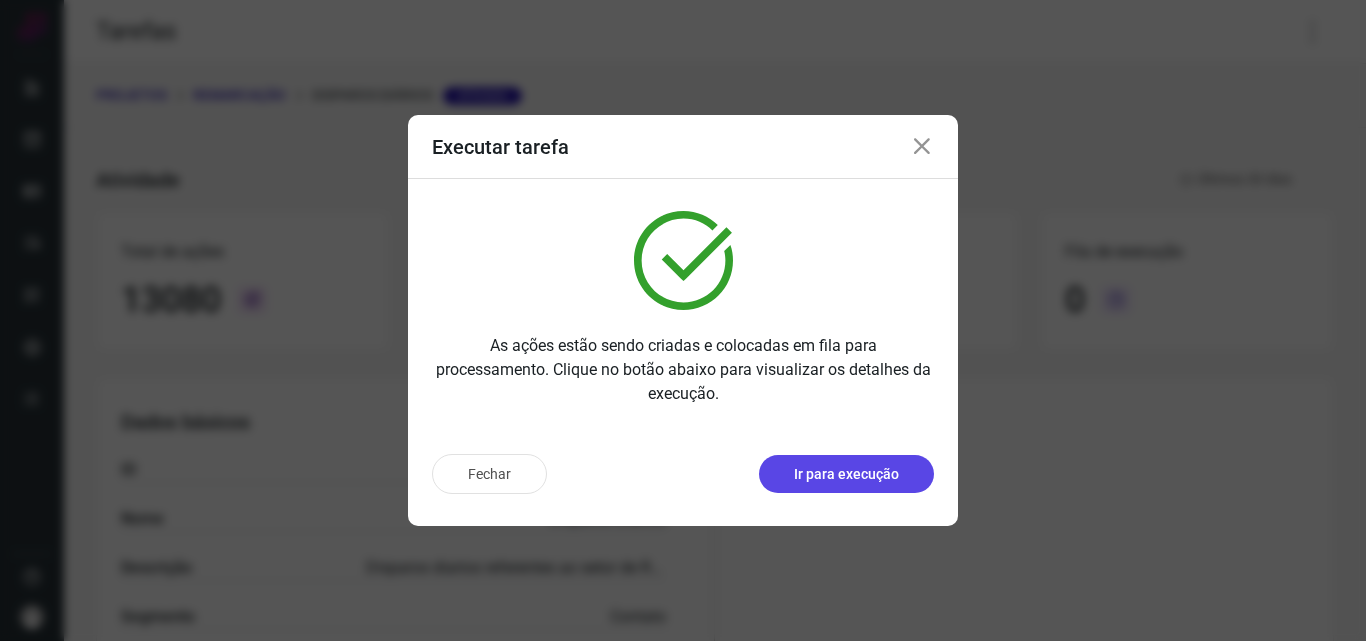 click on "Ir para execução" at bounding box center [846, 474] 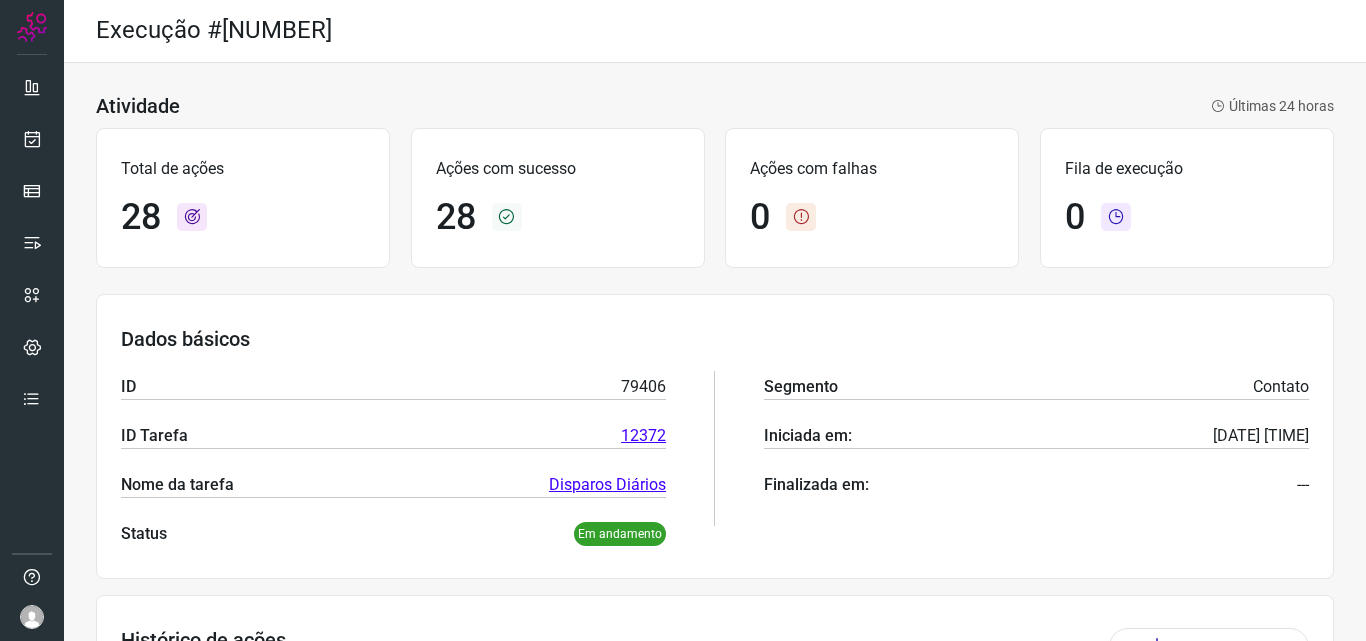 scroll, scrollTop: 0, scrollLeft: 0, axis: both 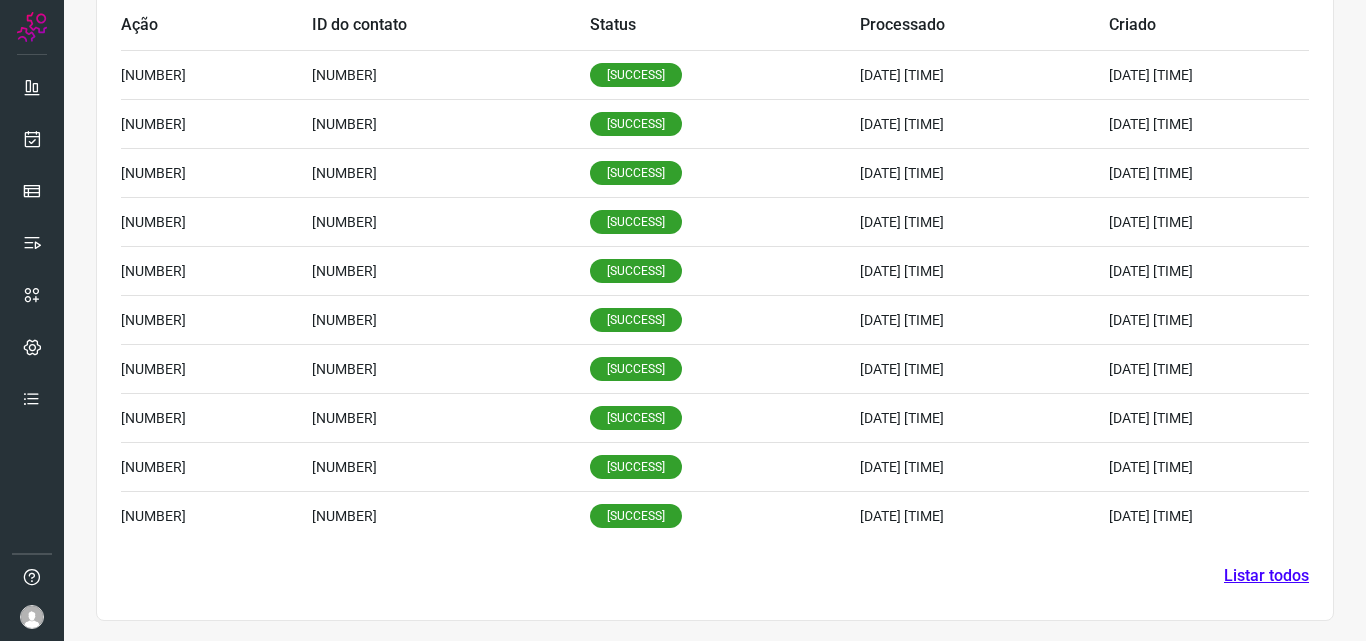 click on "Listar todos" at bounding box center (1266, 576) 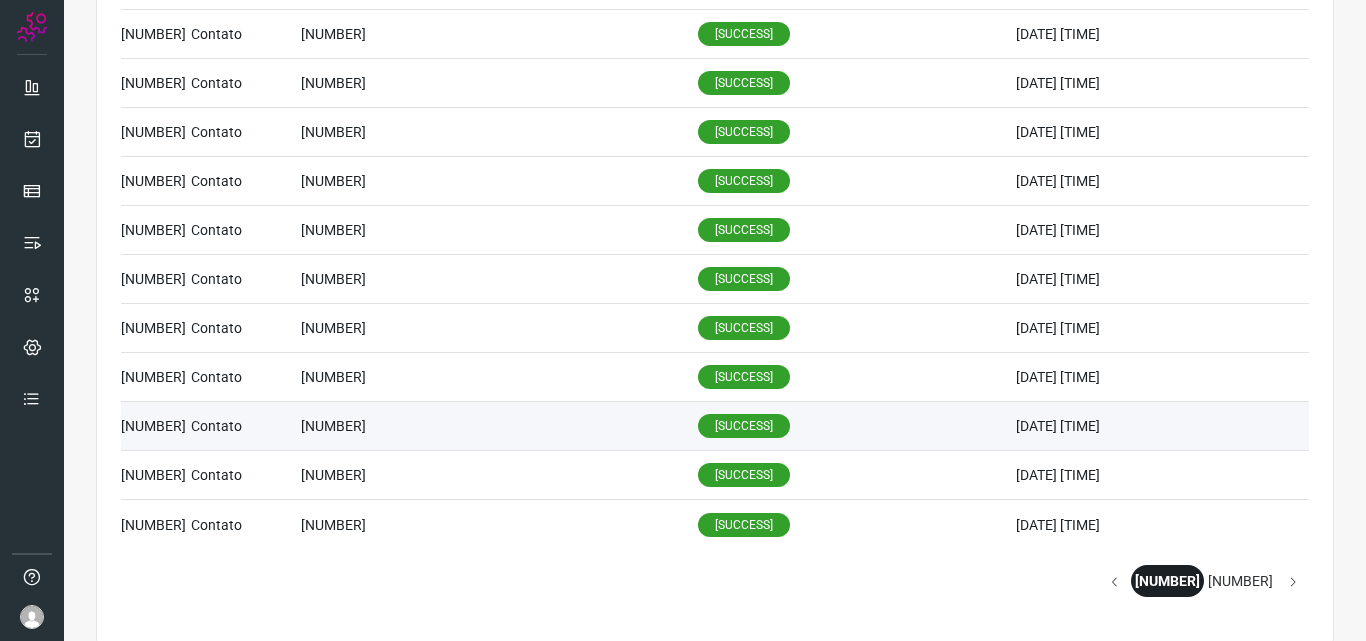 scroll, scrollTop: 876, scrollLeft: 0, axis: vertical 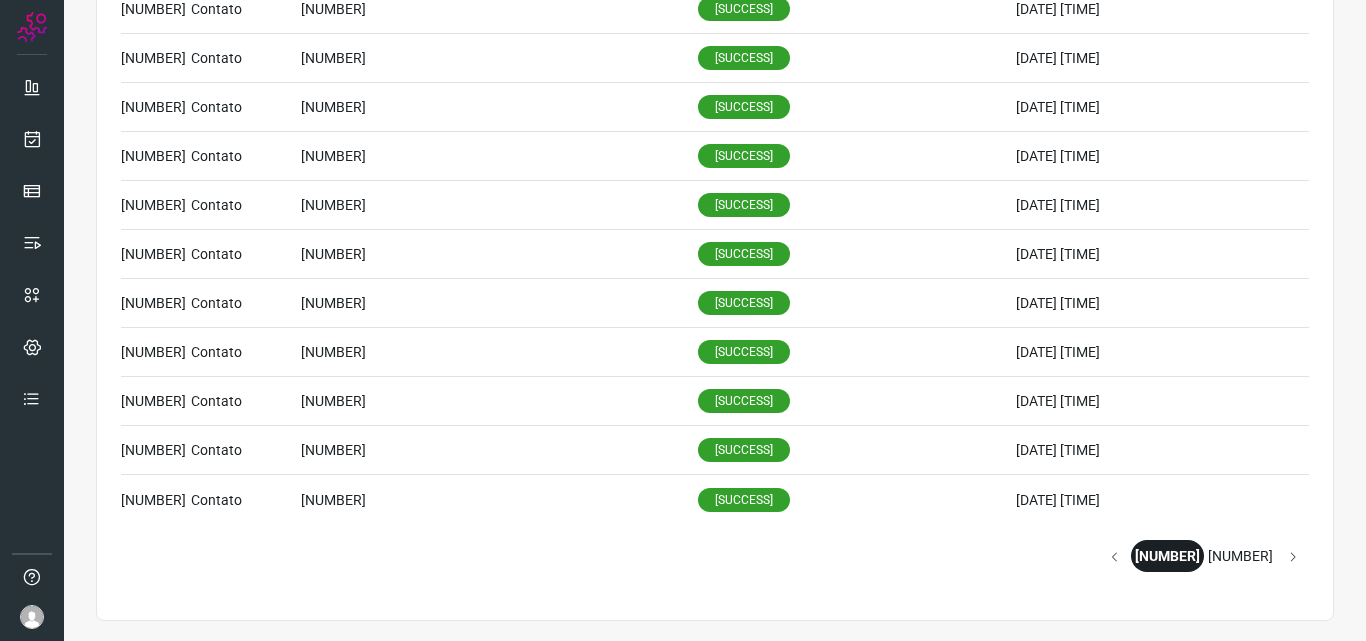 click on "2" 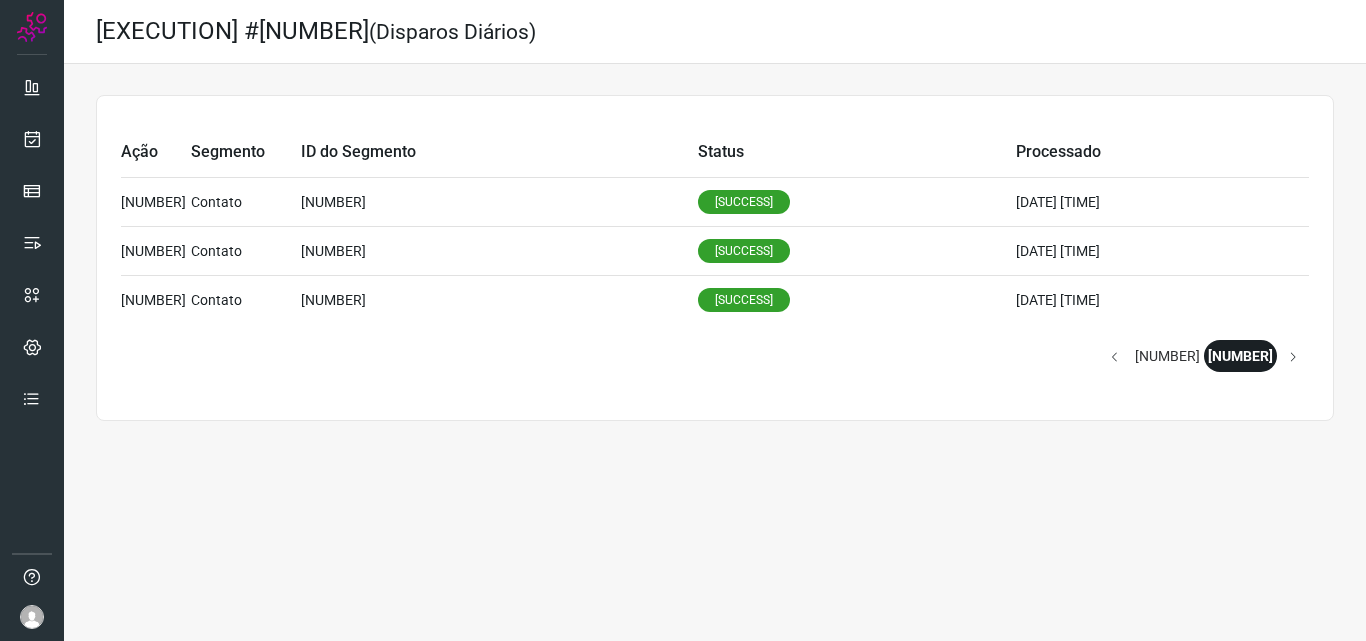 scroll, scrollTop: 0, scrollLeft: 0, axis: both 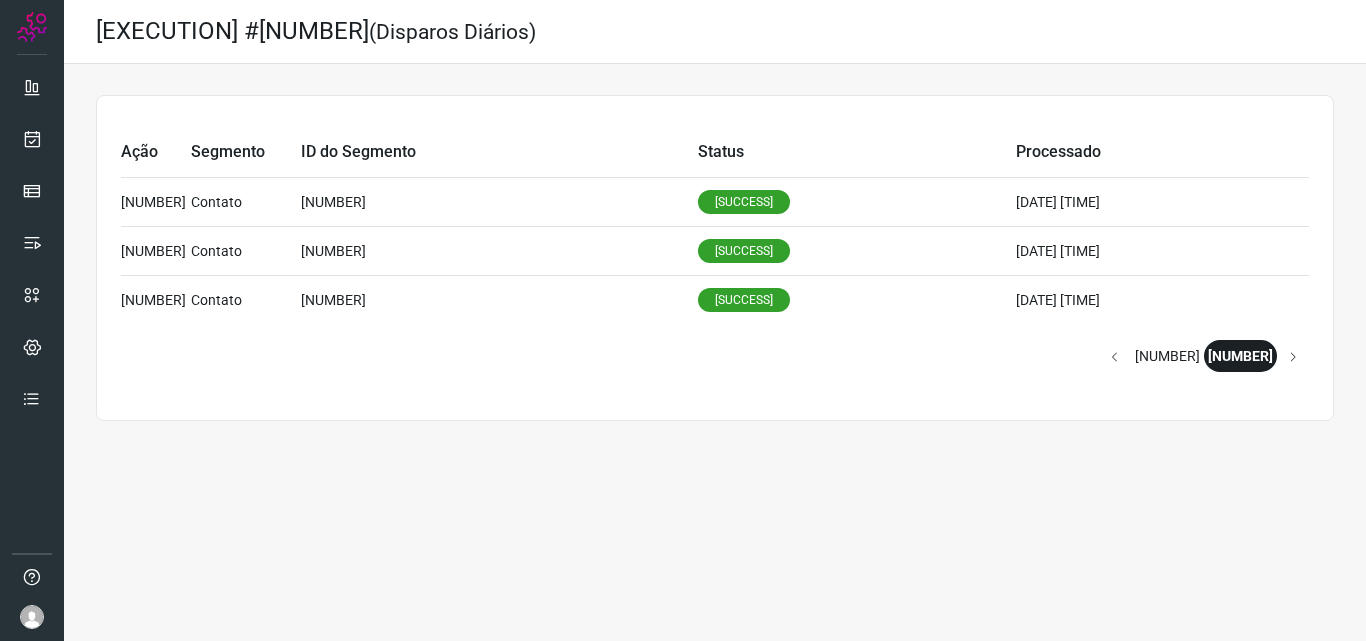 click on "1" at bounding box center [1167, 356] 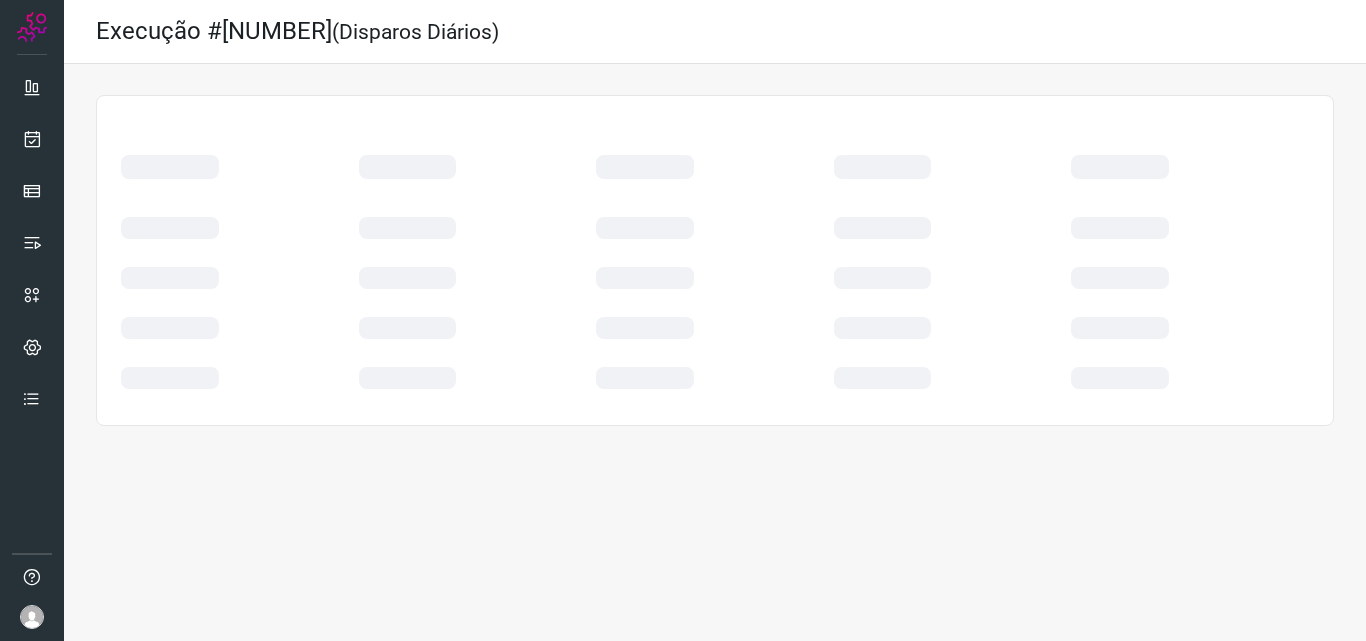 scroll, scrollTop: 0, scrollLeft: 0, axis: both 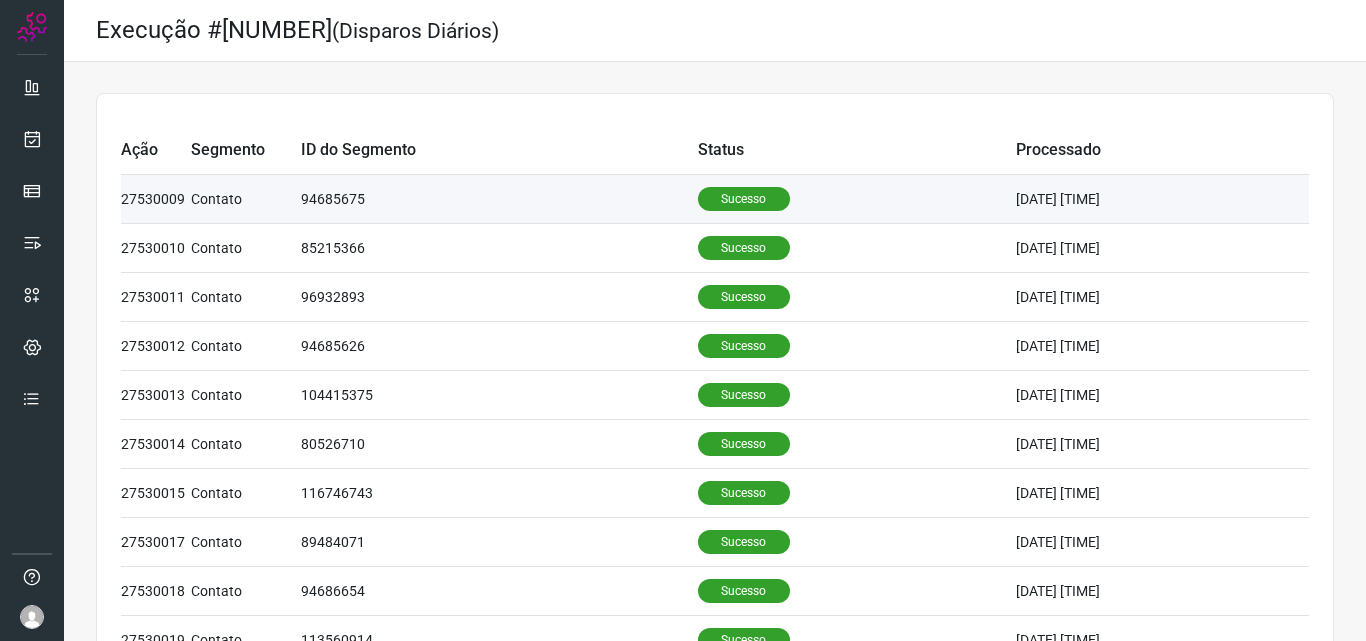 click on "Sucesso" at bounding box center (744, 199) 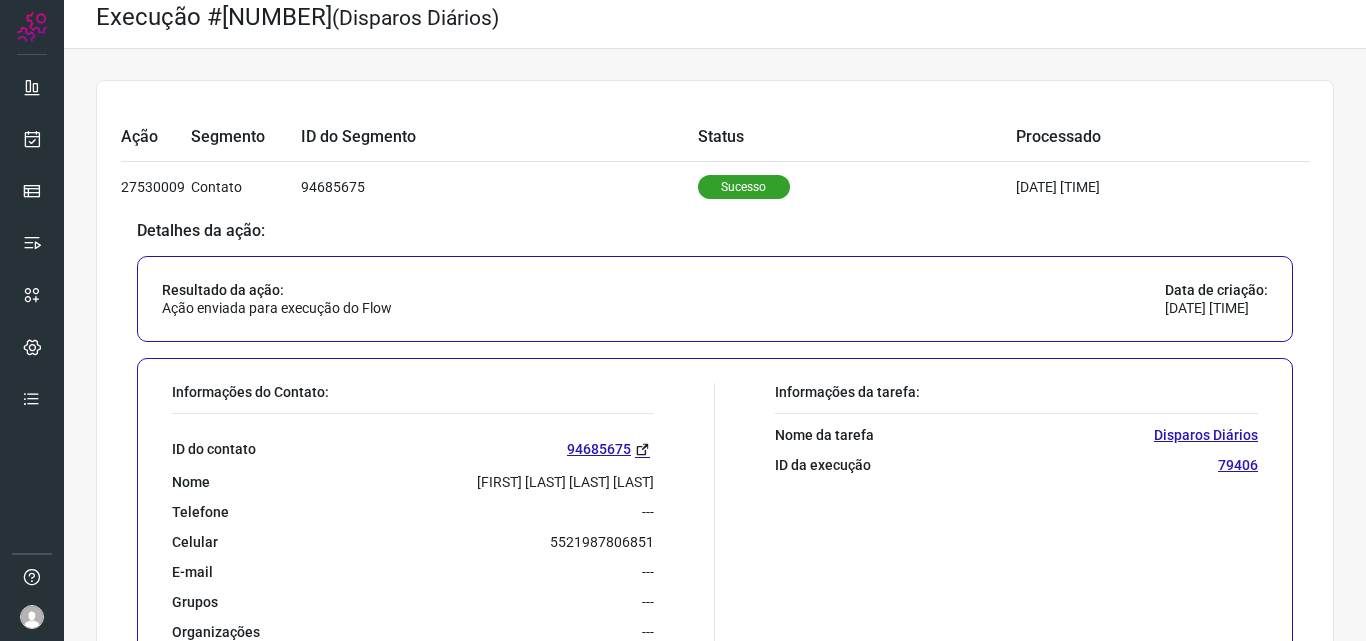 scroll, scrollTop: 0, scrollLeft: 0, axis: both 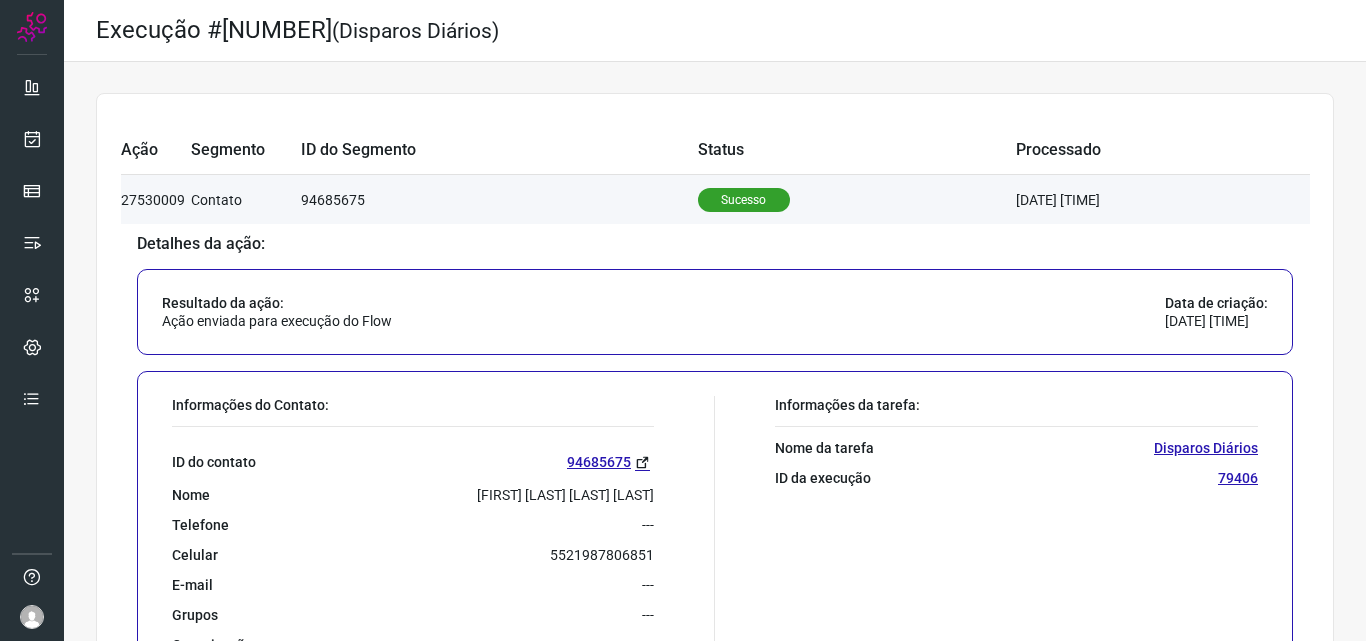 click on "Sucesso" at bounding box center (744, 200) 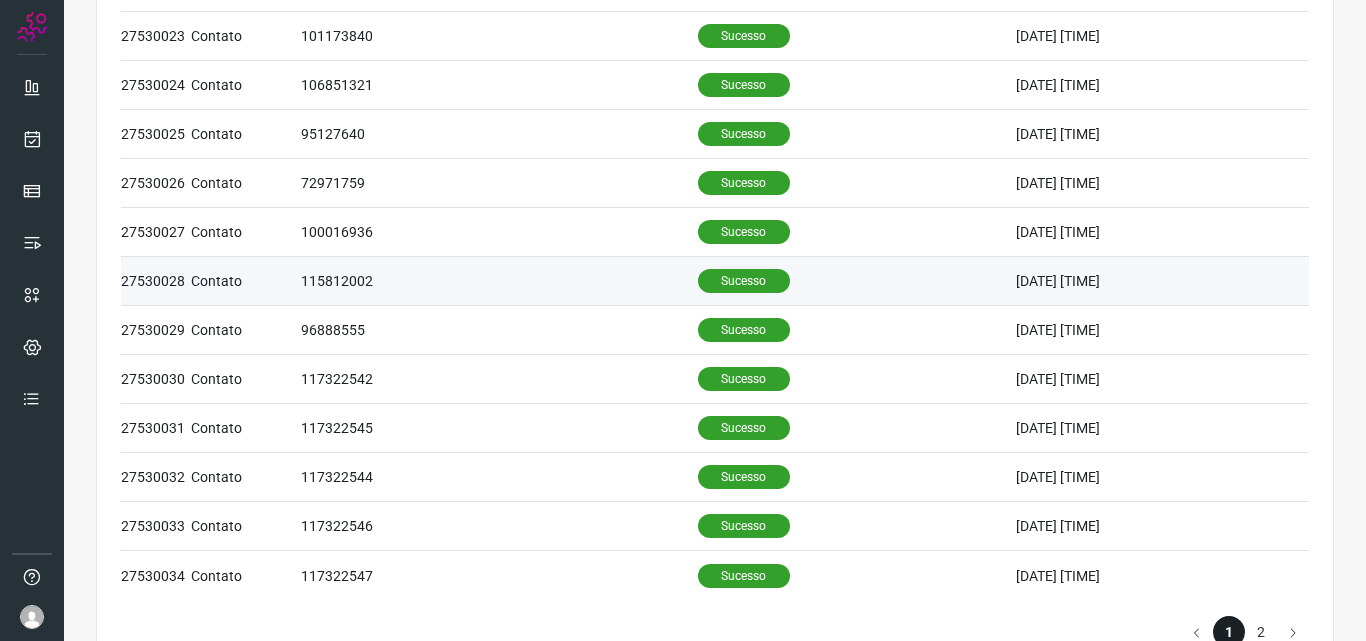 scroll, scrollTop: 876, scrollLeft: 0, axis: vertical 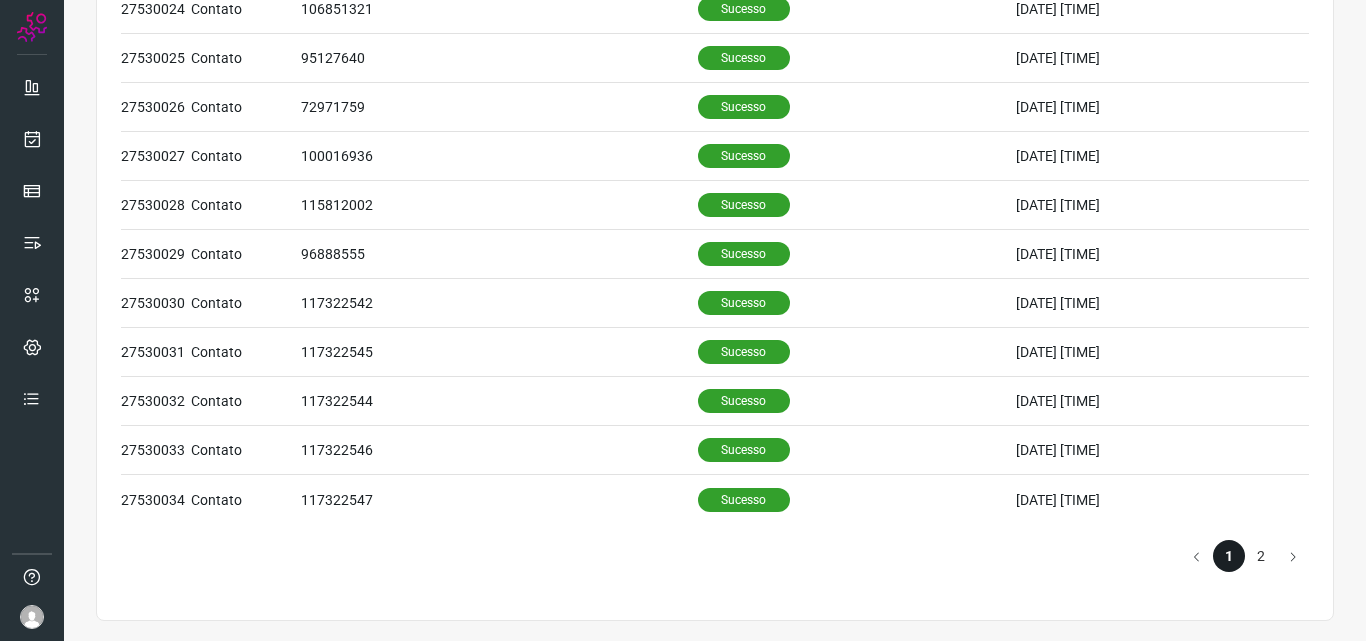 click at bounding box center [1293, 556] 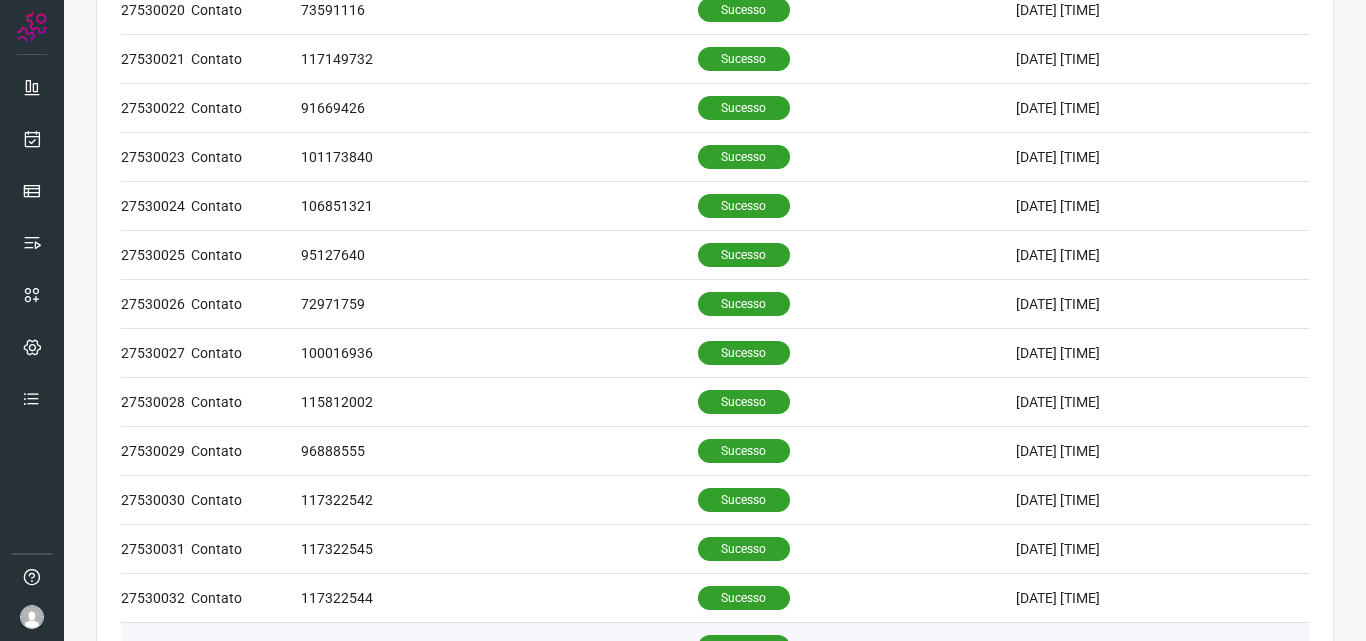 scroll, scrollTop: 0, scrollLeft: 0, axis: both 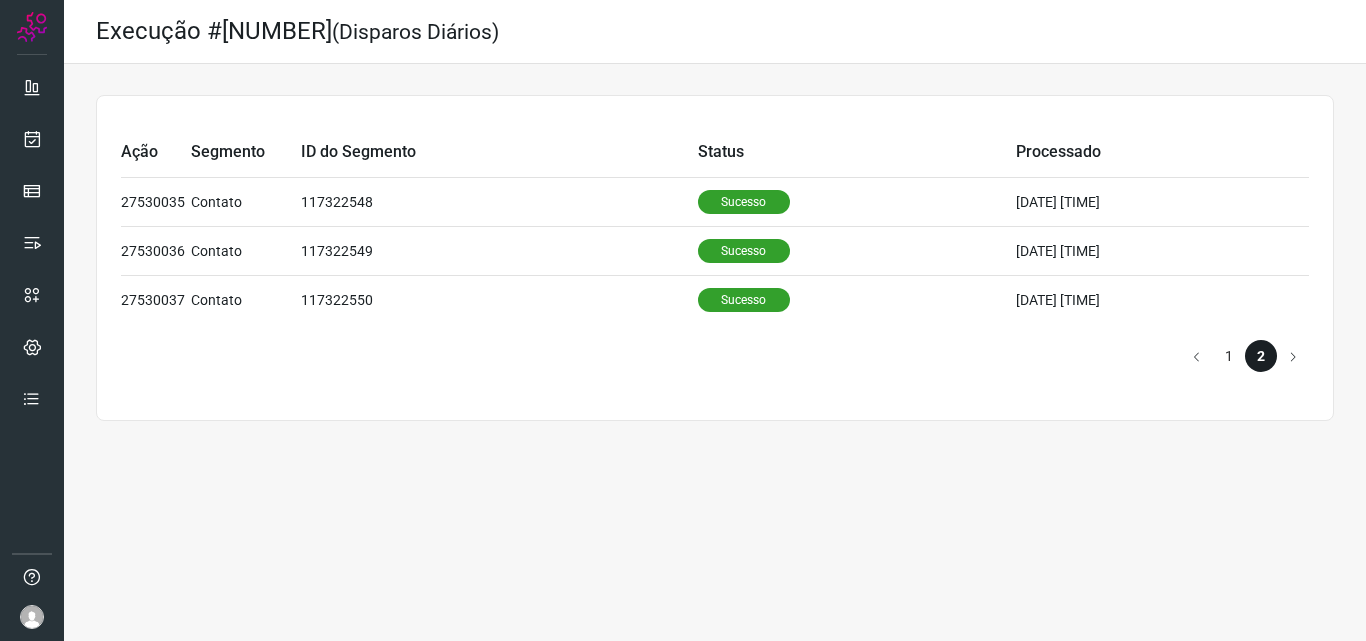 click at bounding box center [1197, 356] 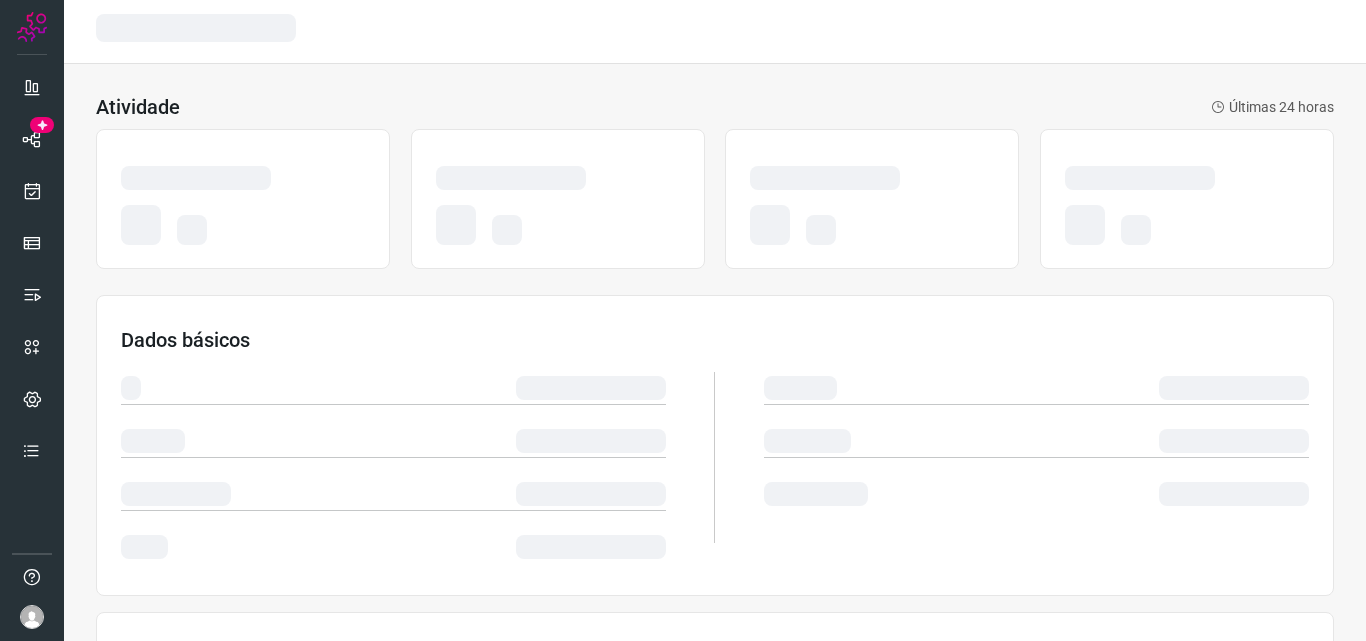 scroll, scrollTop: 0, scrollLeft: 0, axis: both 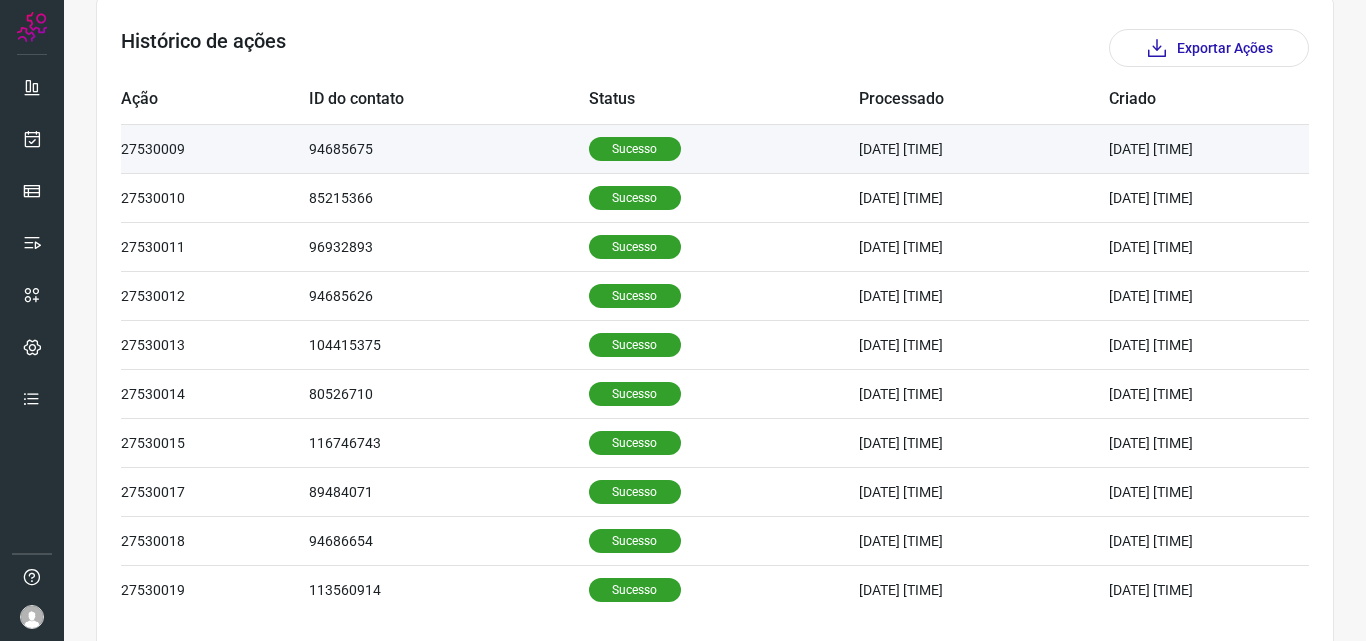 click on "Sucesso" at bounding box center (635, 149) 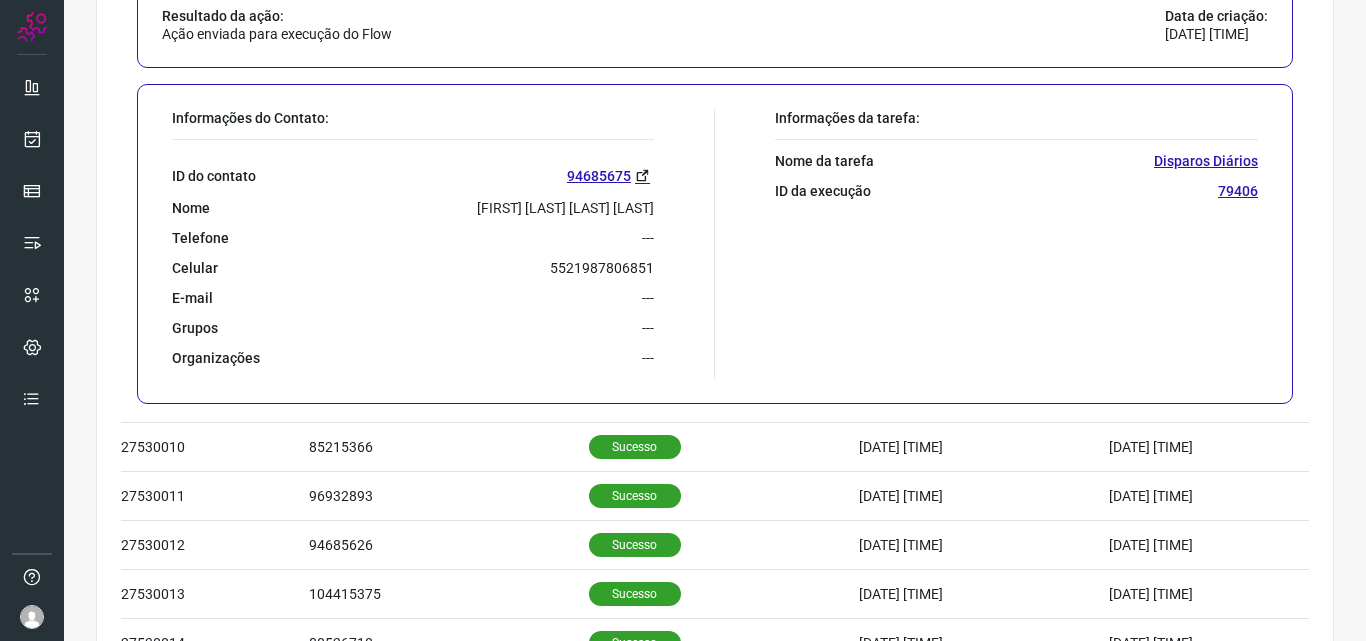 scroll, scrollTop: 800, scrollLeft: 0, axis: vertical 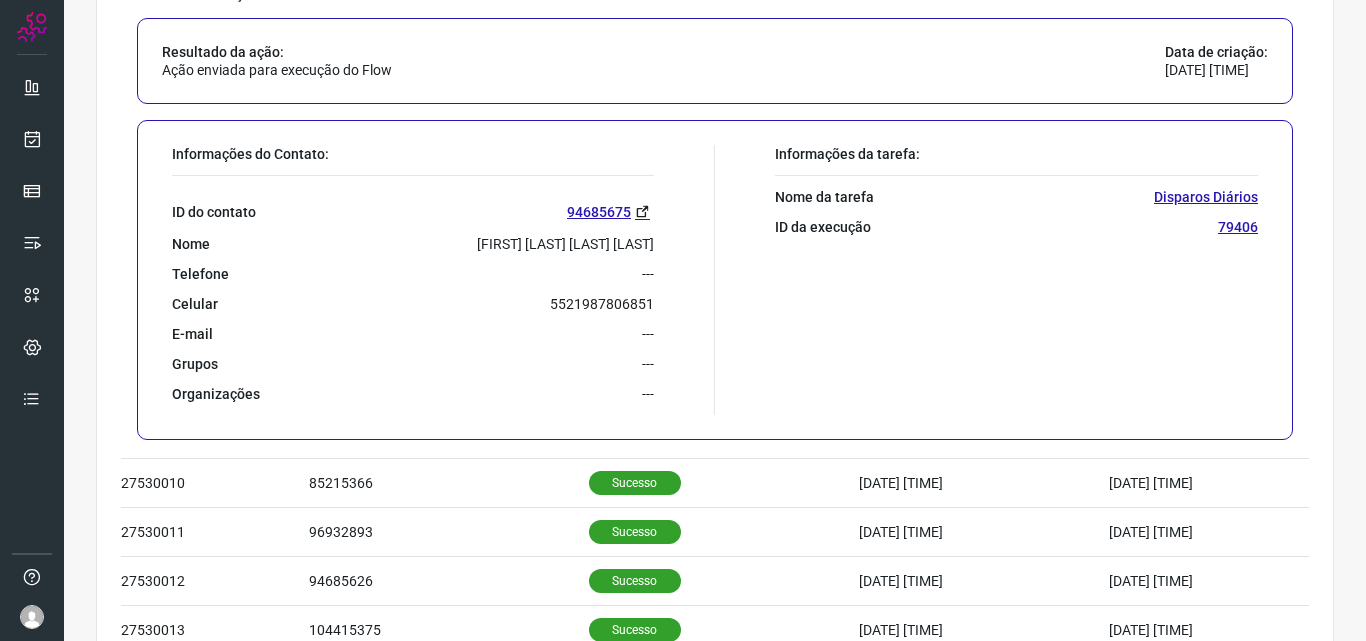 drag, startPoint x: 432, startPoint y: 244, endPoint x: 652, endPoint y: 250, distance: 220.0818 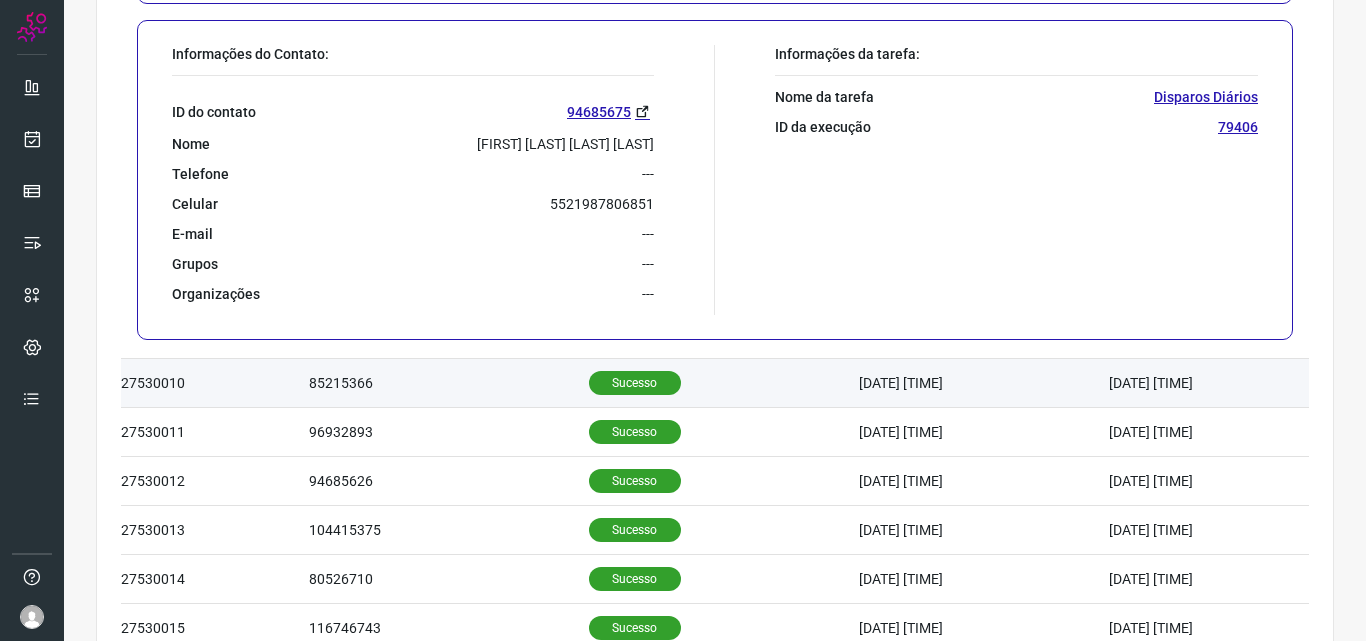 click on "Sucesso" at bounding box center [635, 383] 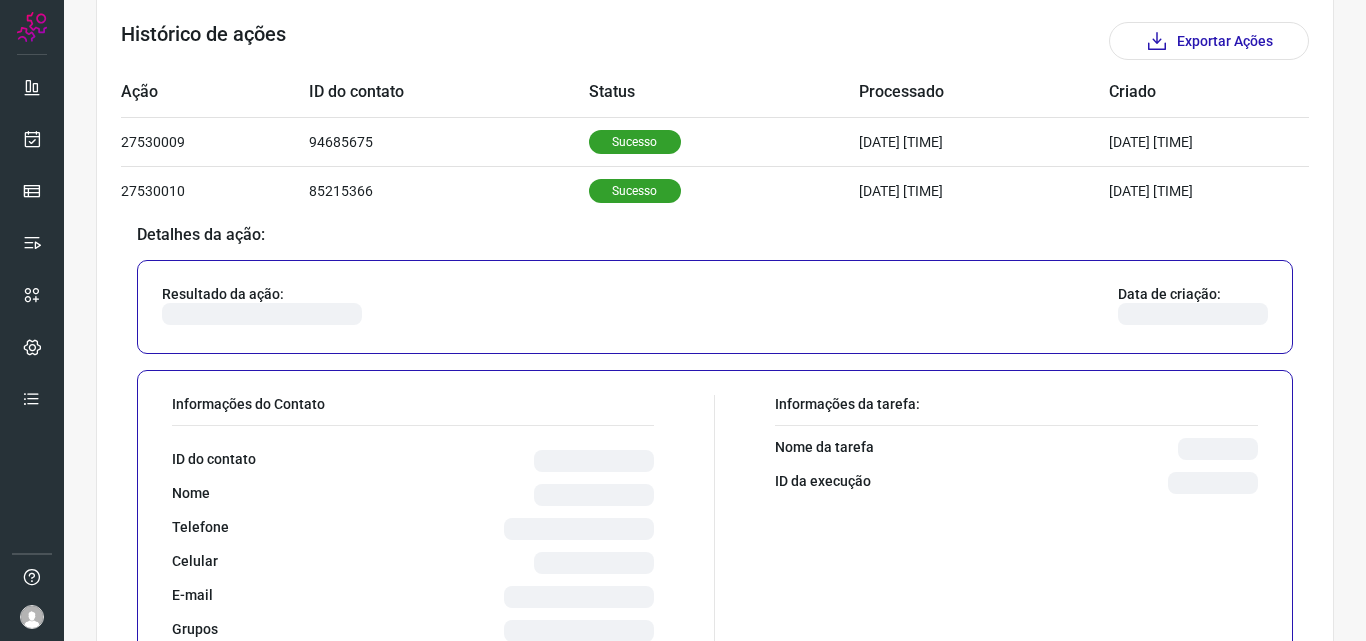 scroll, scrollTop: 614, scrollLeft: 0, axis: vertical 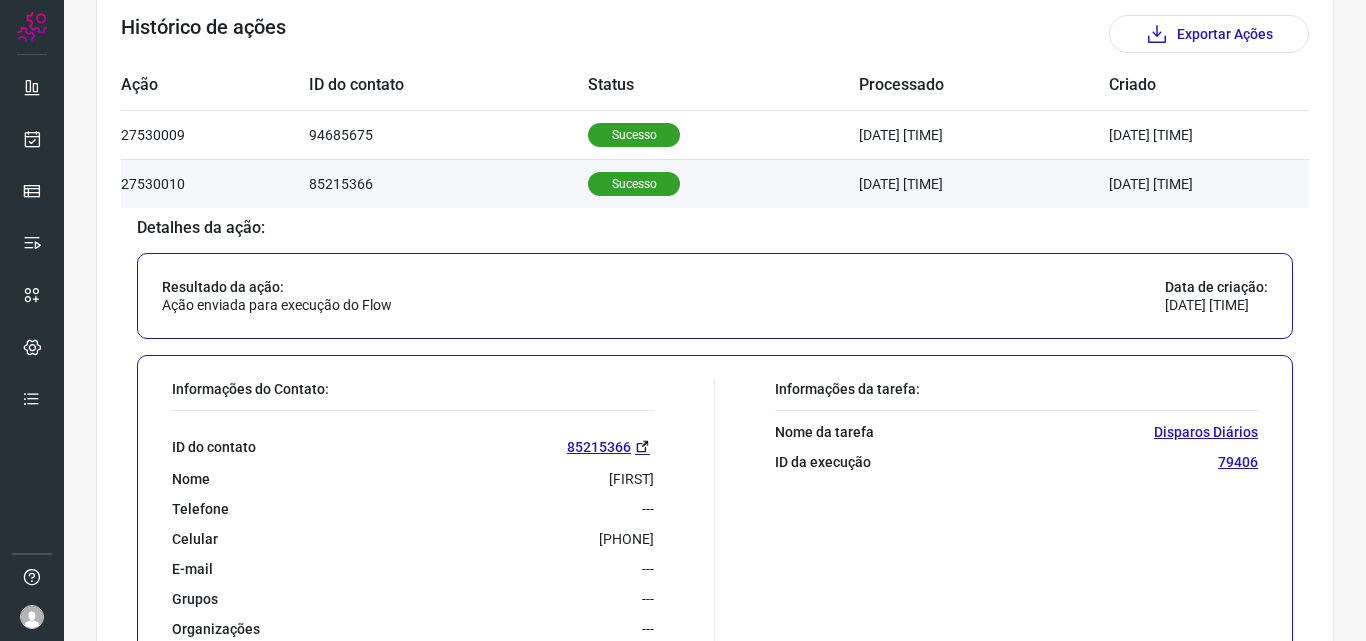 click on "Sucesso" at bounding box center [634, 184] 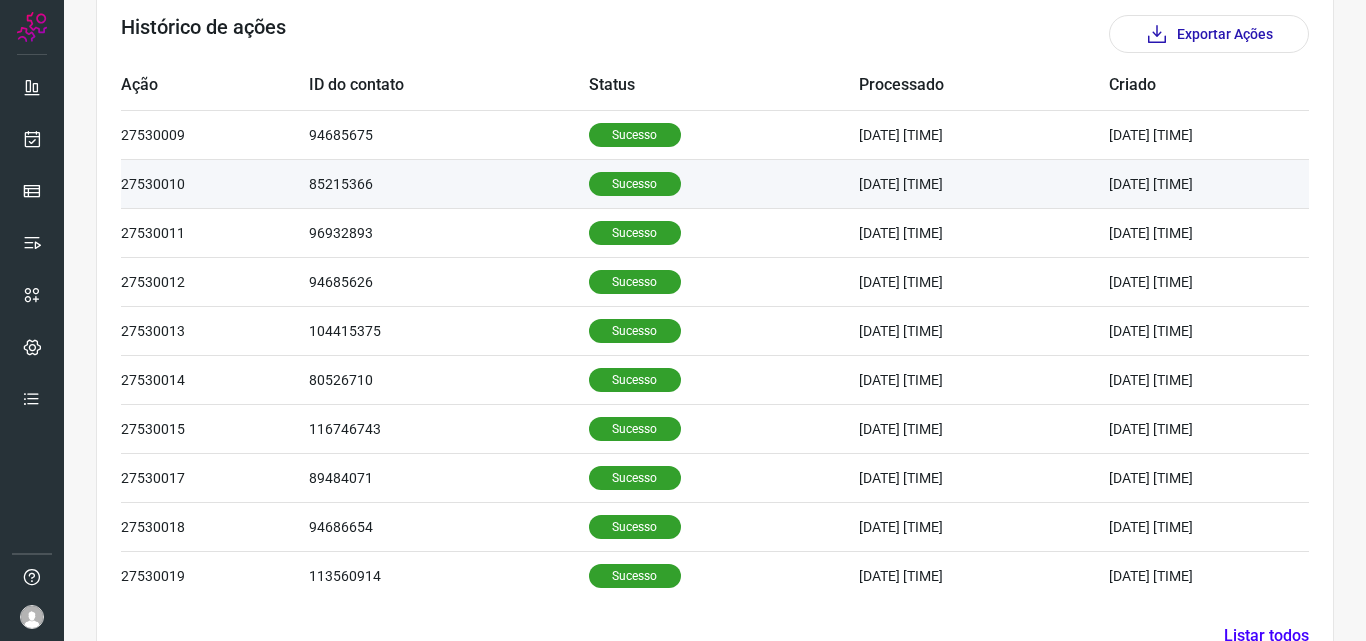 click on "Sucesso" at bounding box center [635, 184] 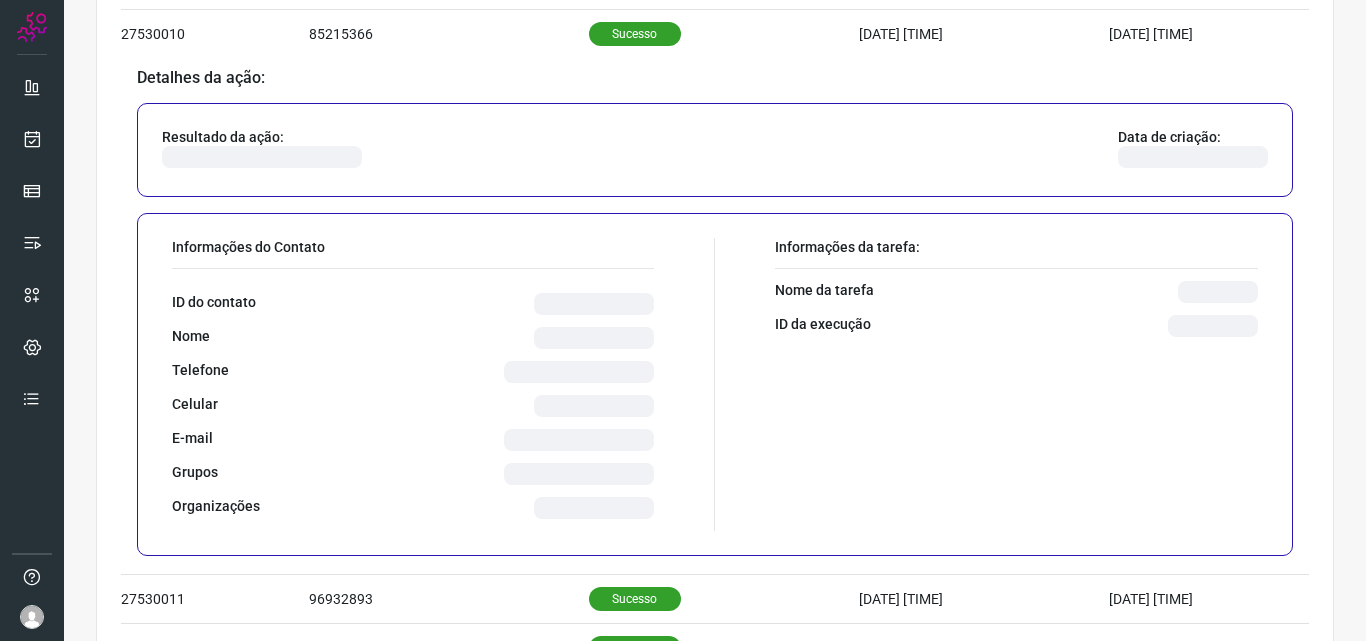 scroll, scrollTop: 814, scrollLeft: 0, axis: vertical 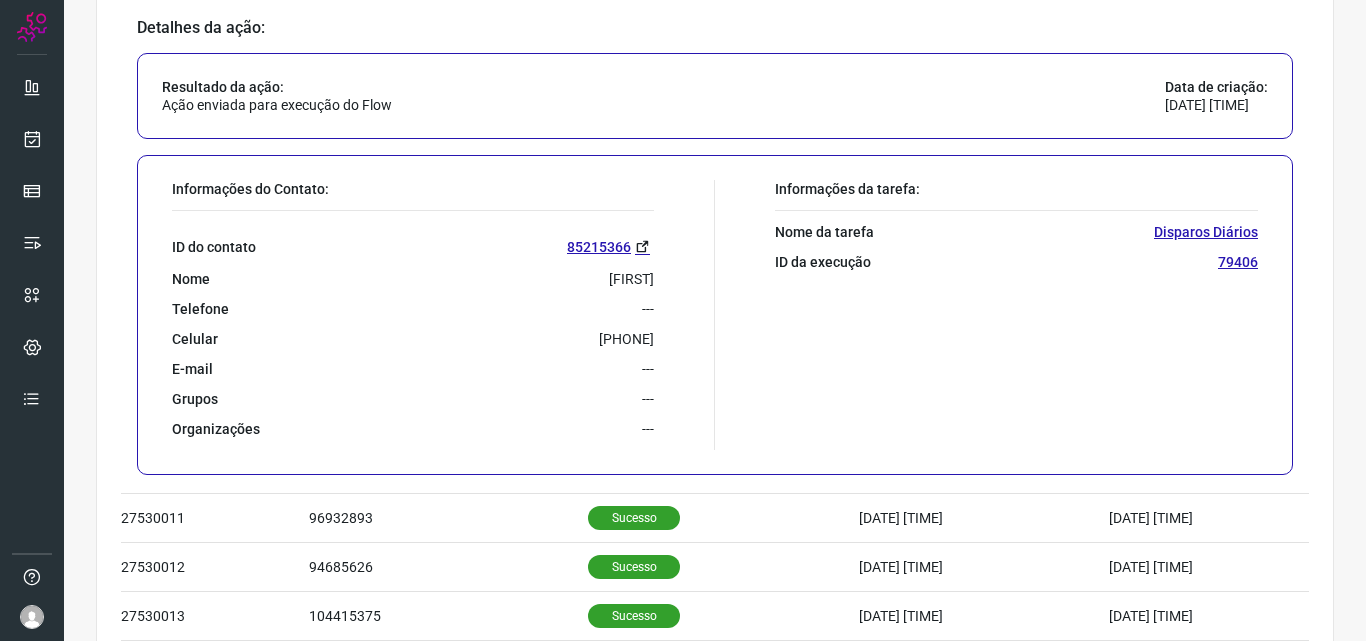 drag, startPoint x: 543, startPoint y: 339, endPoint x: 645, endPoint y: 342, distance: 102.044106 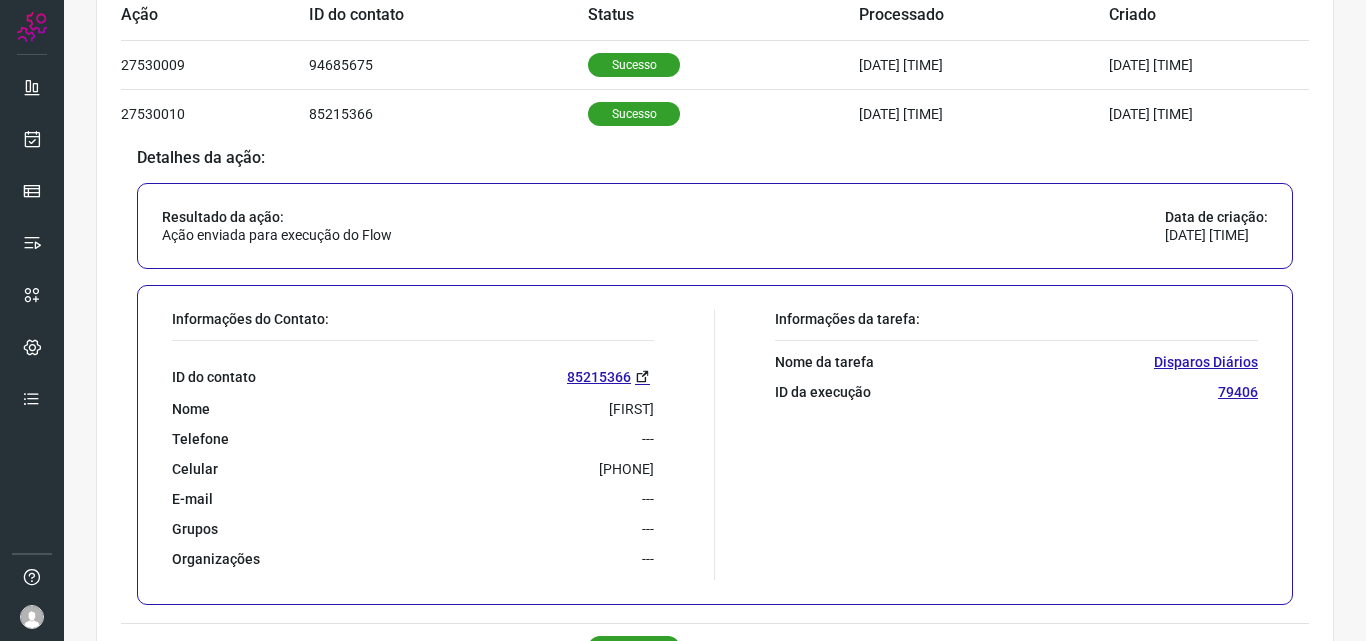 scroll, scrollTop: 714, scrollLeft: 0, axis: vertical 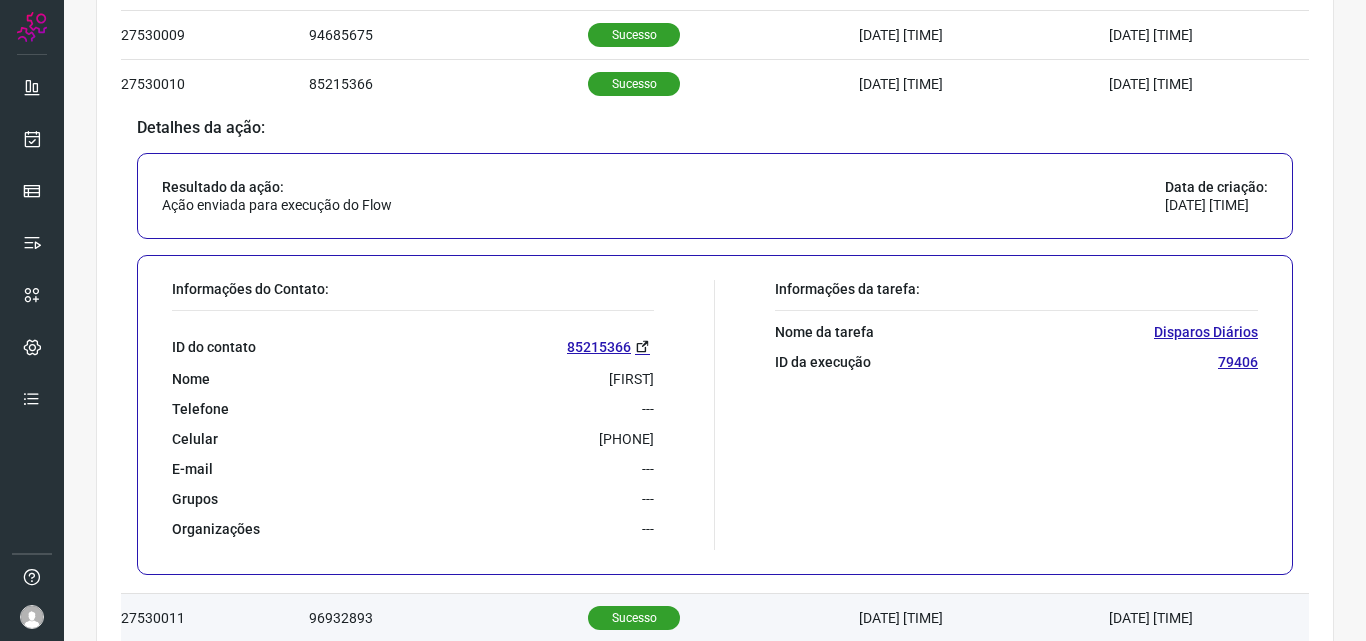 click on "Sucesso" at bounding box center [634, 618] 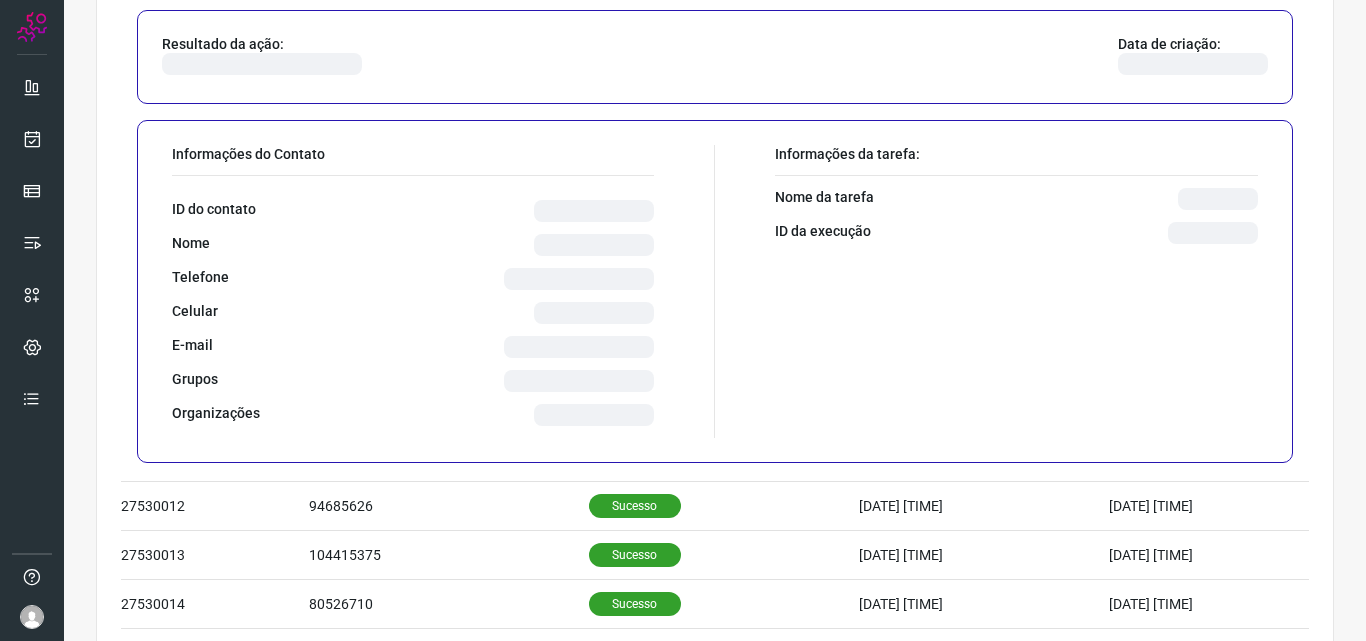scroll, scrollTop: 914, scrollLeft: 0, axis: vertical 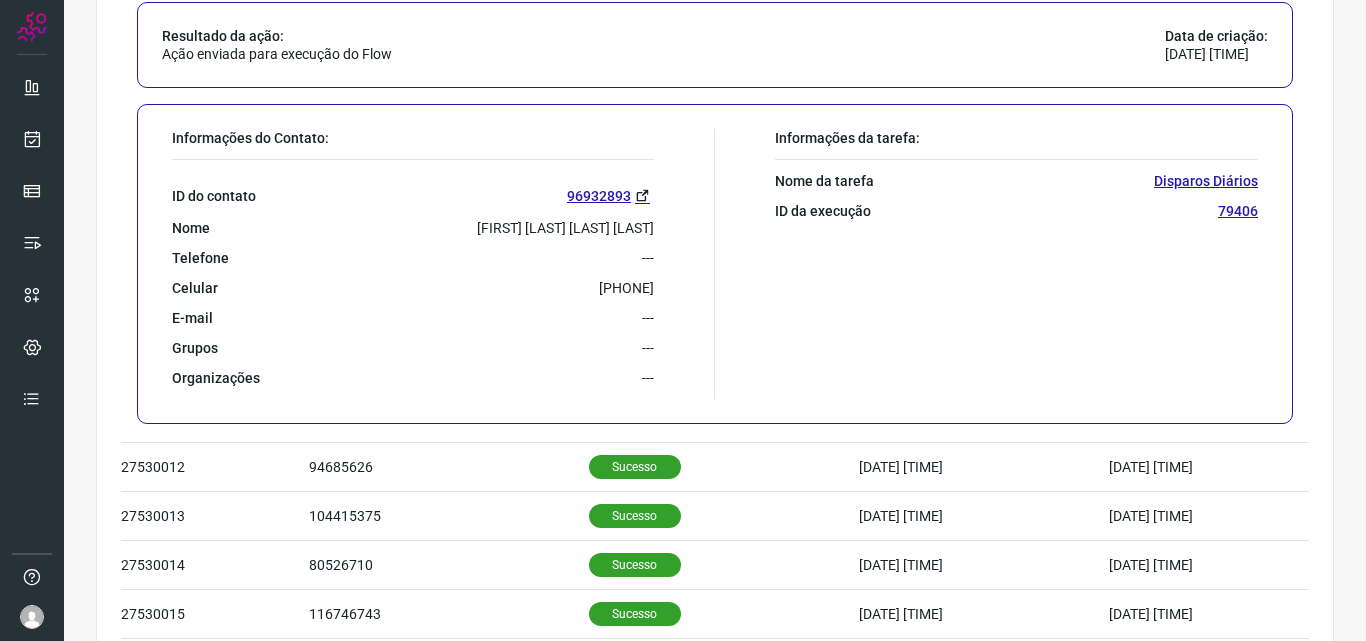 drag, startPoint x: 545, startPoint y: 285, endPoint x: 657, endPoint y: 288, distance: 112.04017 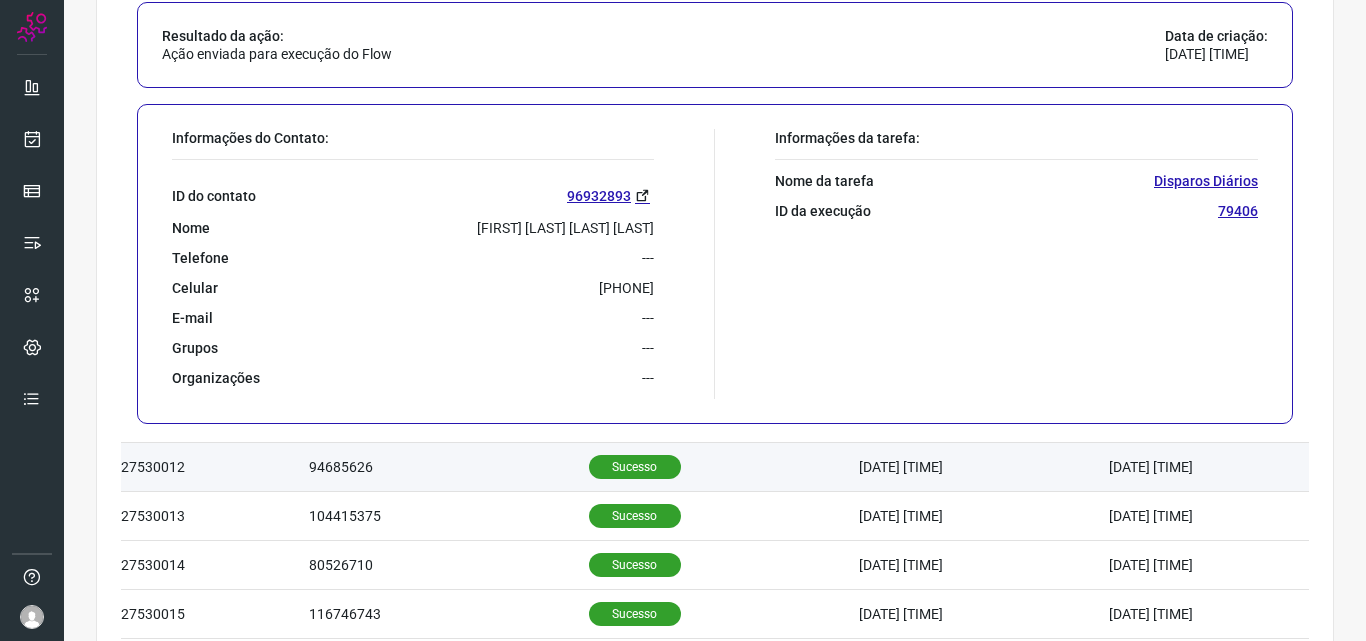 click on "Sucesso" at bounding box center (635, 467) 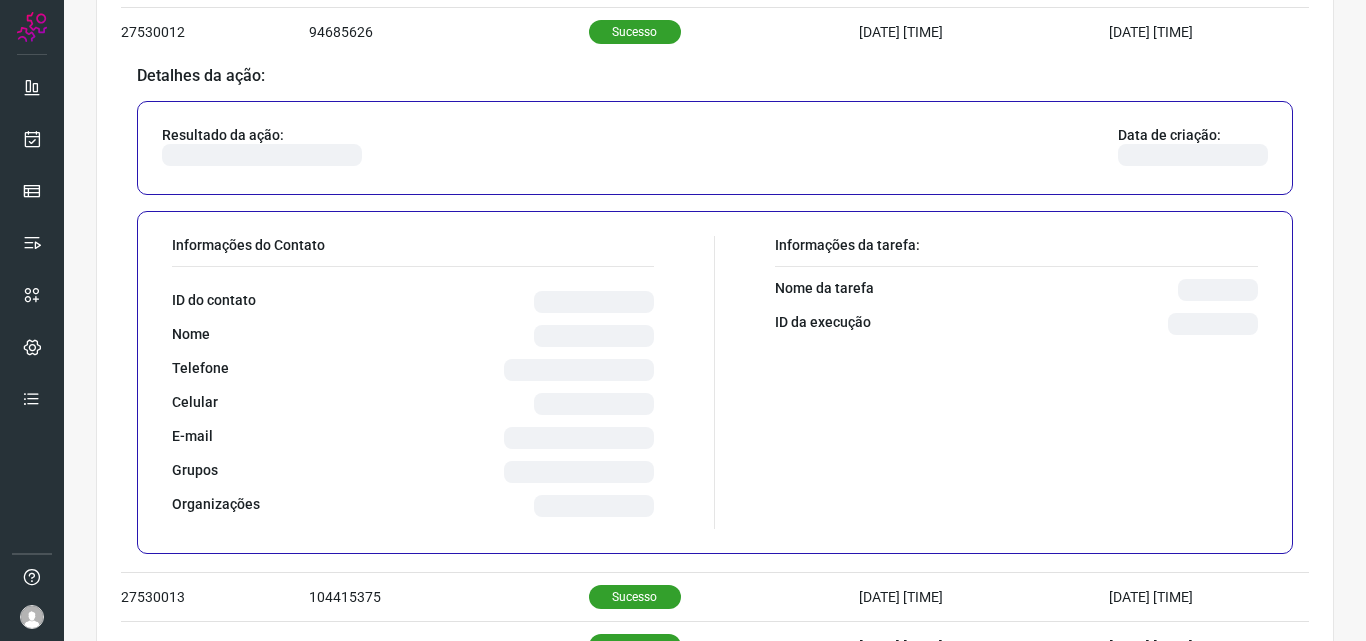 scroll, scrollTop: 928, scrollLeft: 0, axis: vertical 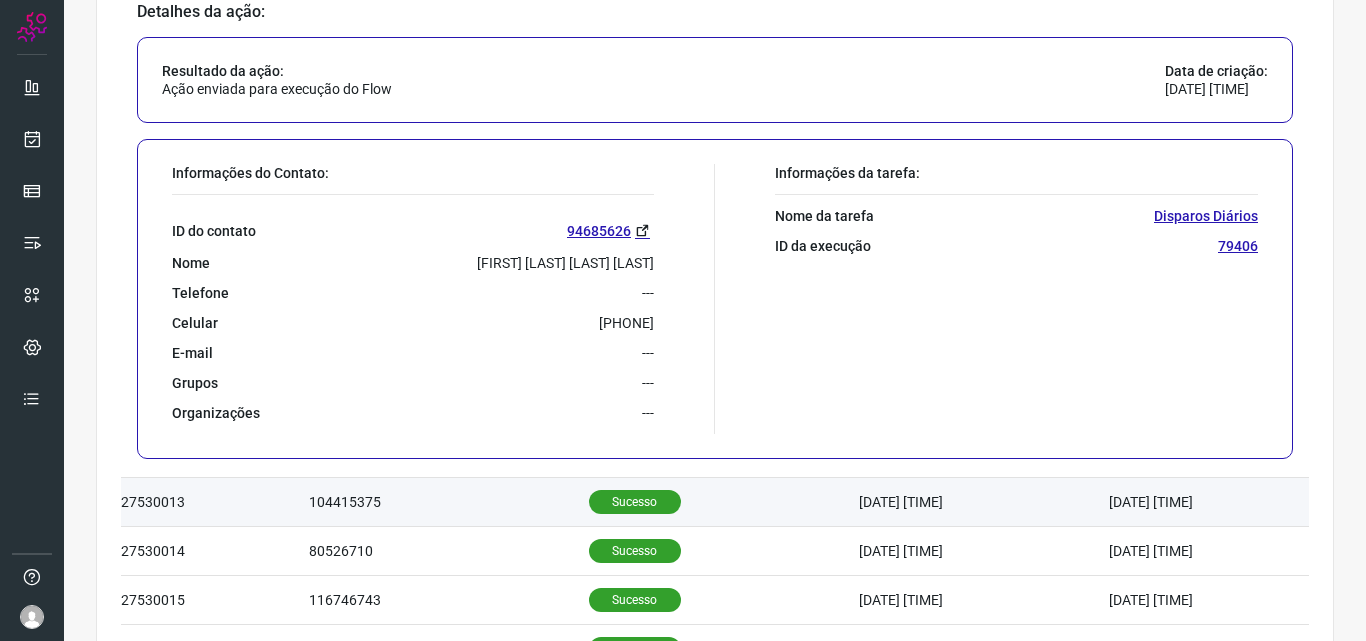 click on "Sucesso" at bounding box center [724, 502] 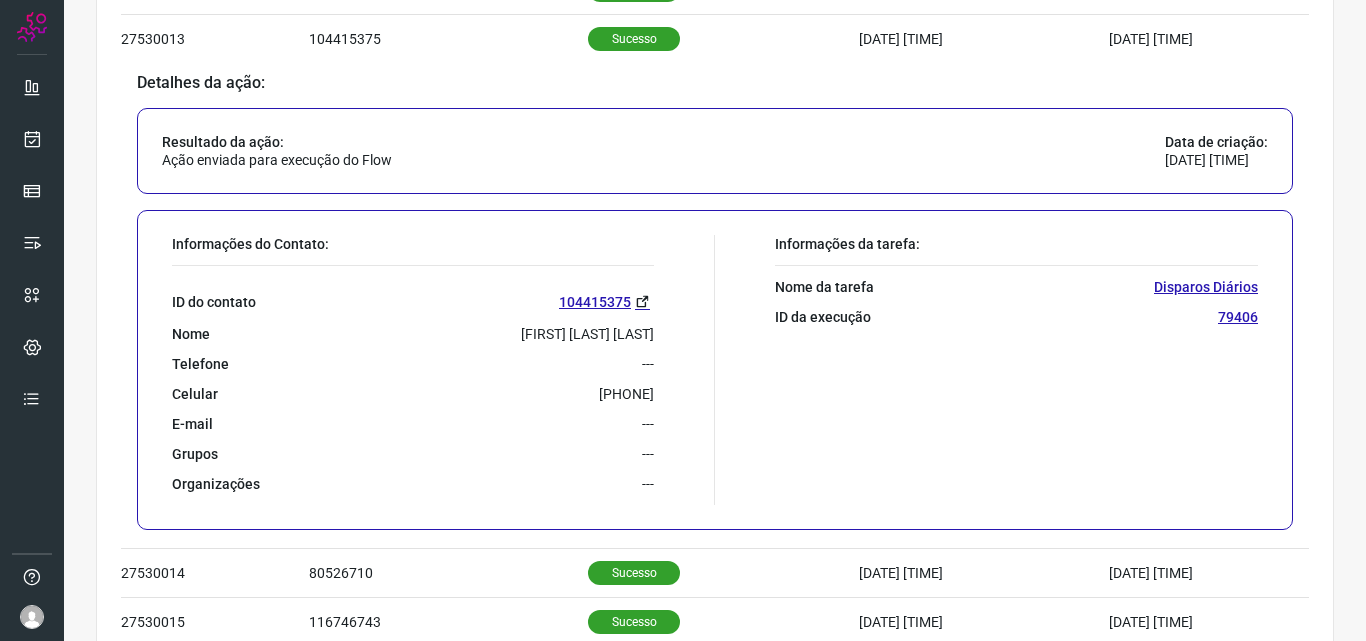 scroll, scrollTop: 942, scrollLeft: 0, axis: vertical 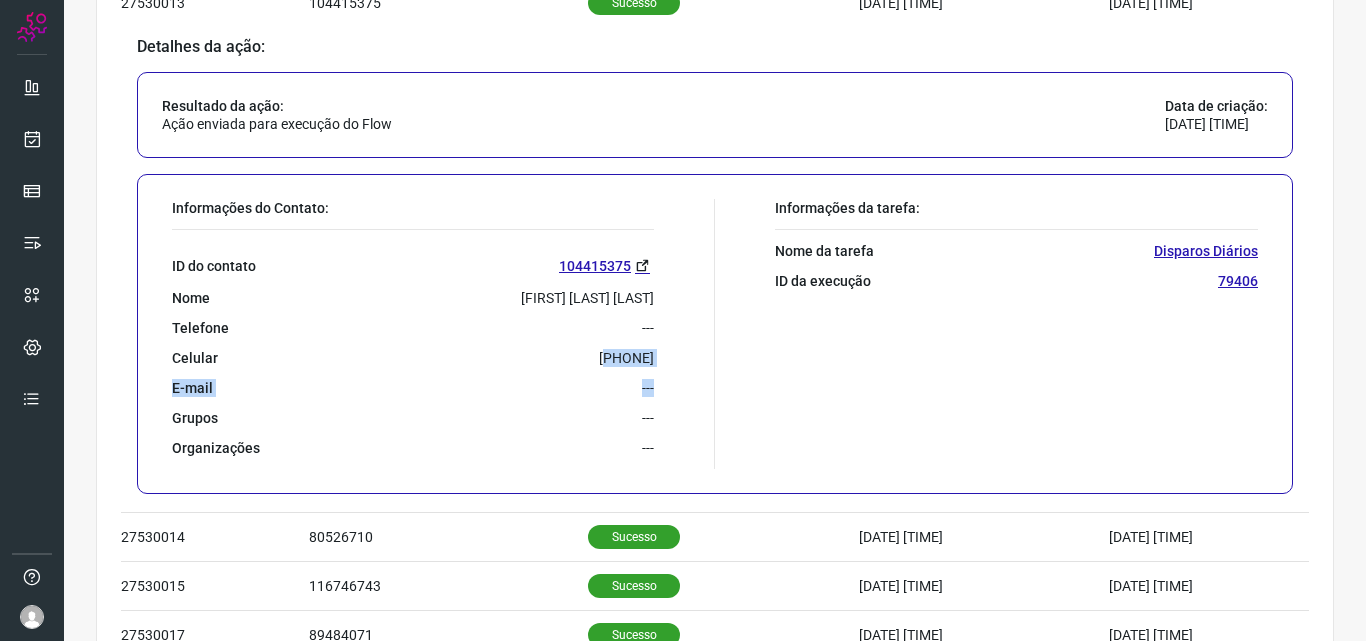 drag, startPoint x: 550, startPoint y: 355, endPoint x: 659, endPoint y: 369, distance: 109.89541 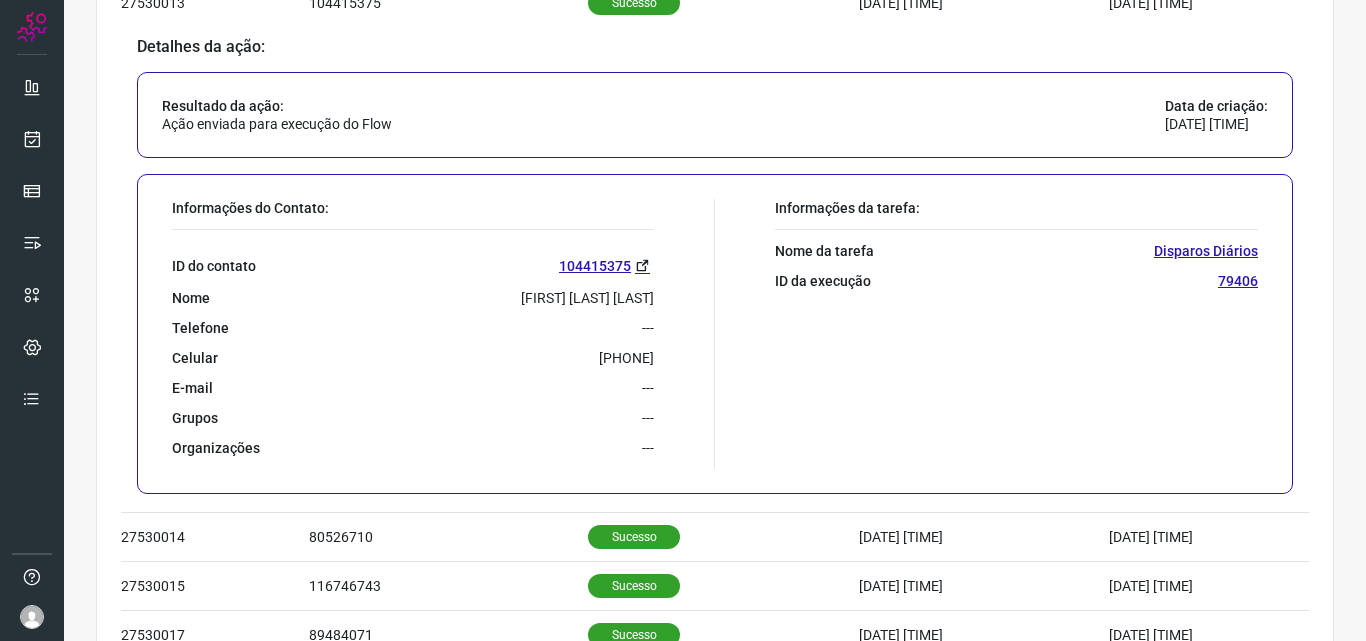 drag, startPoint x: 536, startPoint y: 360, endPoint x: 646, endPoint y: 354, distance: 110.16351 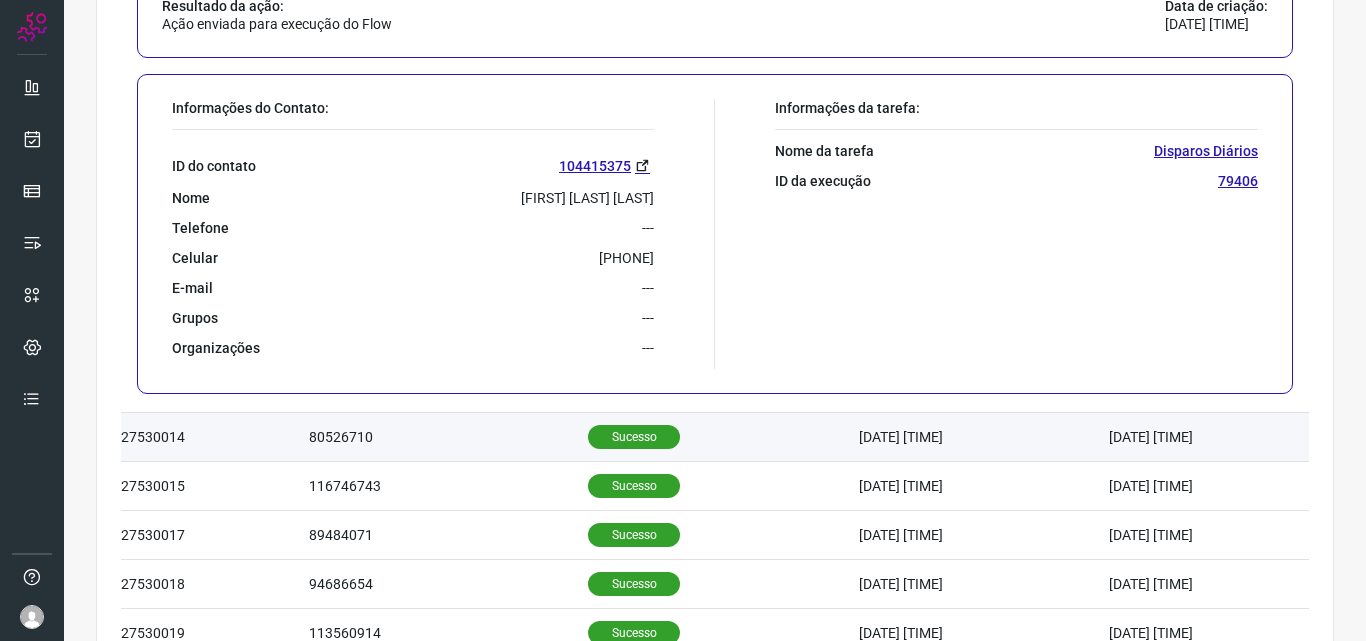 click on "Sucesso" at bounding box center (634, 437) 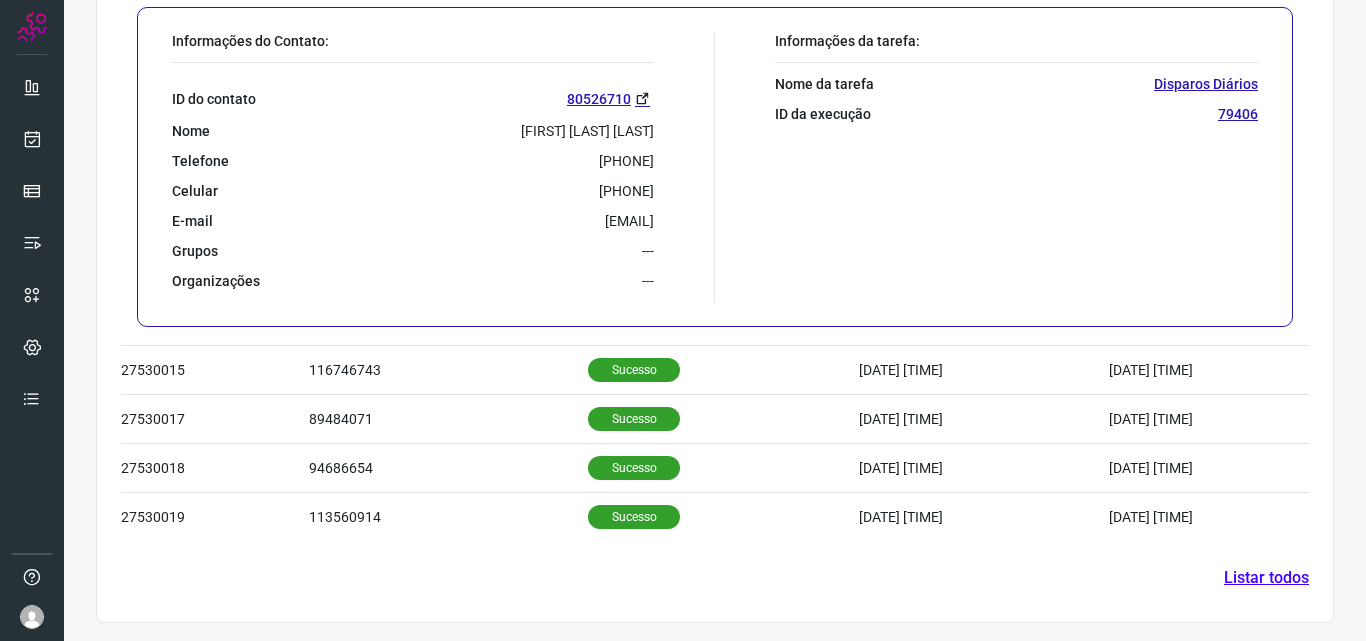 scroll, scrollTop: 1160, scrollLeft: 0, axis: vertical 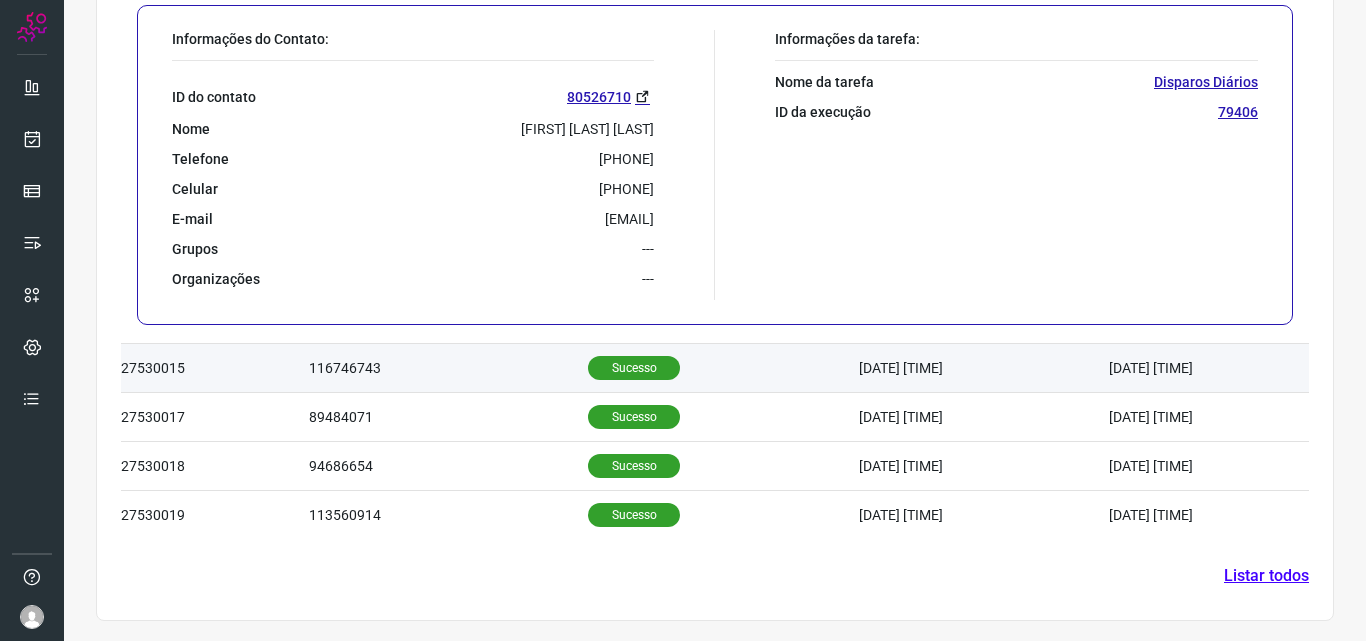 click on "Sucesso" at bounding box center [634, 368] 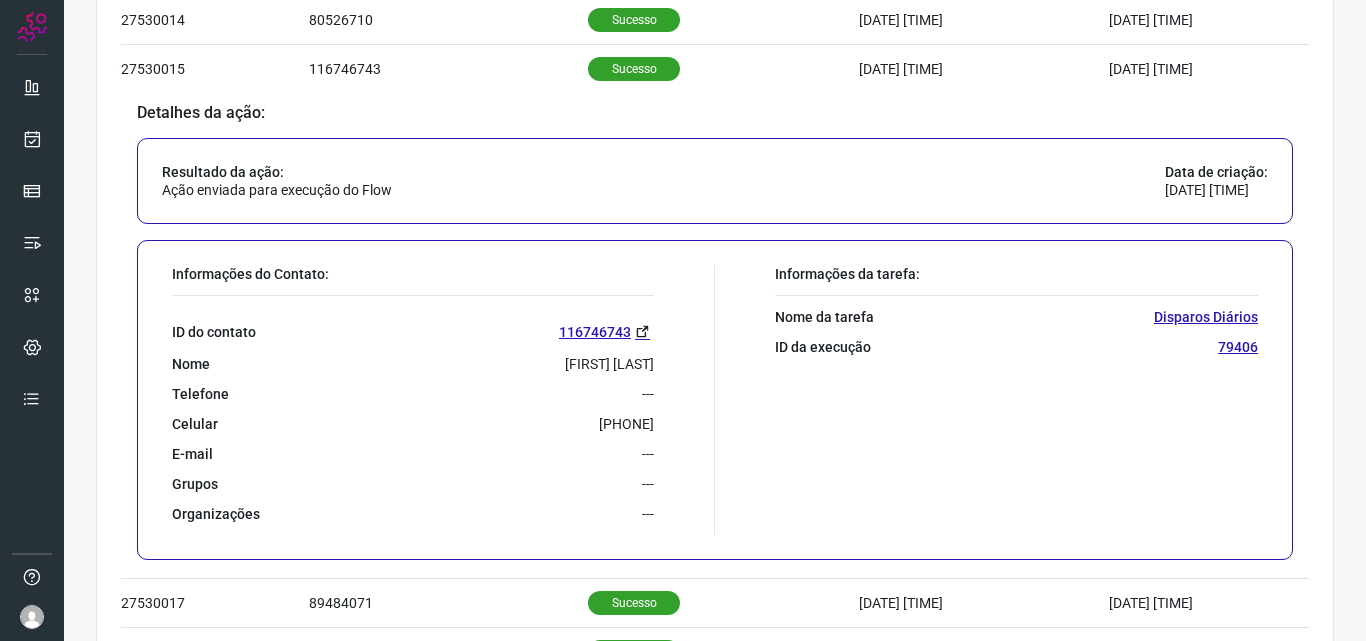 scroll, scrollTop: 1074, scrollLeft: 0, axis: vertical 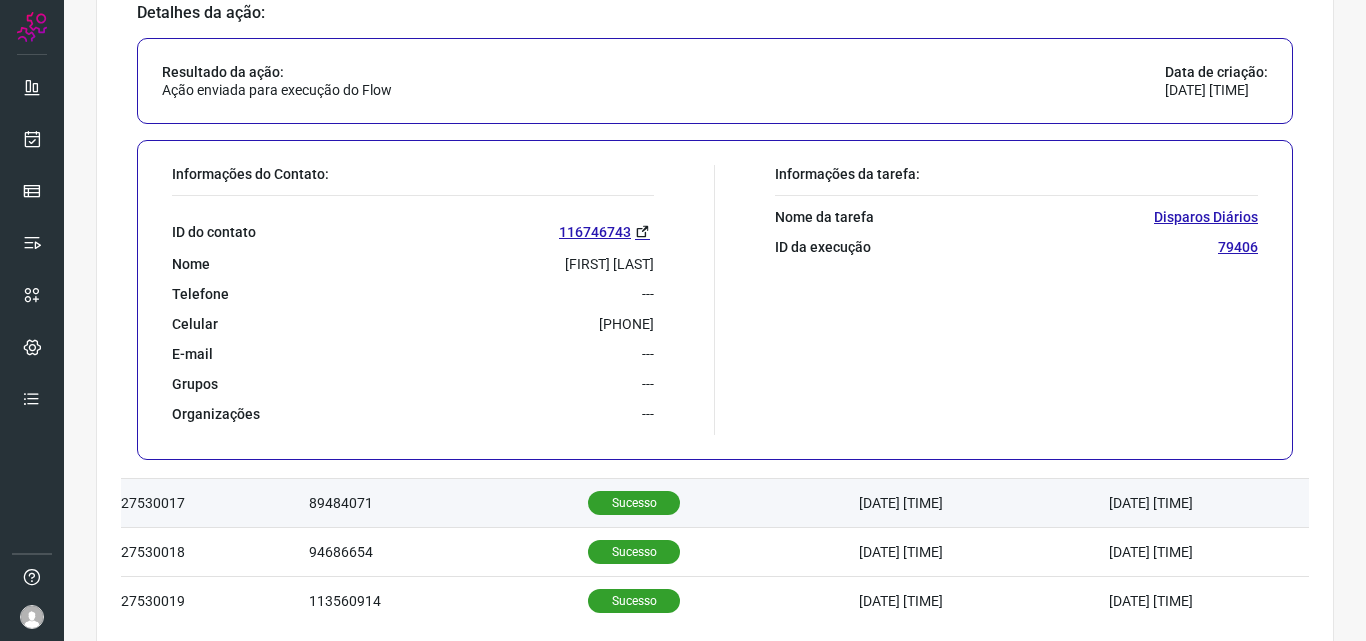 click on "Sucesso" at bounding box center [634, 503] 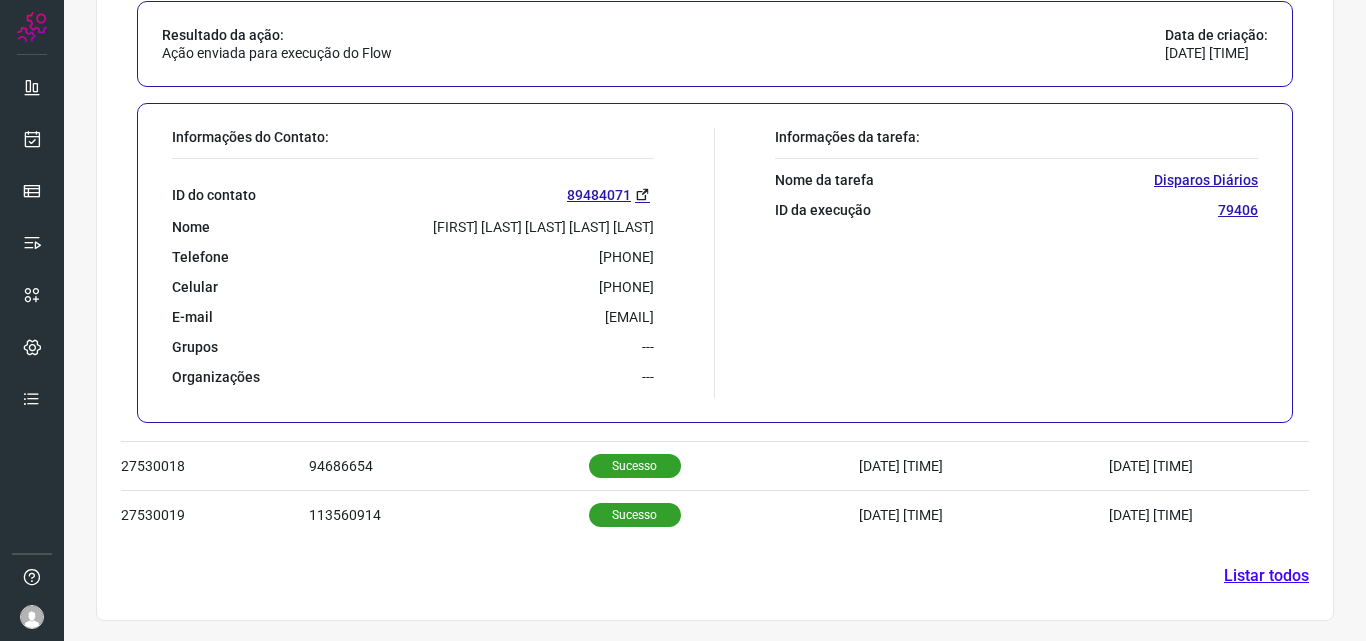 scroll, scrollTop: 1160, scrollLeft: 0, axis: vertical 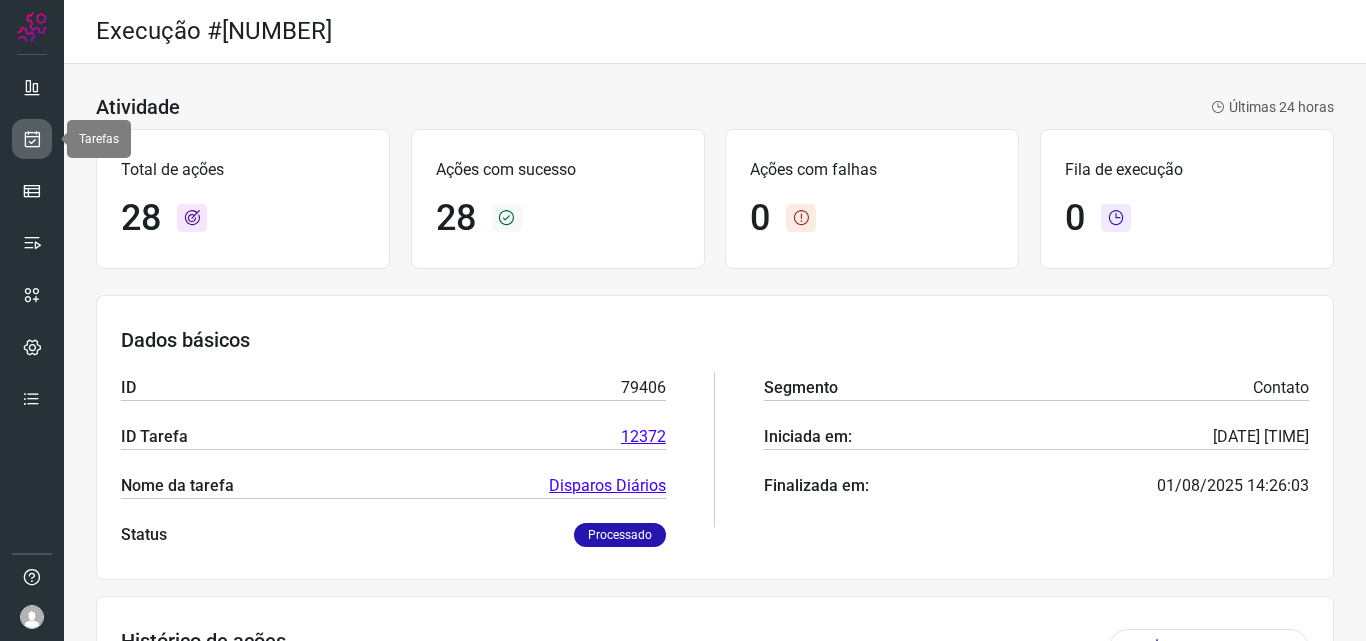 click at bounding box center (32, 139) 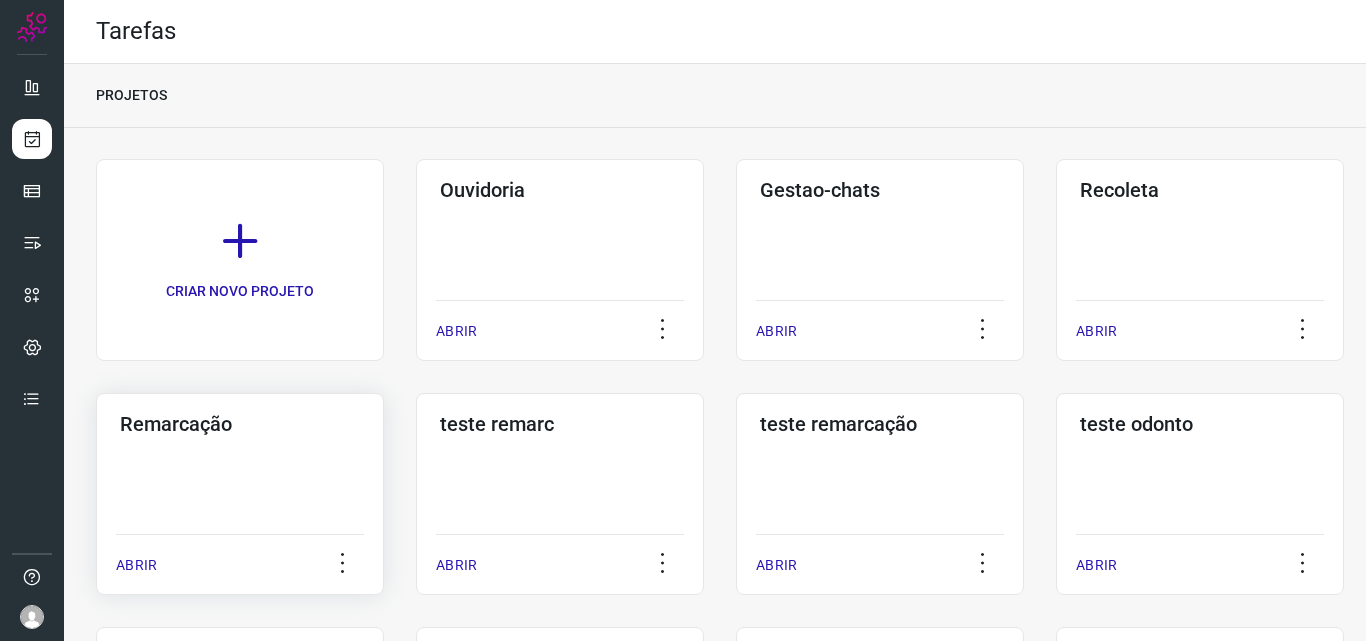 click on "Remarcação  ABRIR" 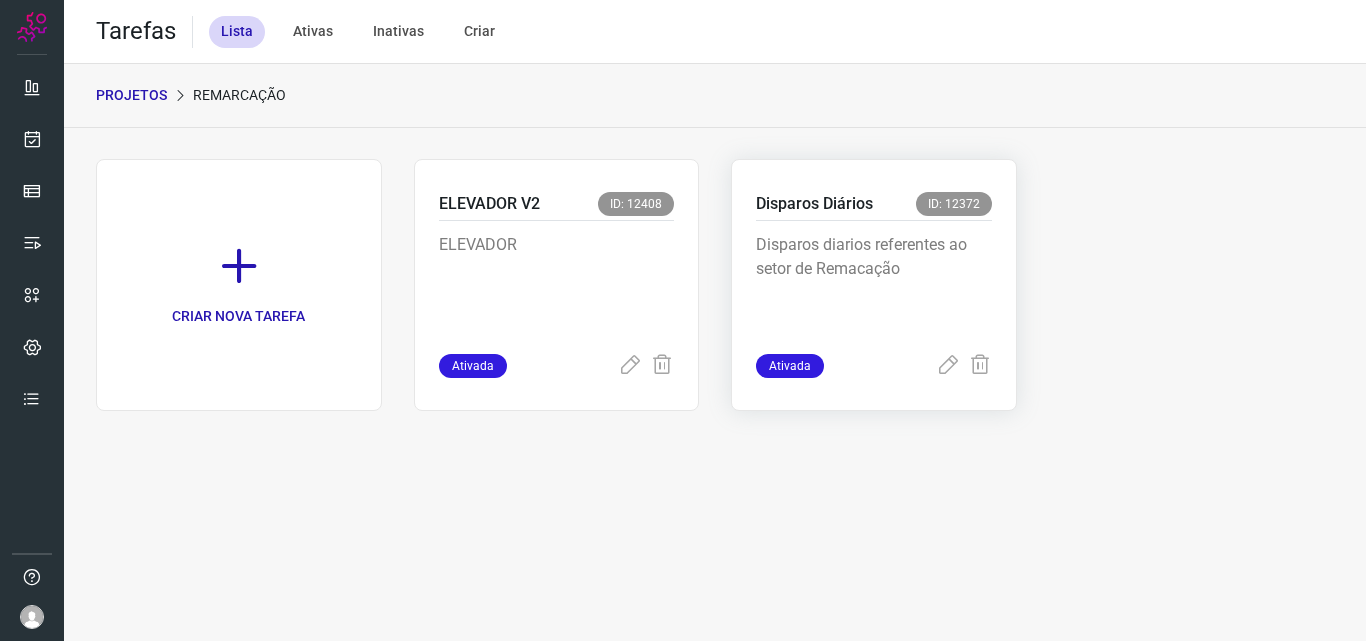 click on "Disparos diarios referentes ao setor de Remacação" at bounding box center [874, 283] 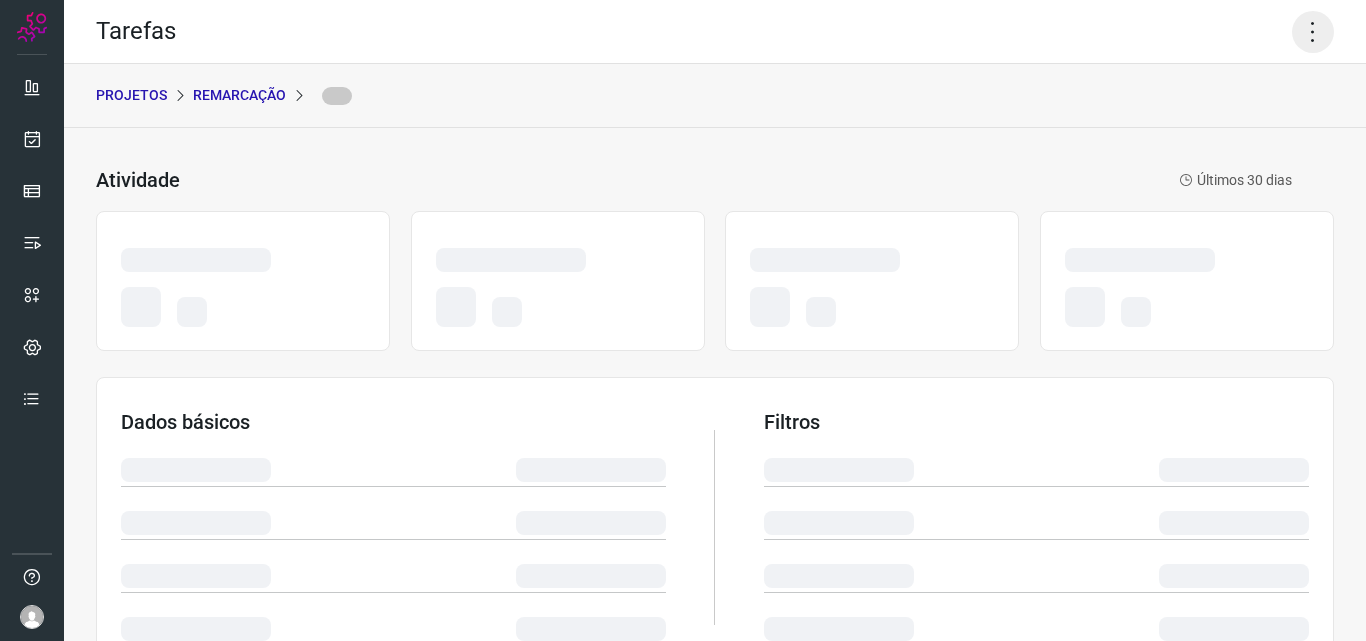 click 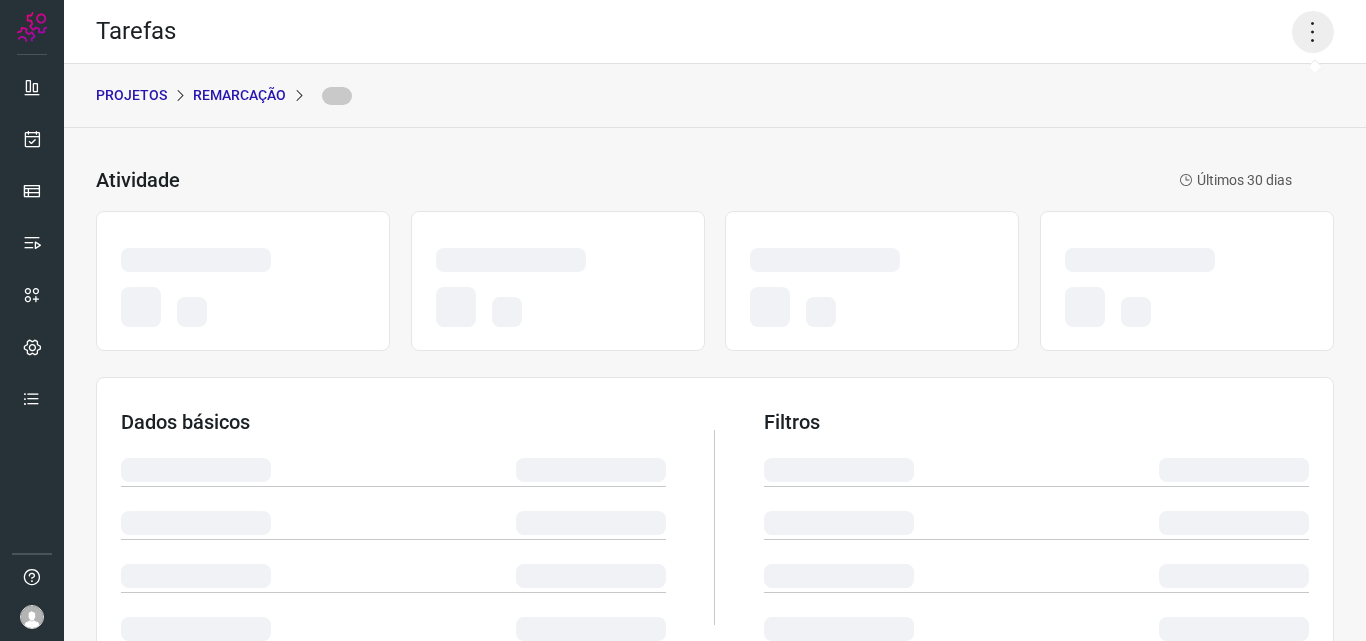 click 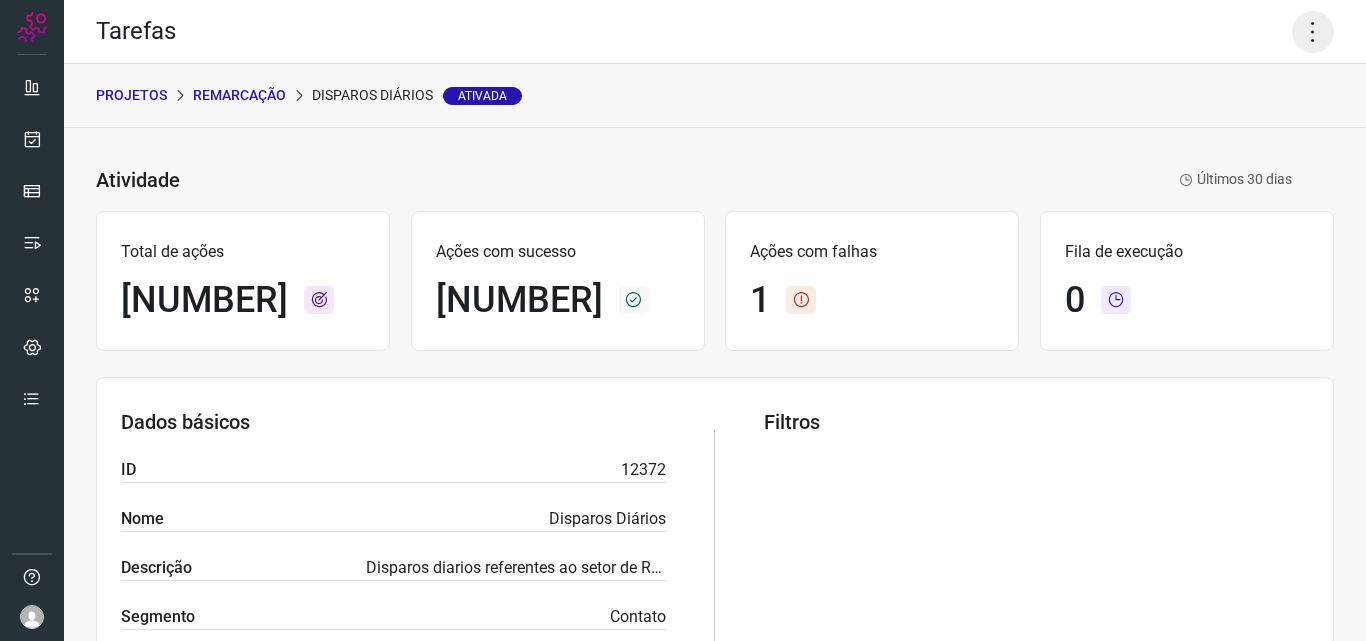 click 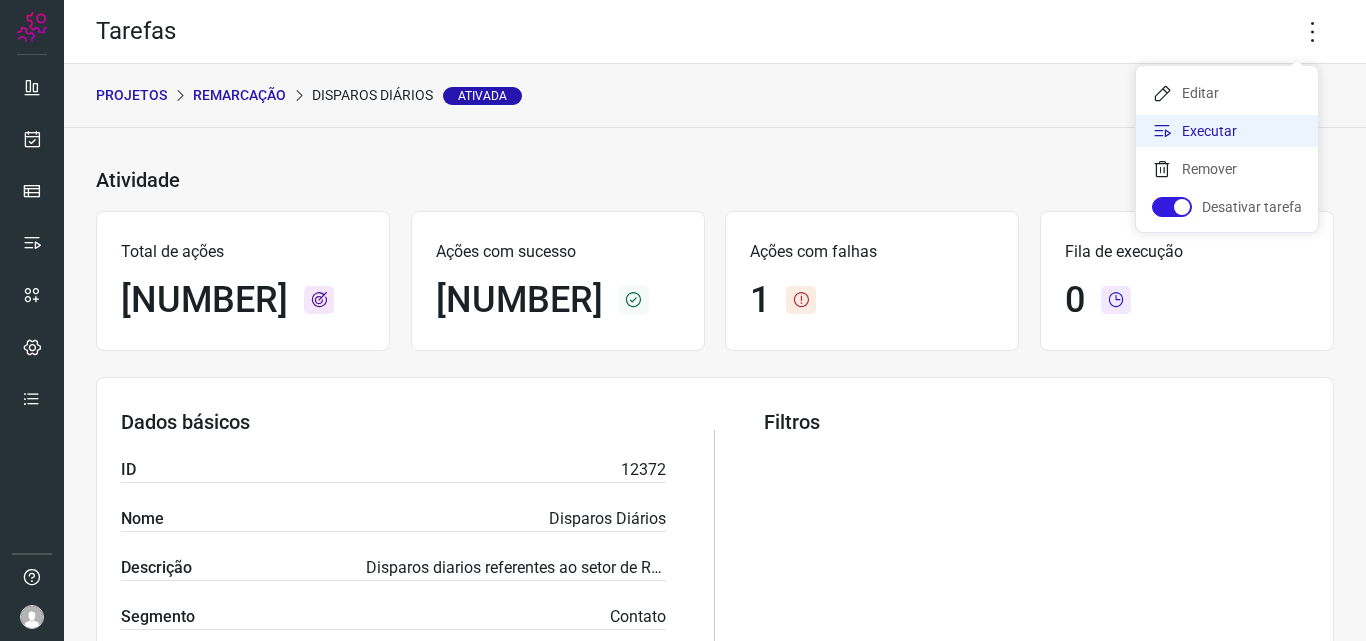 click on "Executar" 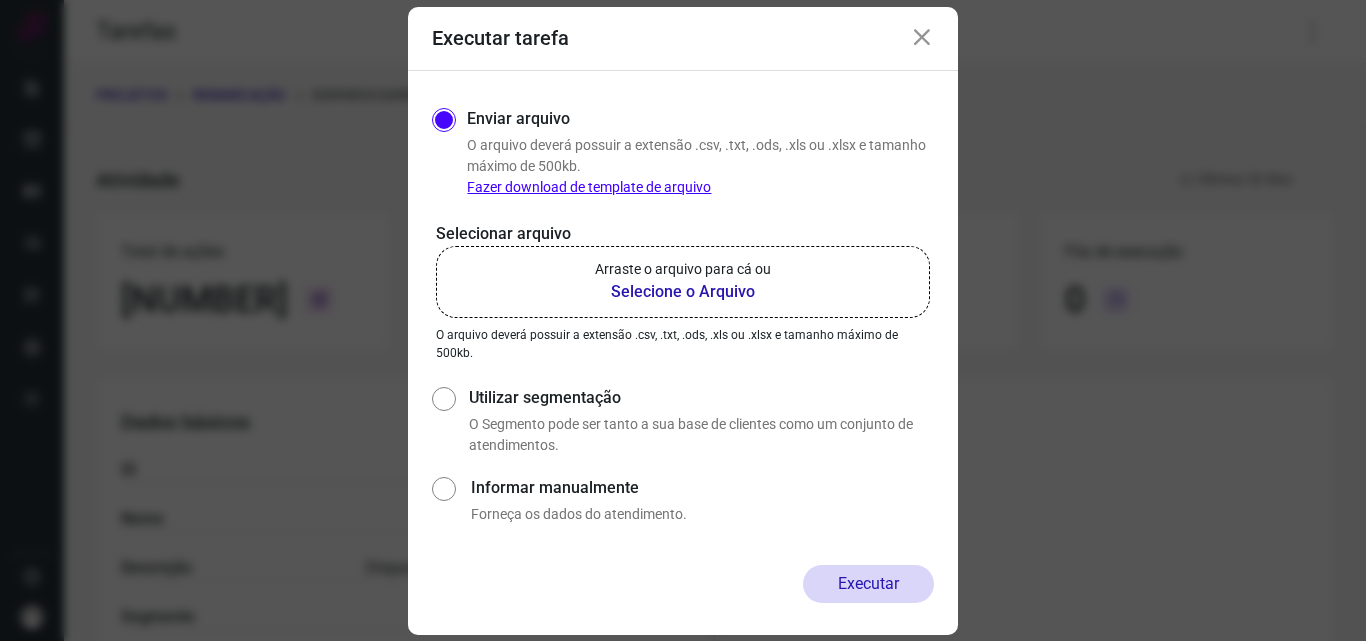 click on "Selecione o Arquivo" at bounding box center [683, 292] 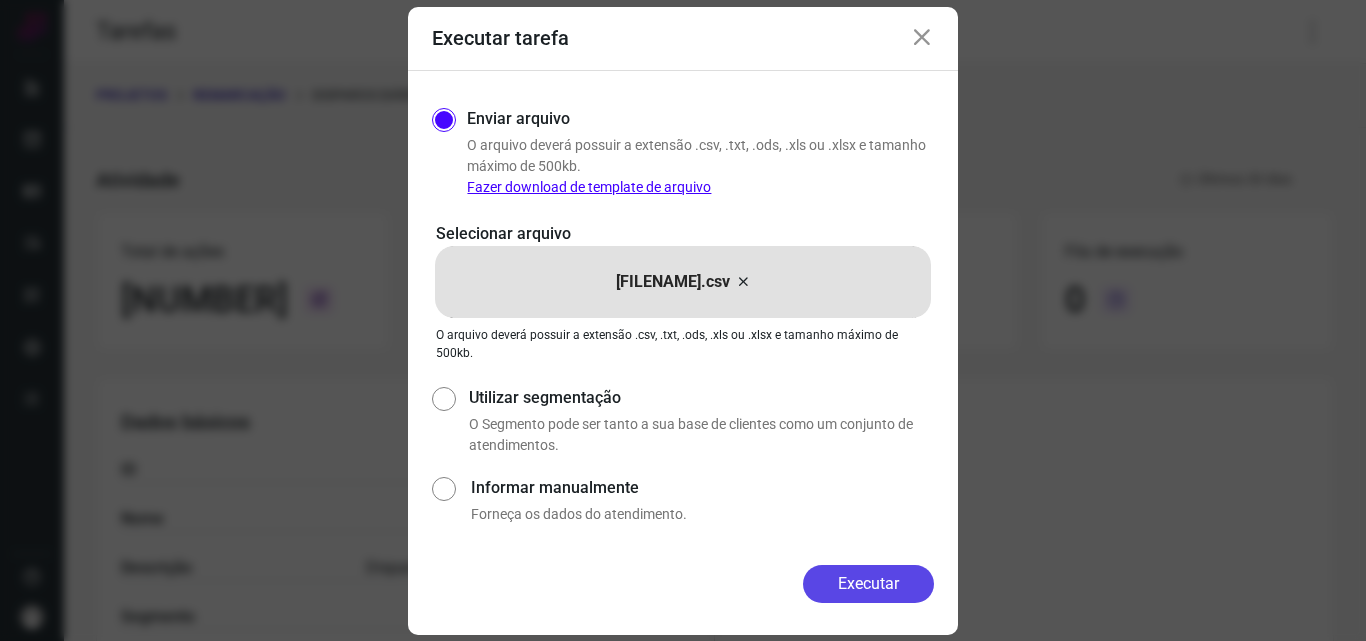 click on "Executar" at bounding box center [868, 584] 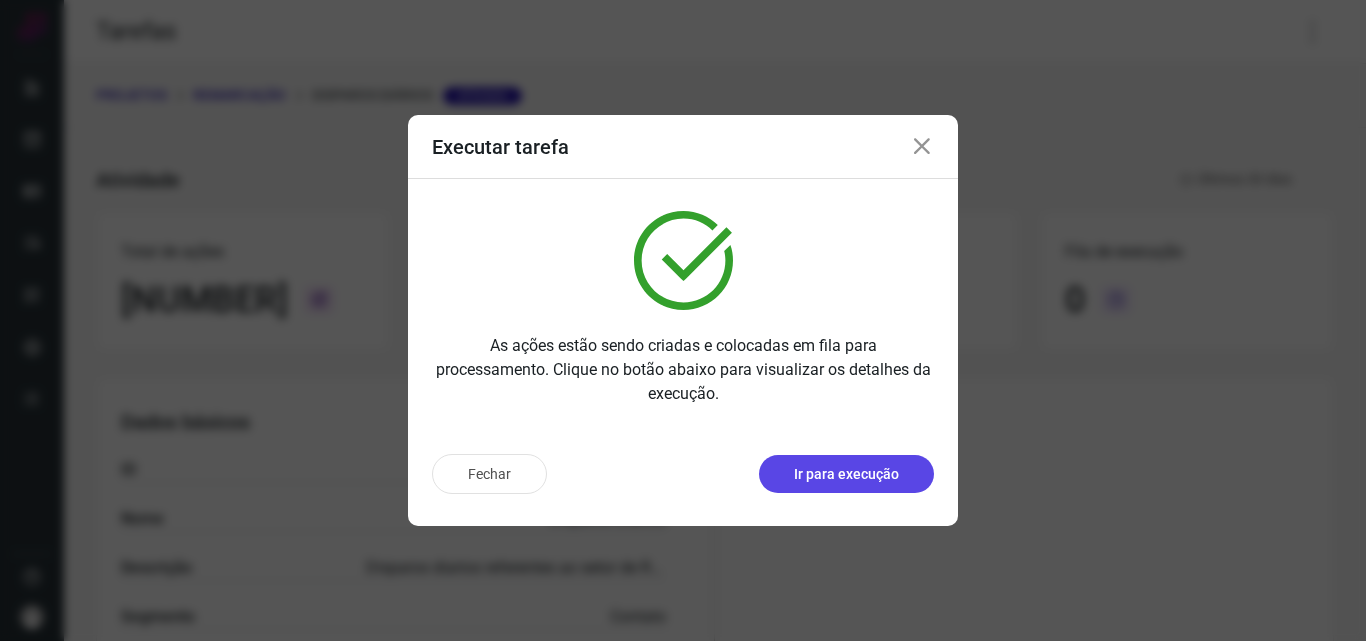 click on "Ir para execução" at bounding box center [846, 474] 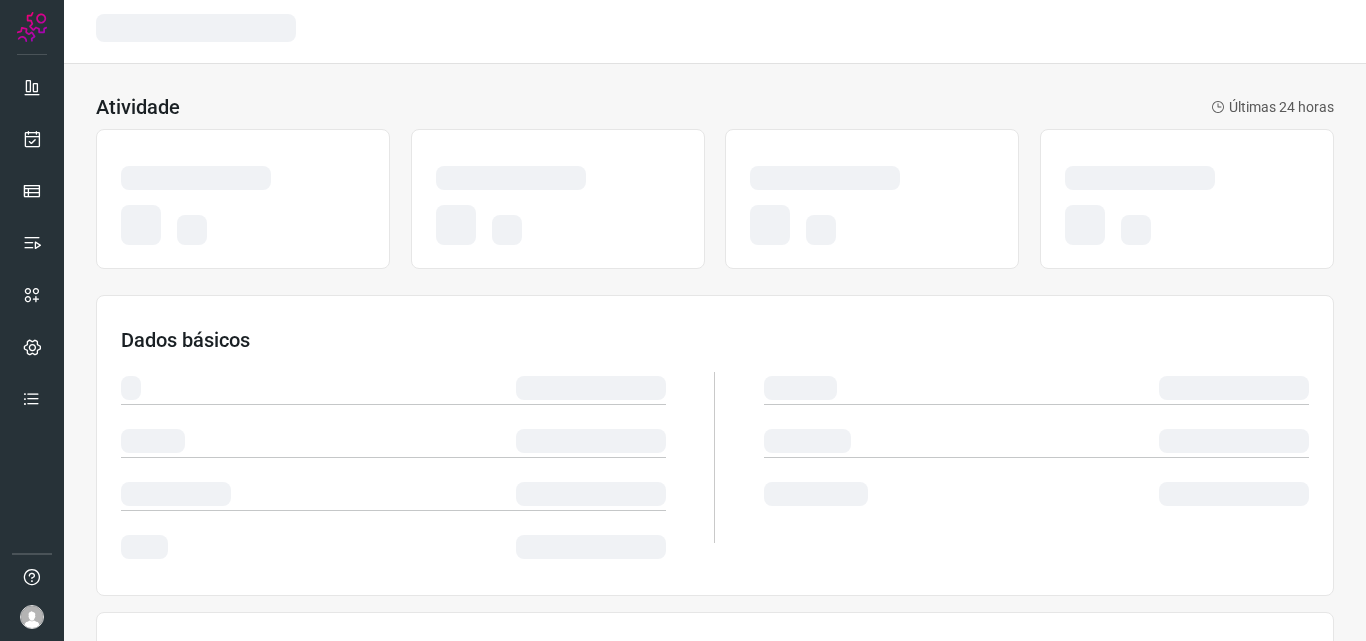 scroll, scrollTop: 0, scrollLeft: 0, axis: both 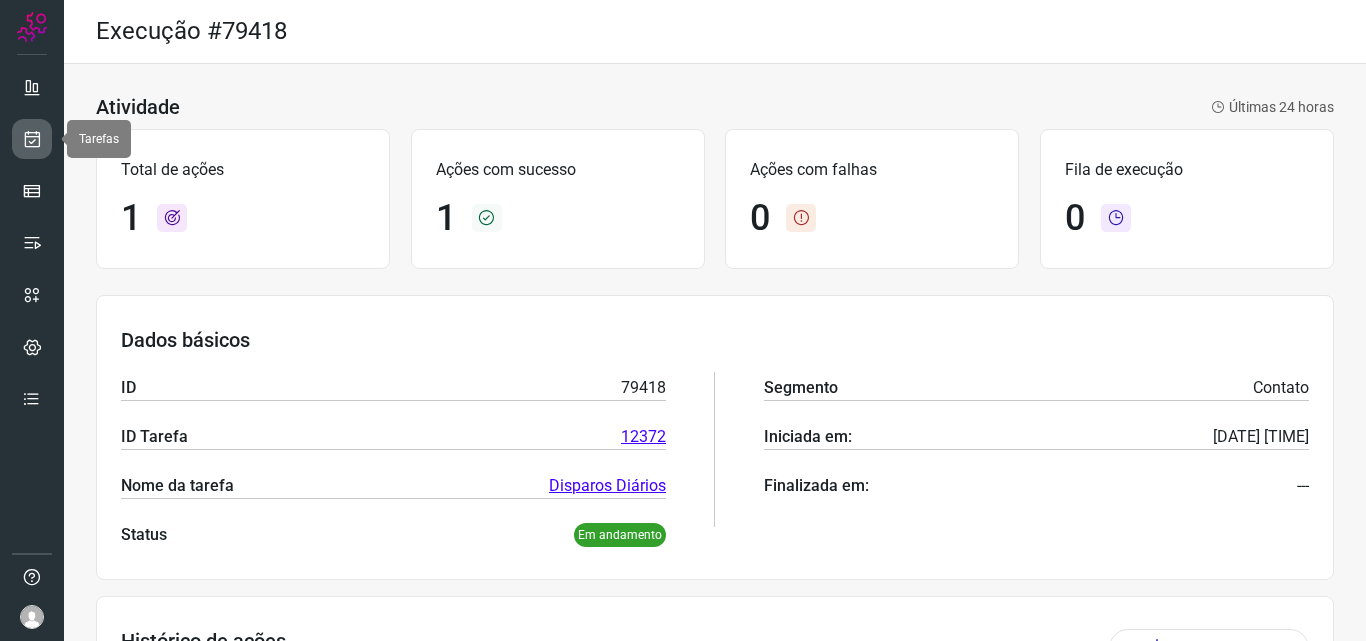click at bounding box center (32, 139) 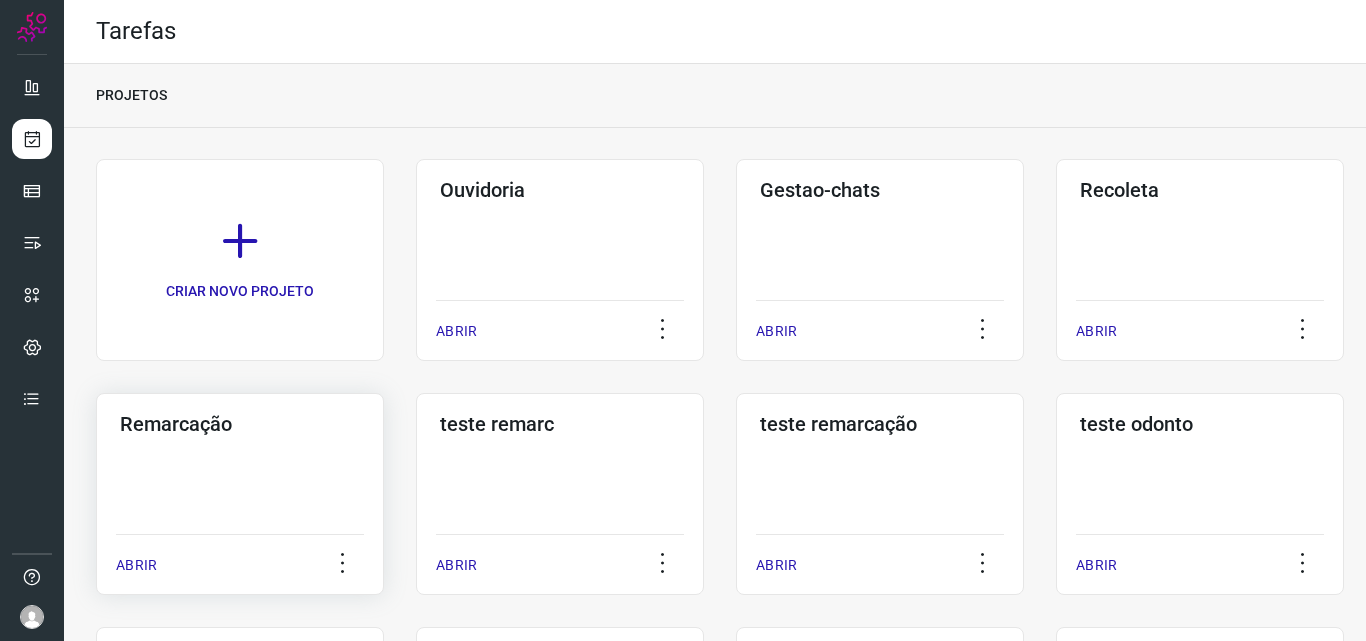 click on "Remarcação" at bounding box center (240, 424) 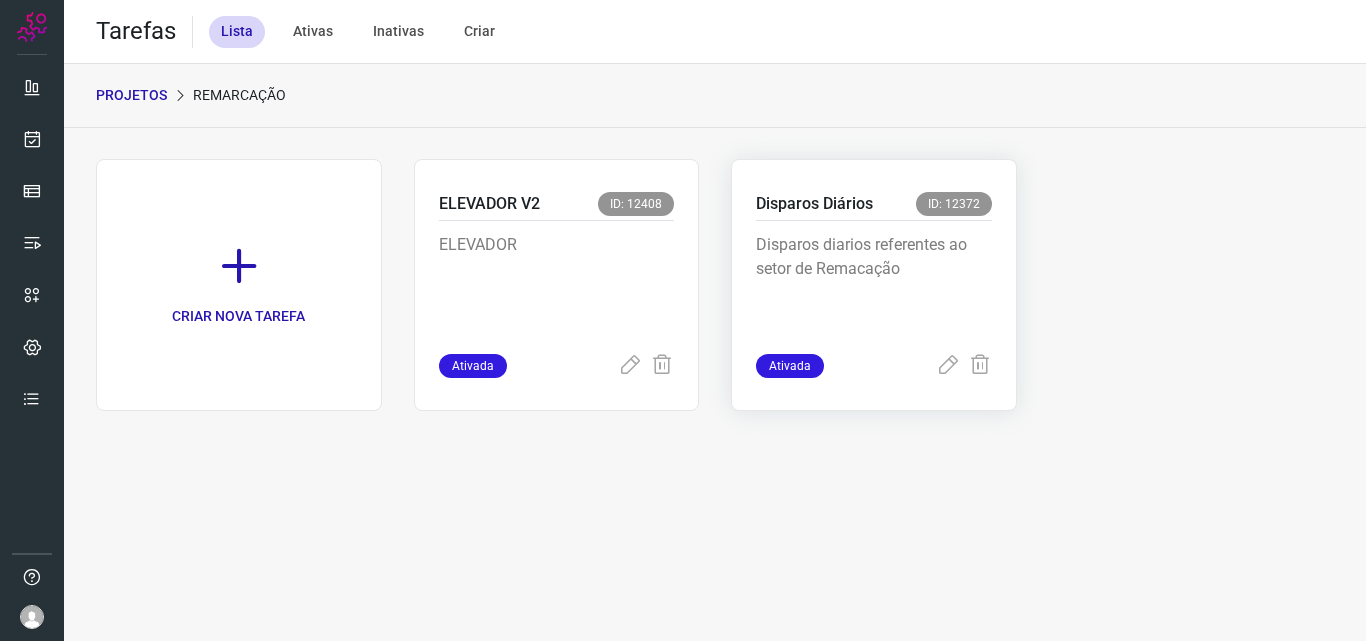 click on "Disparos diarios referentes ao setor de Remacação" at bounding box center (874, 283) 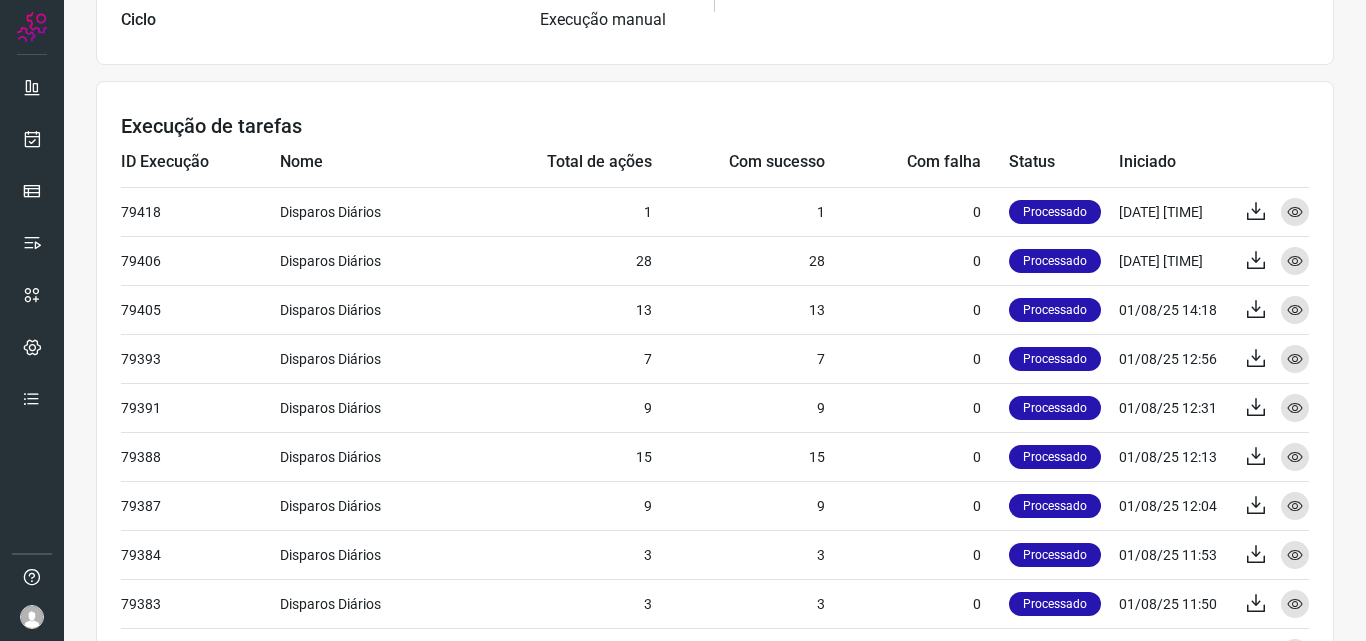 scroll, scrollTop: 700, scrollLeft: 0, axis: vertical 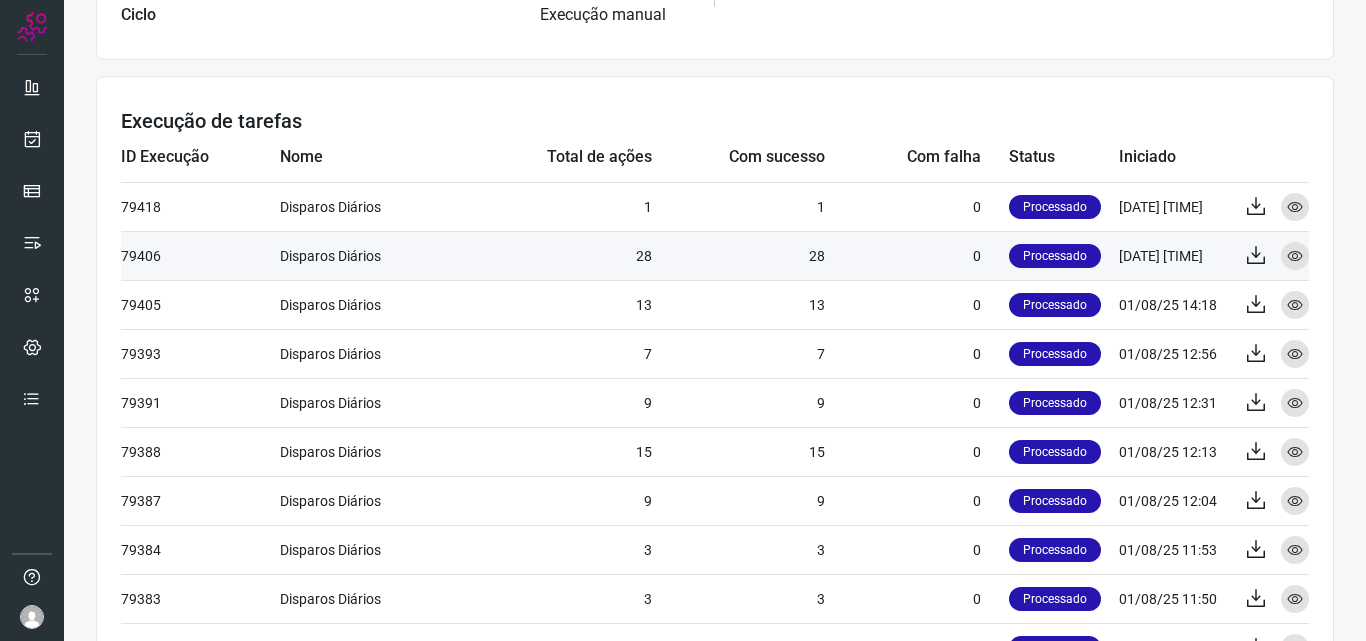 click on "28" at bounding box center (738, 255) 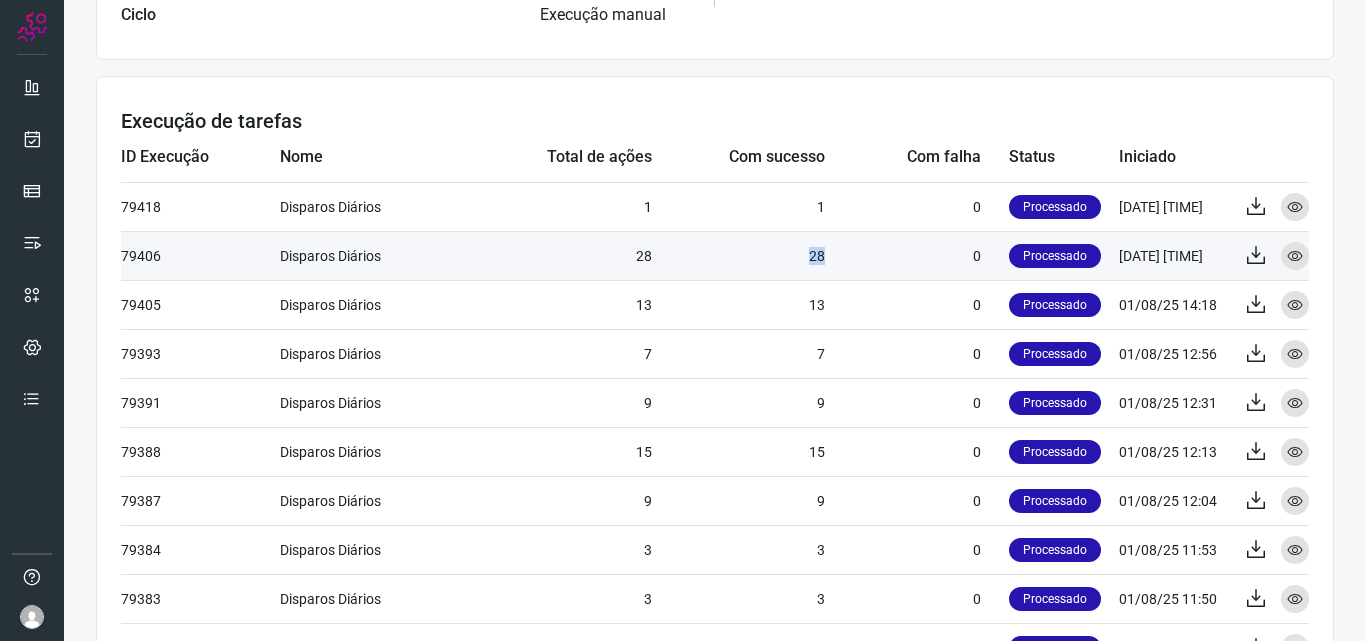 click on "28" at bounding box center (738, 255) 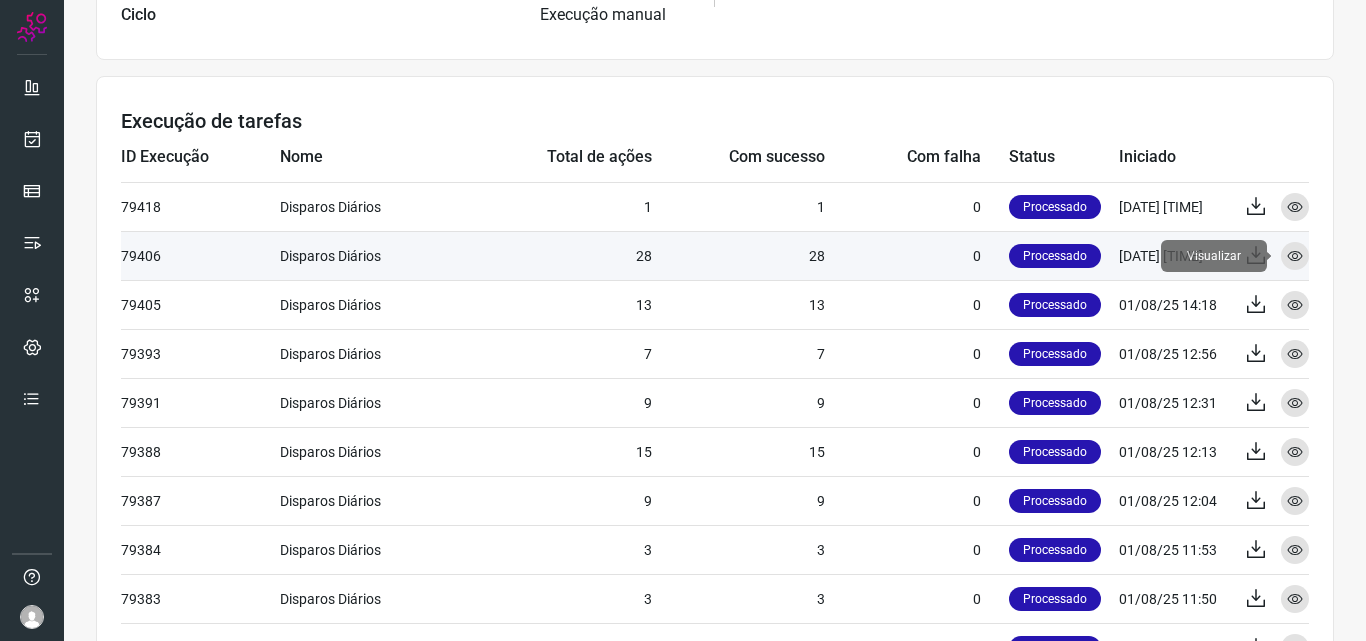 click at bounding box center [1295, 256] 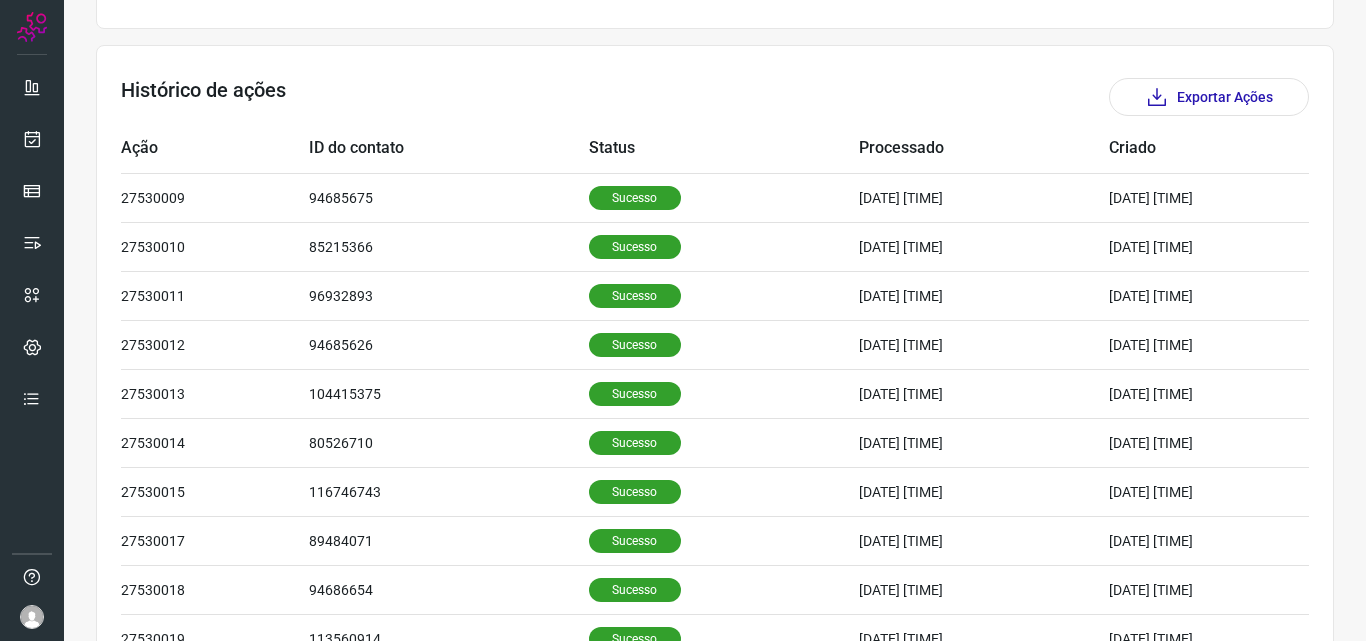 scroll, scrollTop: 674, scrollLeft: 0, axis: vertical 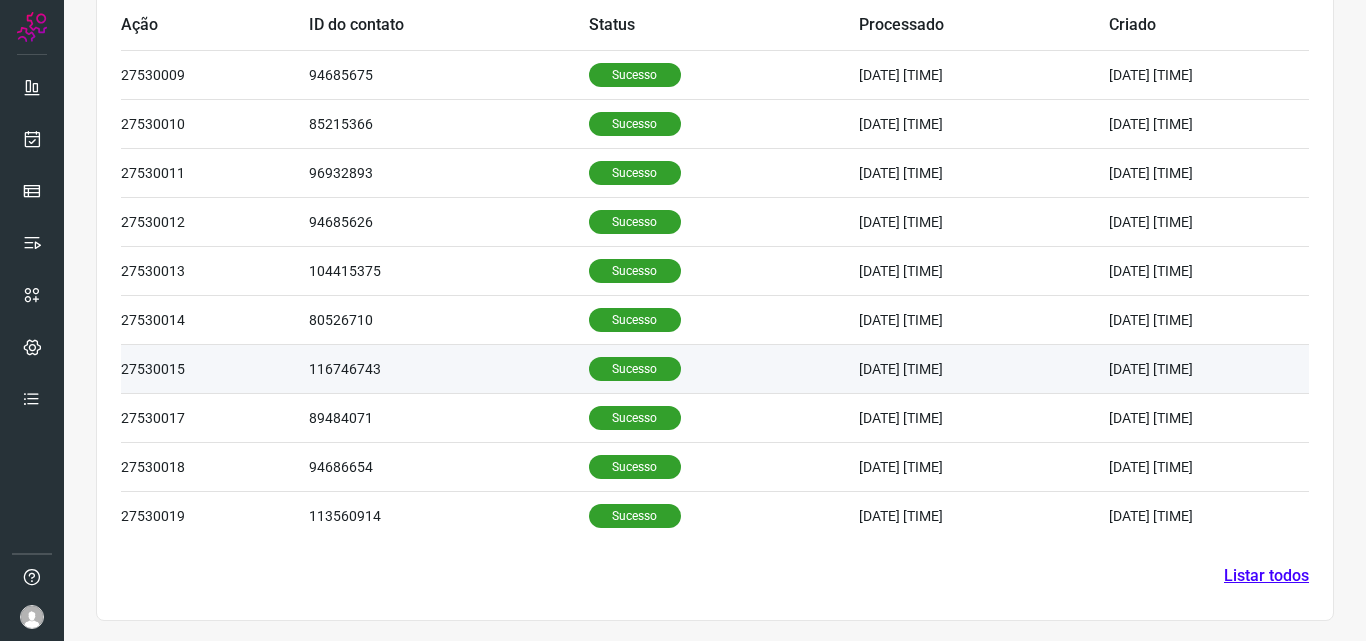 click on "Sucesso" at bounding box center [635, 369] 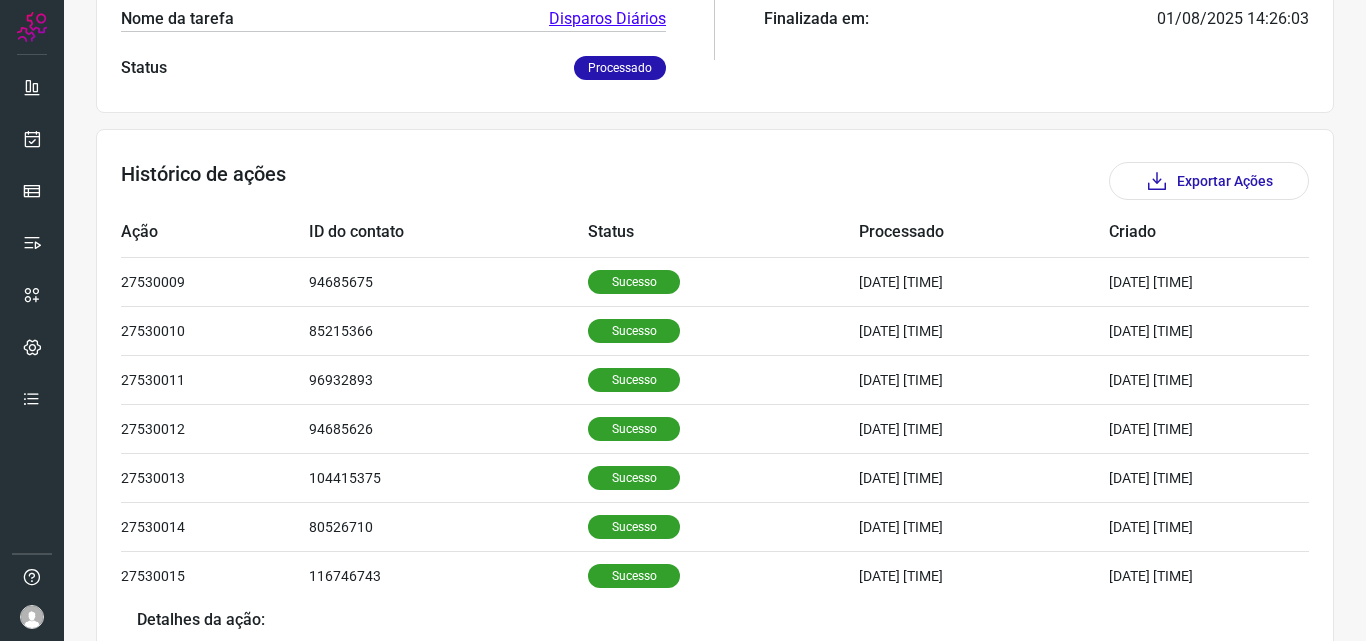 scroll, scrollTop: 500, scrollLeft: 0, axis: vertical 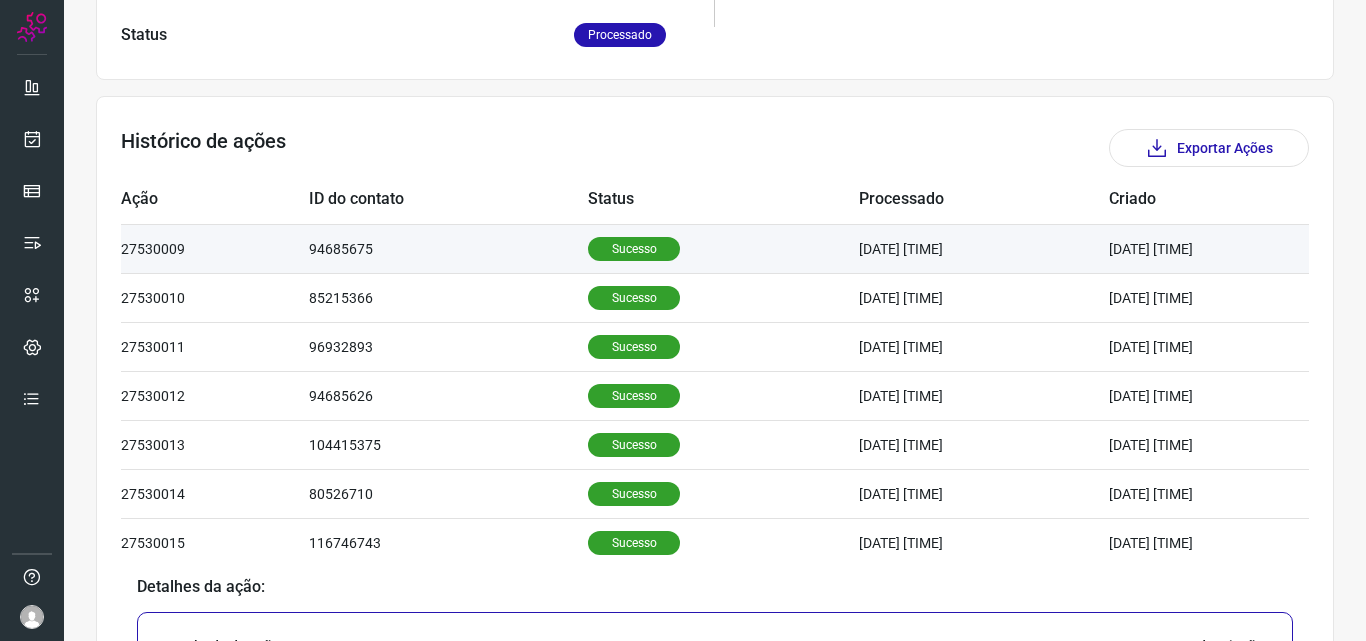 click on "Sucesso" at bounding box center [634, 249] 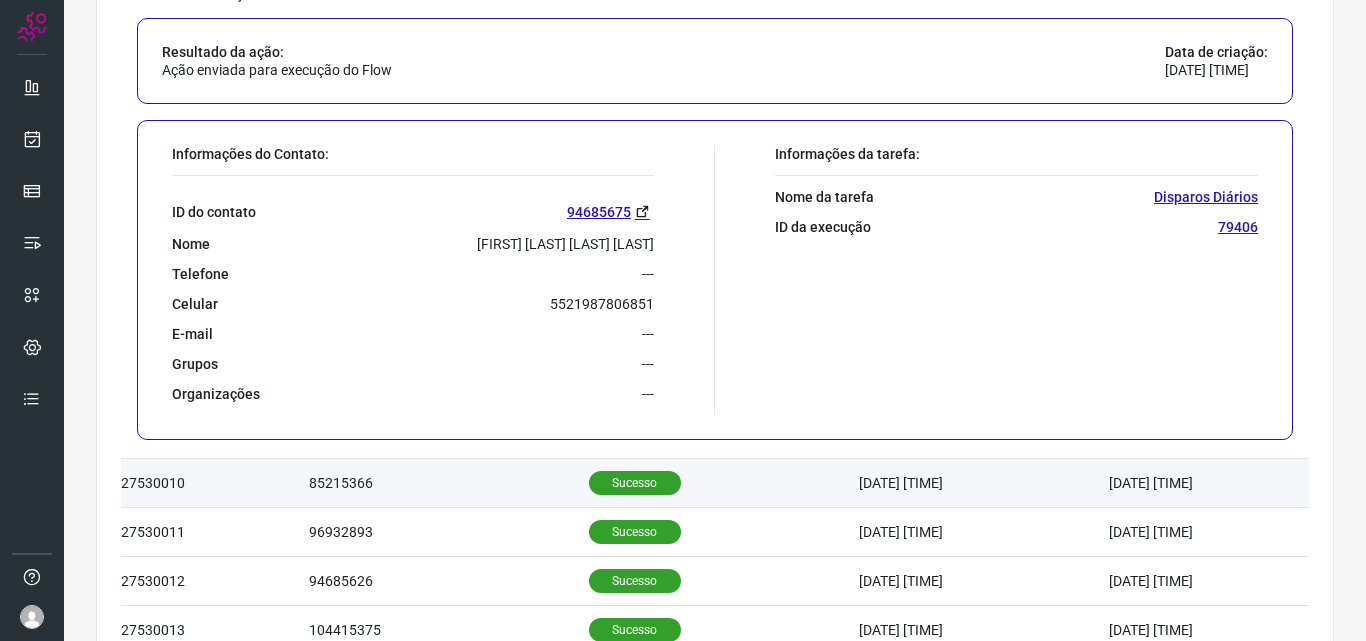 click on "Sucesso" at bounding box center (635, 483) 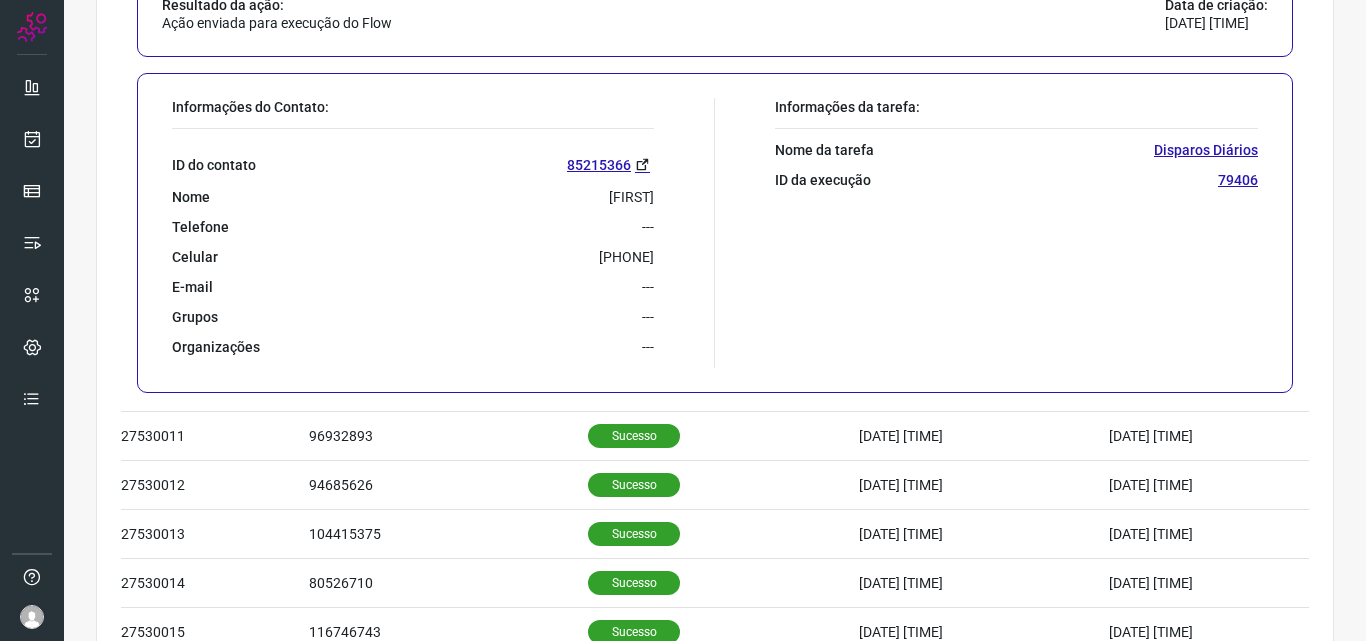 scroll, scrollTop: 914, scrollLeft: 0, axis: vertical 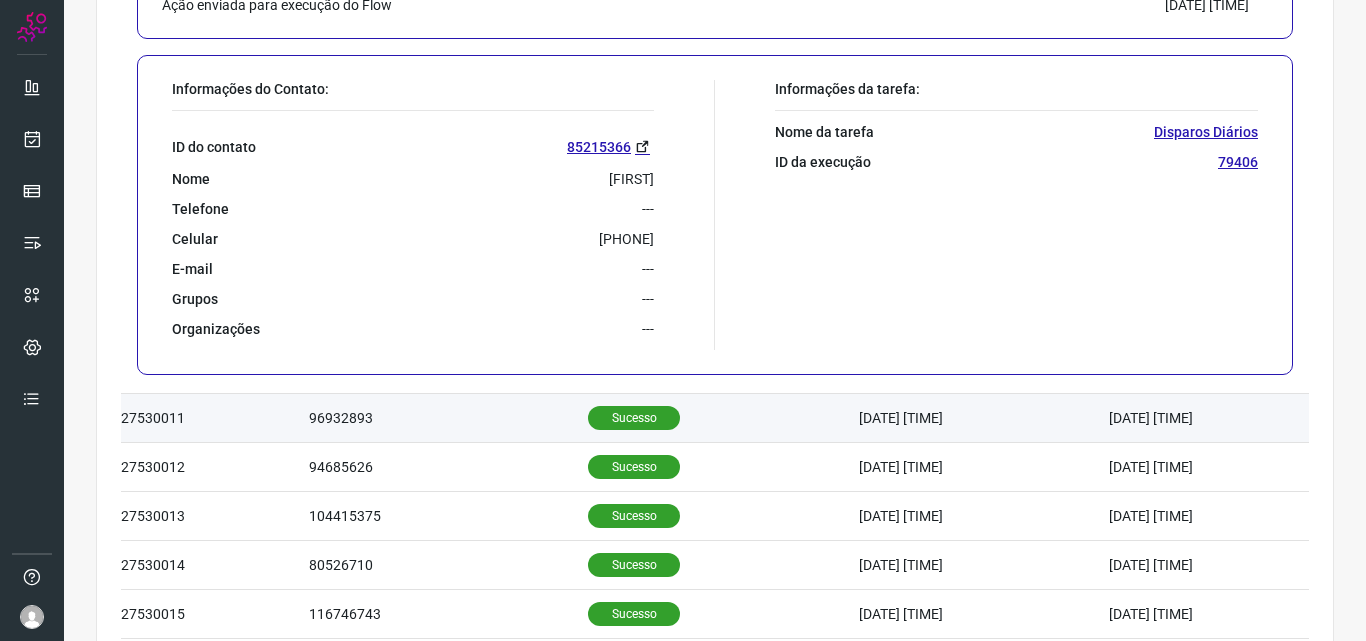 click on "Sucesso" at bounding box center (634, 418) 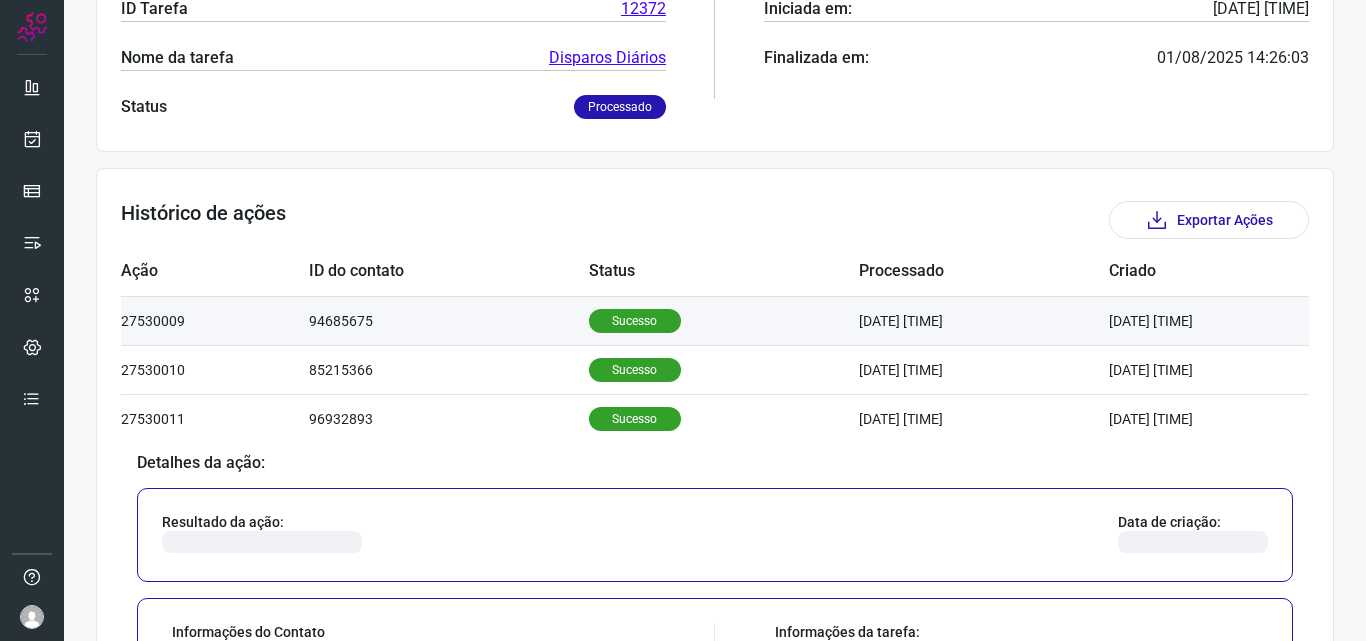 click on "Sucesso" at bounding box center (635, 321) 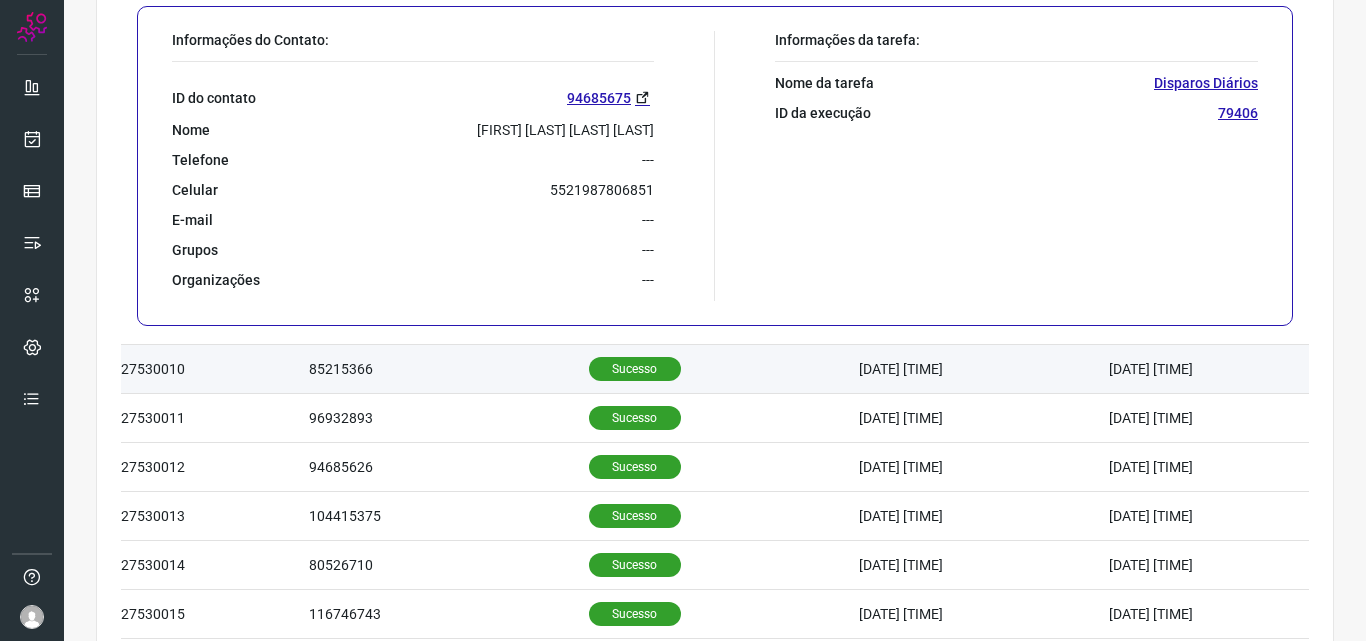 click on "Sucesso" at bounding box center (635, 369) 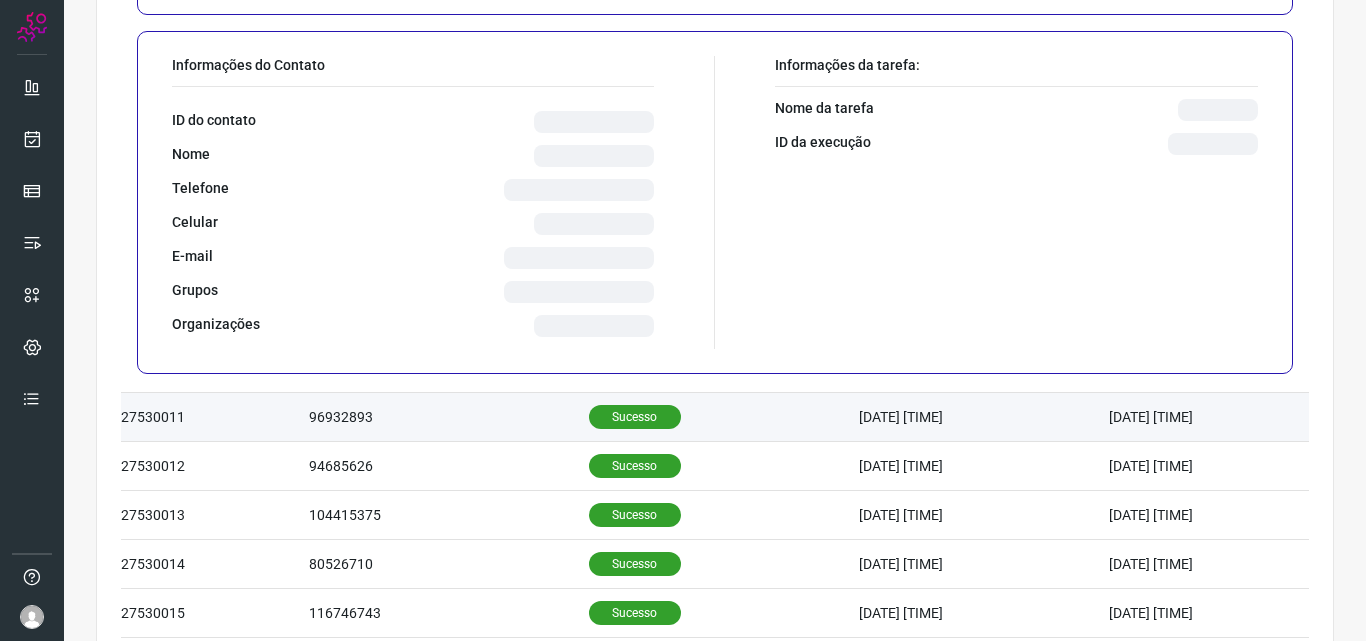 click on "Sucesso" at bounding box center (635, 417) 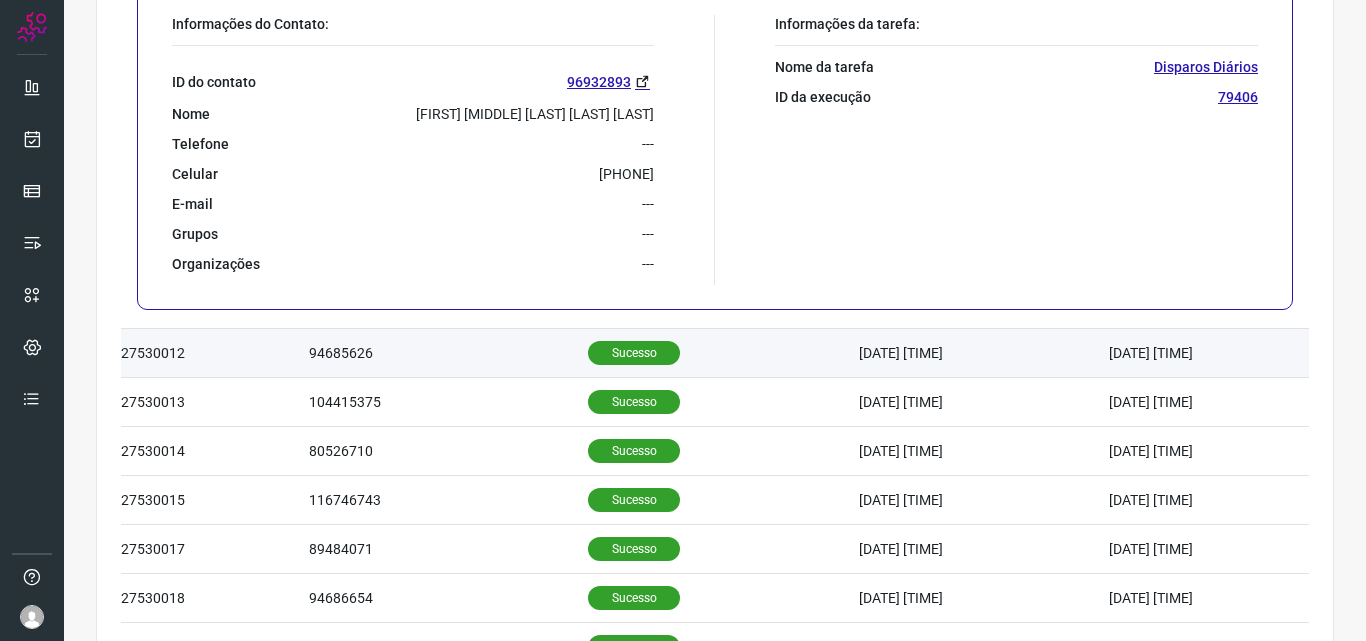 click on "Sucesso" at bounding box center (634, 353) 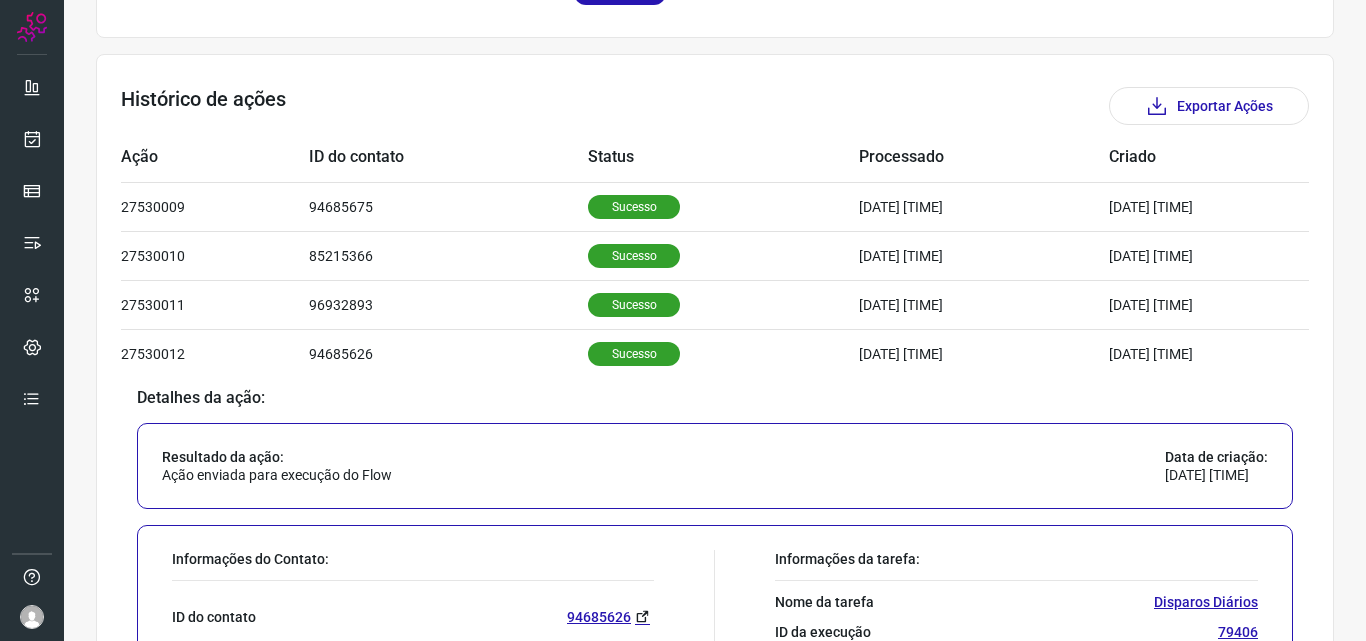 scroll, scrollTop: 942, scrollLeft: 0, axis: vertical 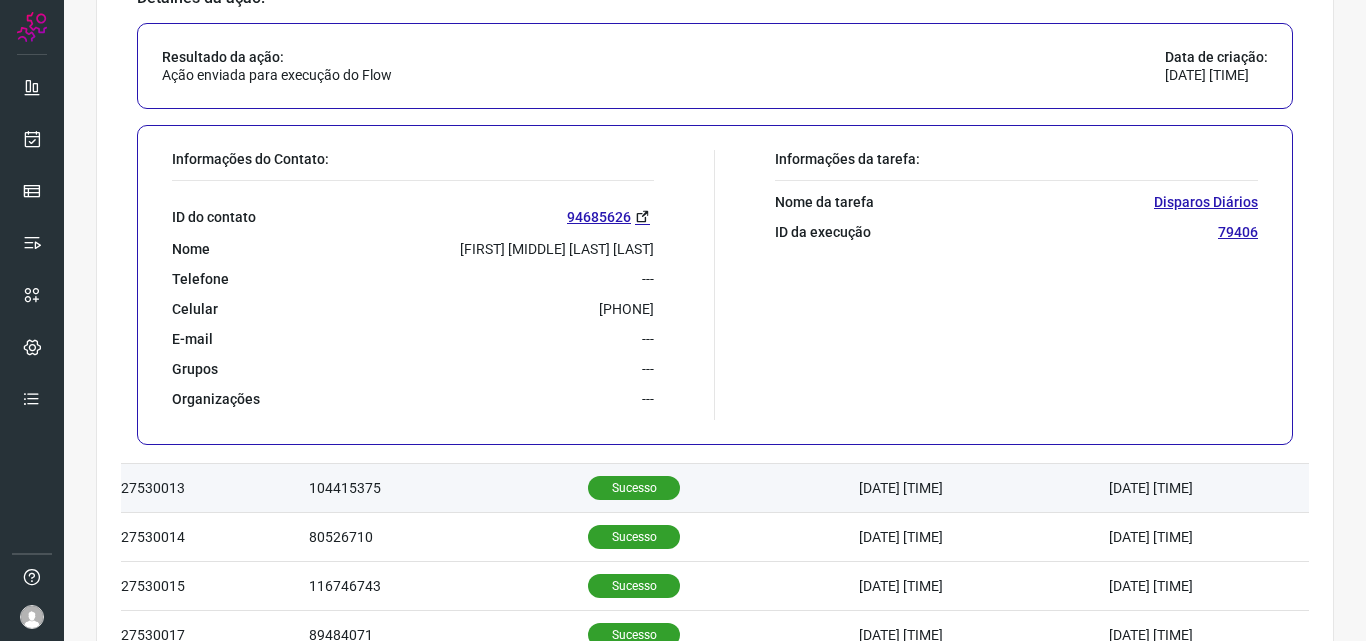 click on "Sucesso" at bounding box center [634, 488] 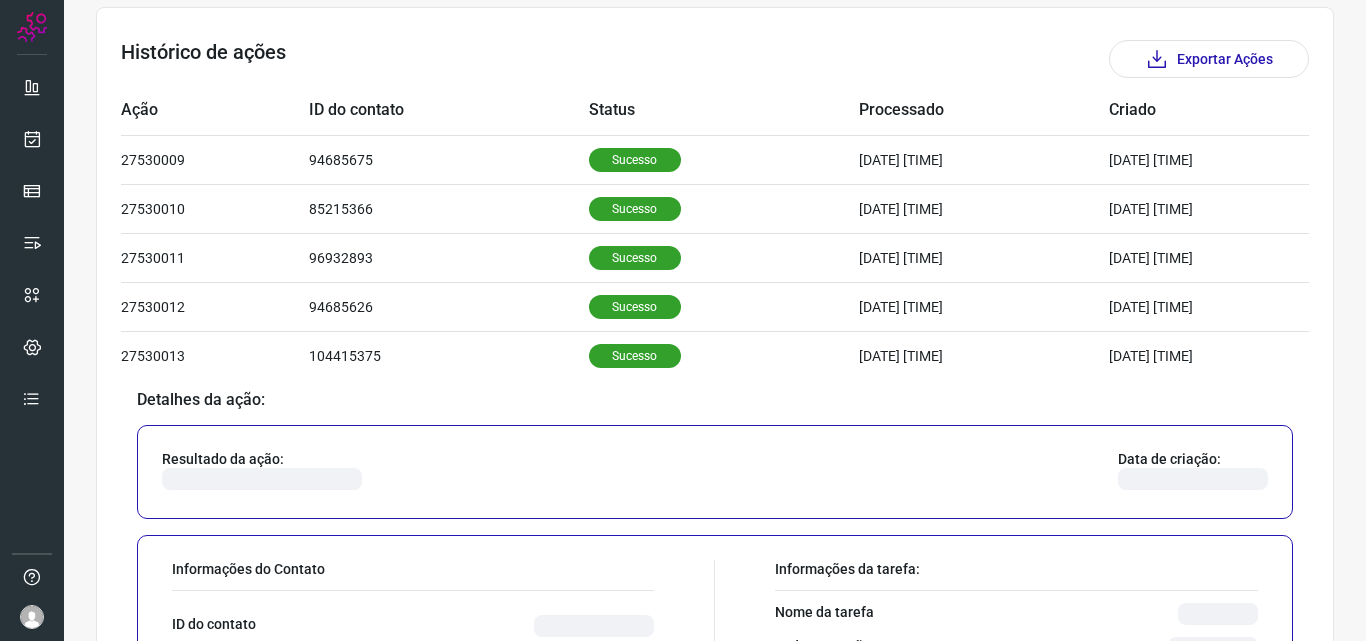 scroll, scrollTop: 956, scrollLeft: 0, axis: vertical 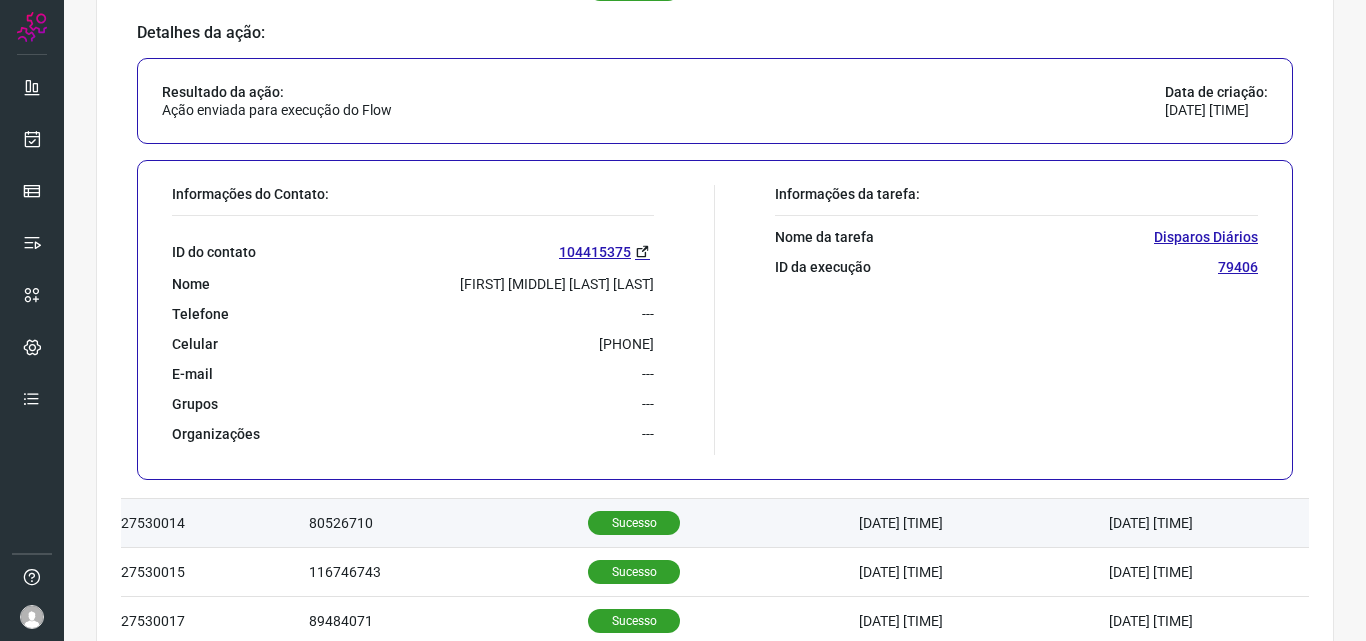click on "Sucesso" at bounding box center (634, 523) 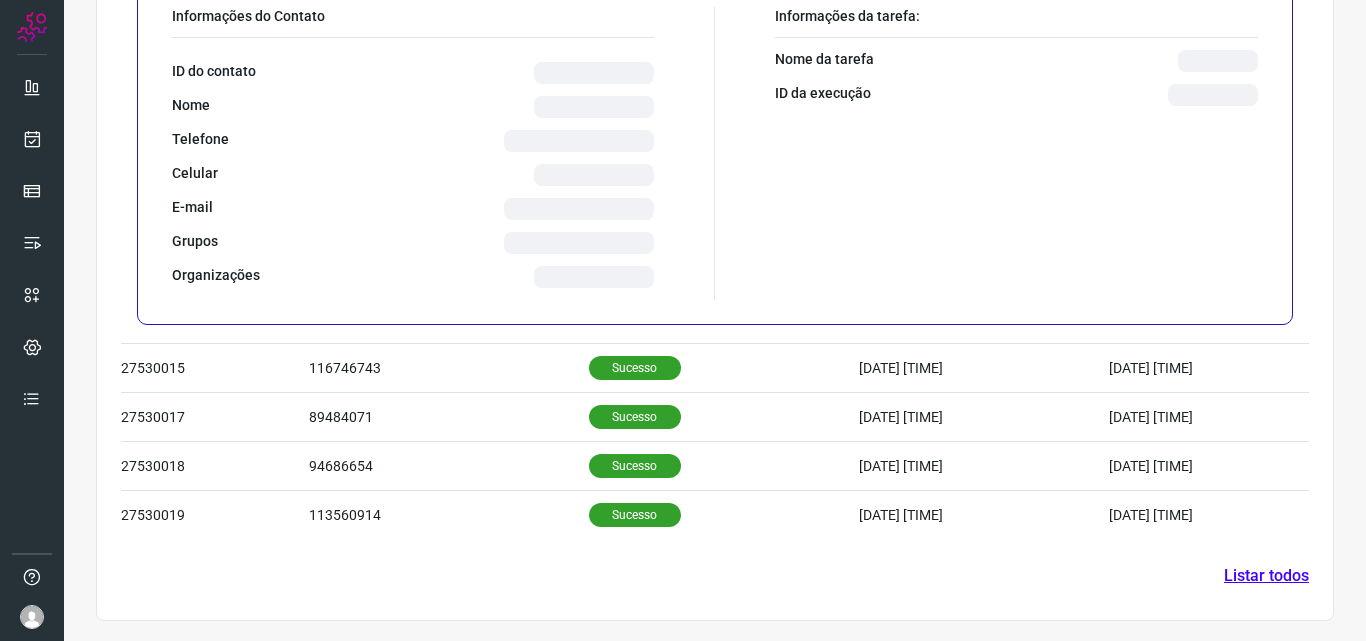 scroll, scrollTop: 1160, scrollLeft: 0, axis: vertical 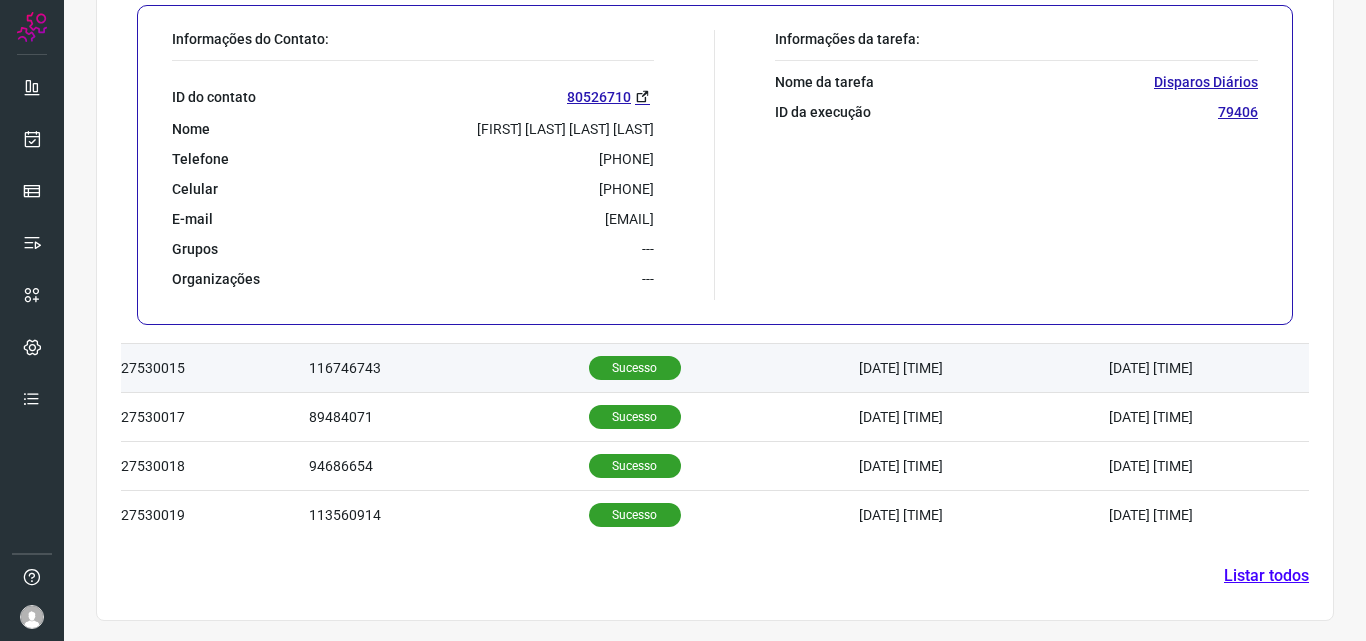 click on "Sucesso" at bounding box center (635, 368) 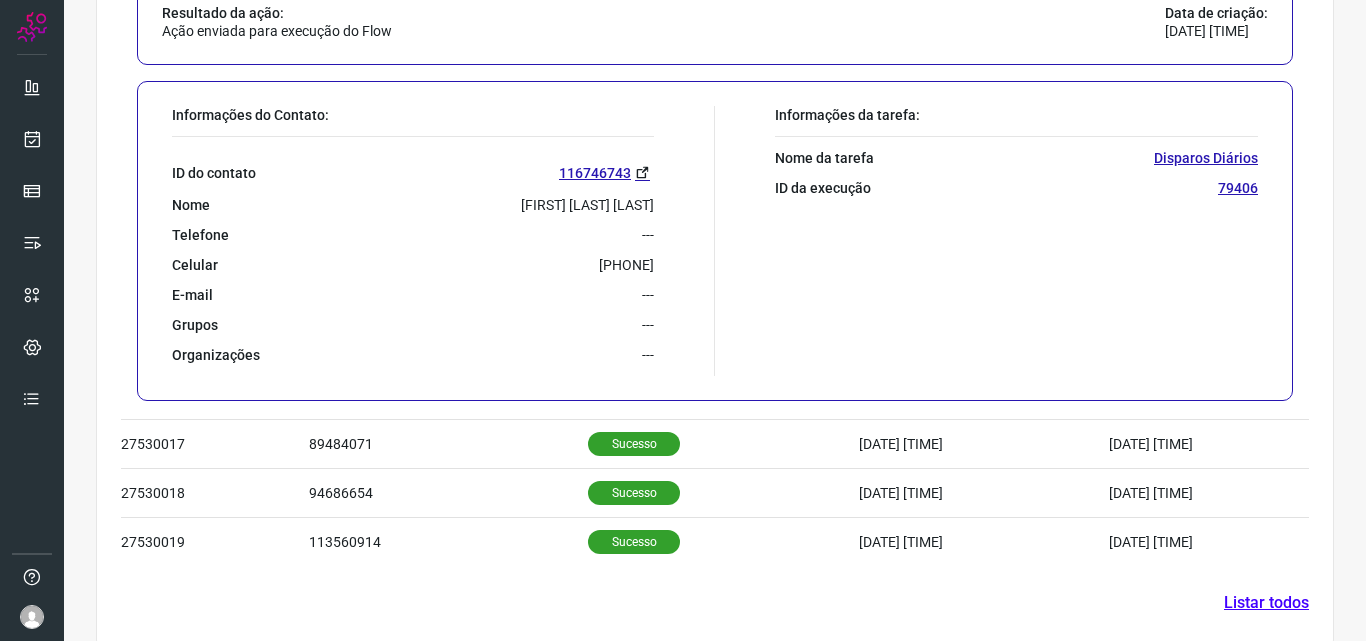 scroll, scrollTop: 1160, scrollLeft: 0, axis: vertical 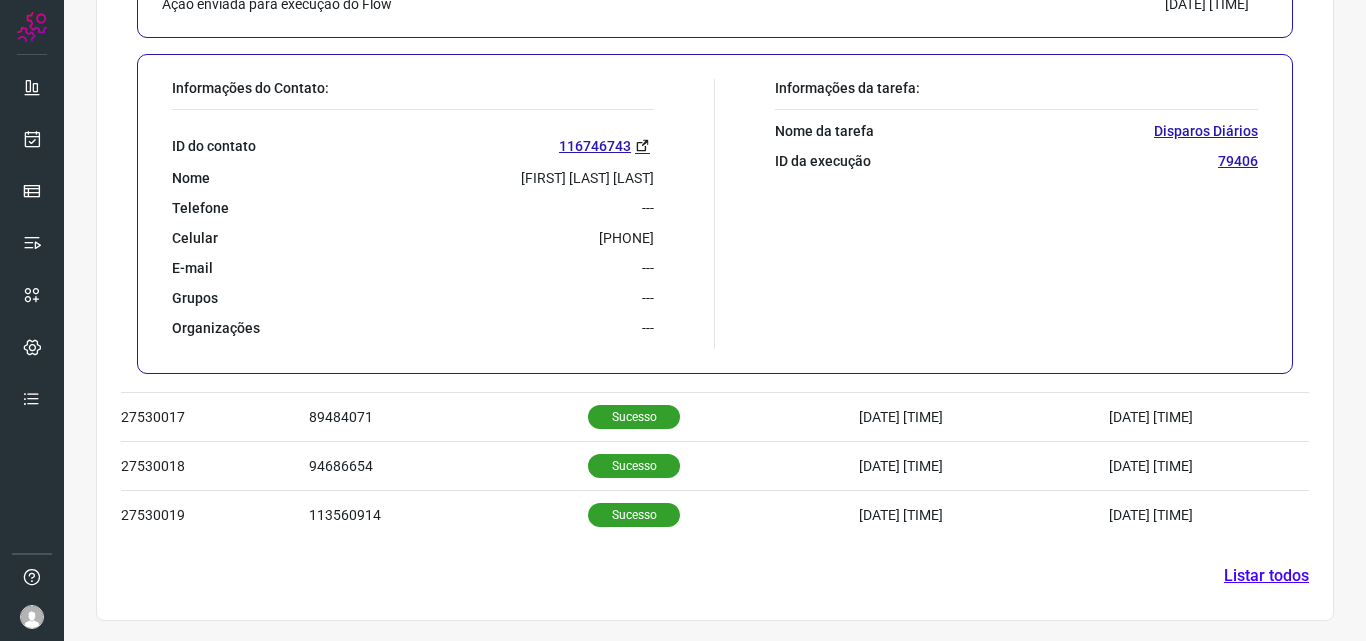 drag, startPoint x: 544, startPoint y: 232, endPoint x: 658, endPoint y: 230, distance: 114.01754 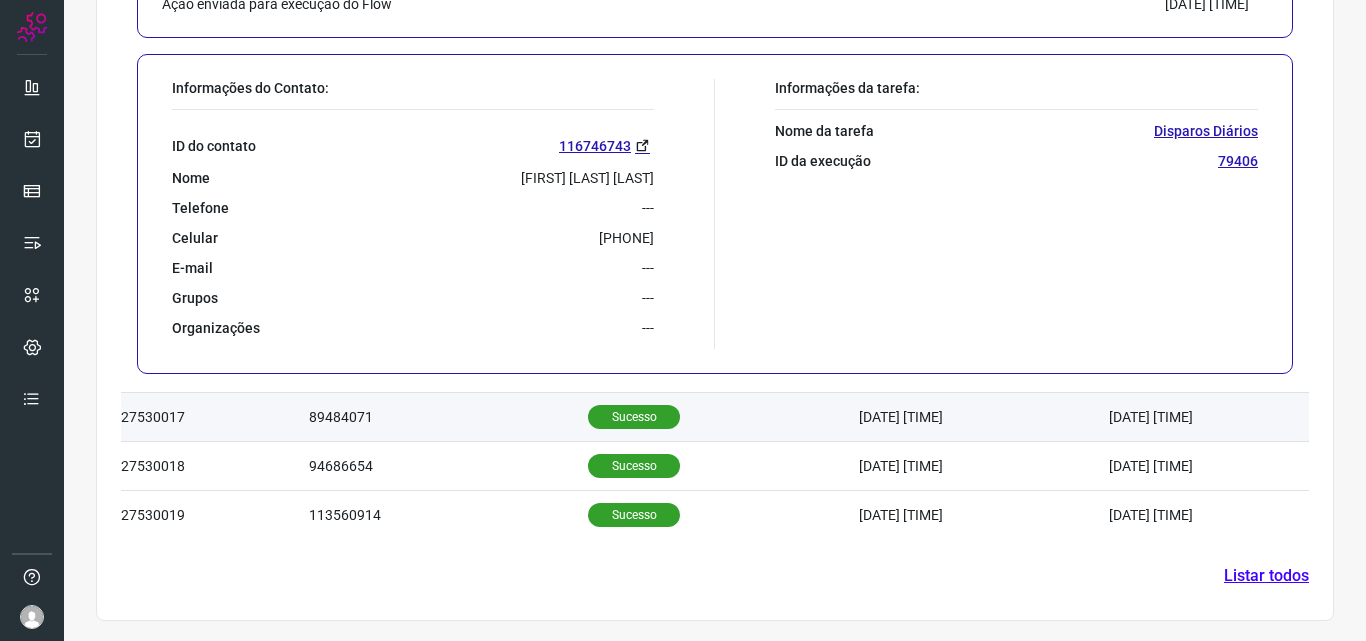 click on "Sucesso" at bounding box center [634, 417] 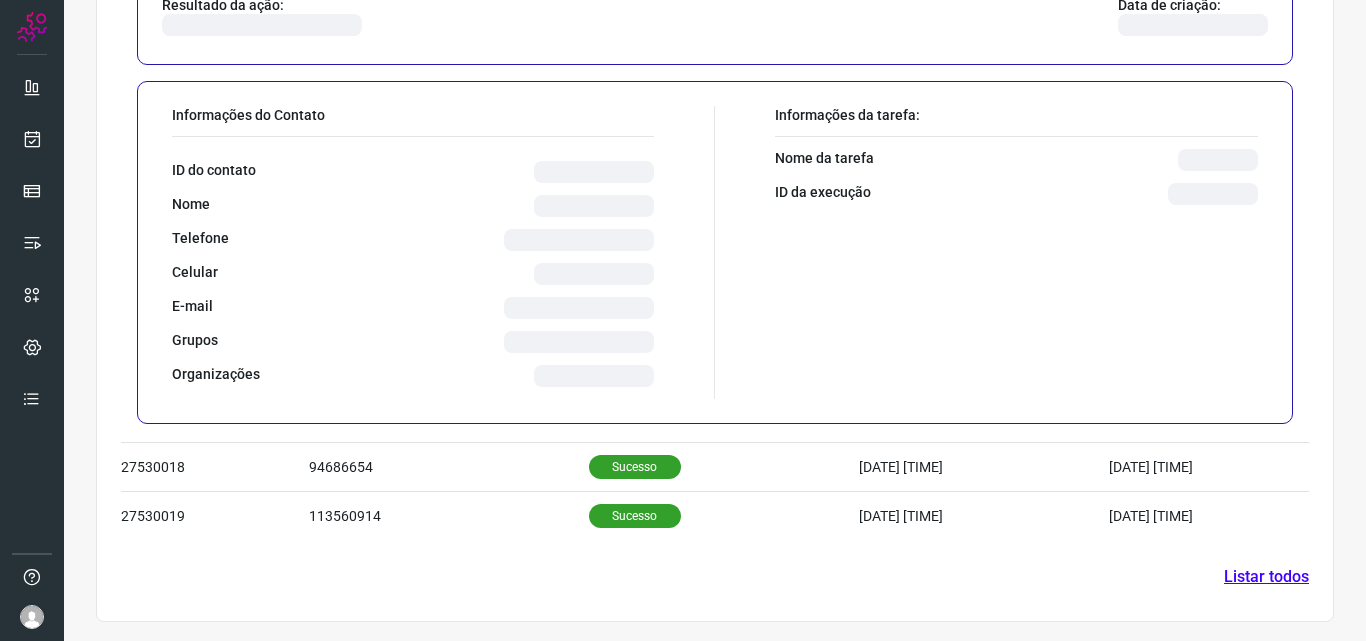scroll, scrollTop: 1160, scrollLeft: 0, axis: vertical 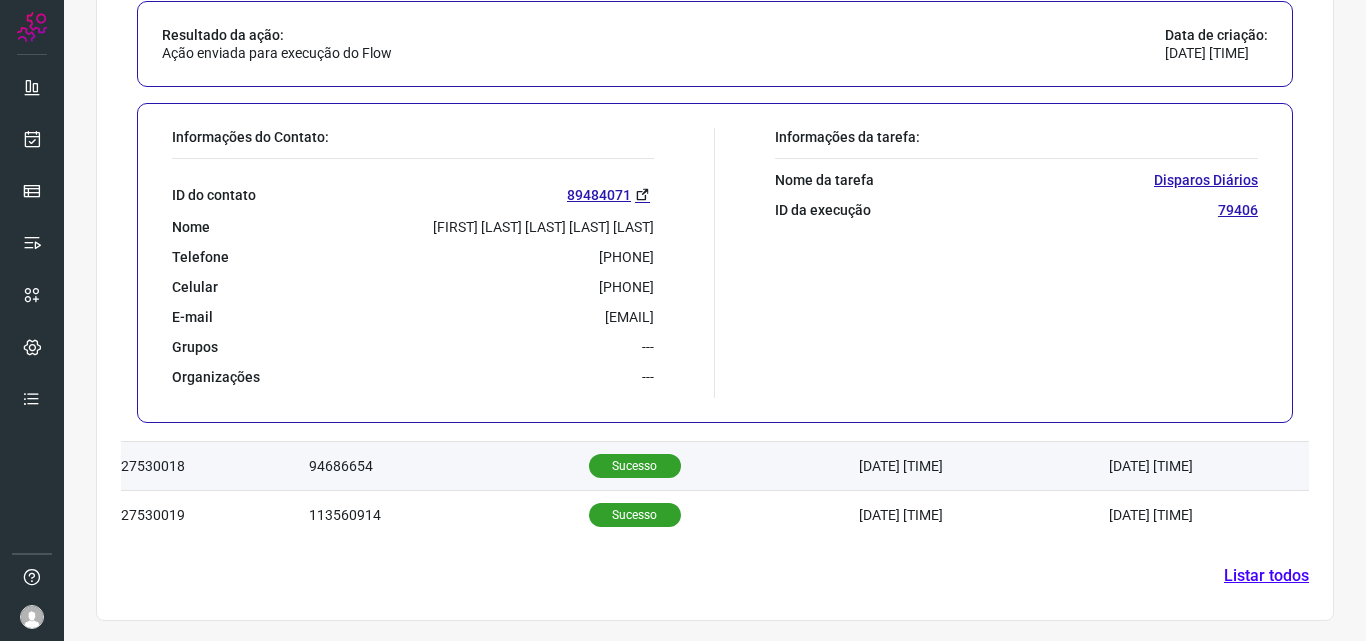 click on "Sucesso" at bounding box center (635, 466) 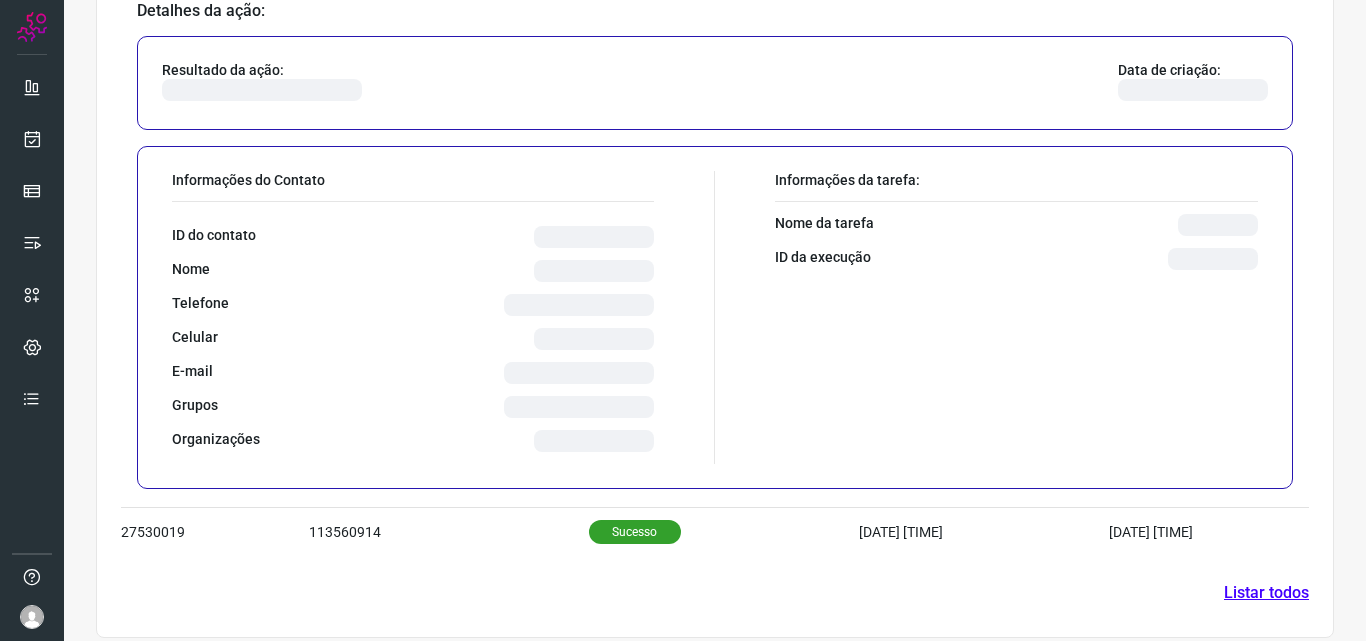 scroll, scrollTop: 1160, scrollLeft: 0, axis: vertical 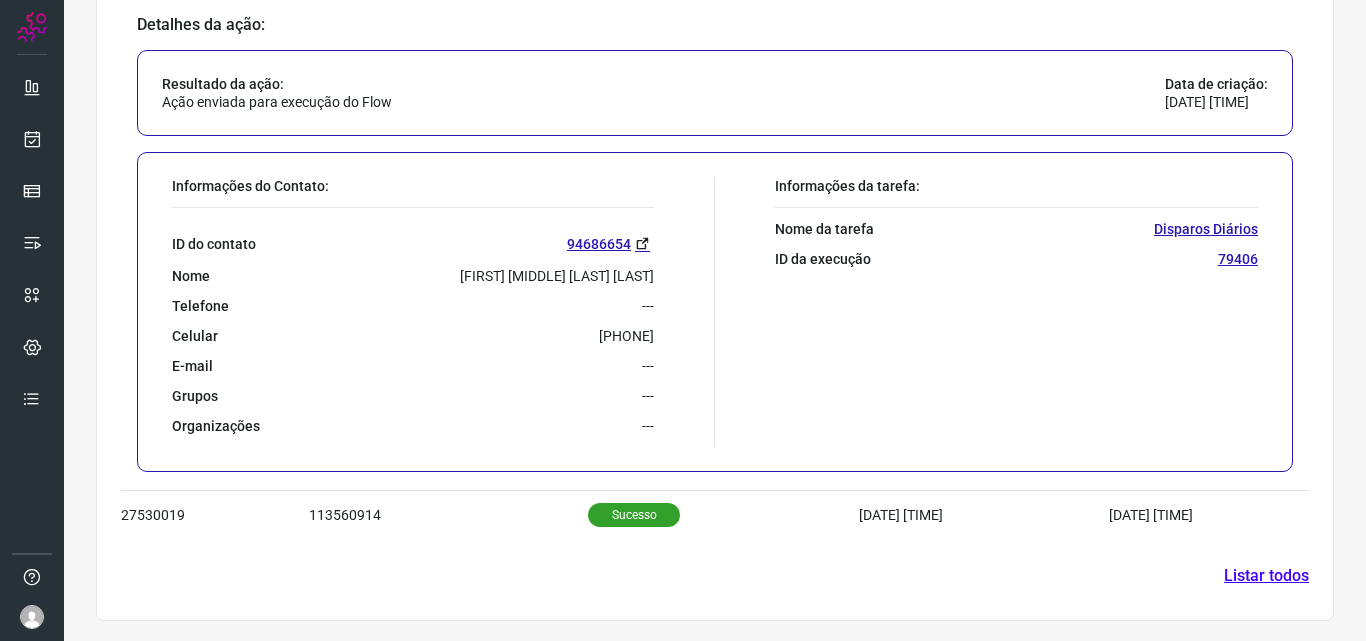drag, startPoint x: 547, startPoint y: 332, endPoint x: 650, endPoint y: 337, distance: 103.121284 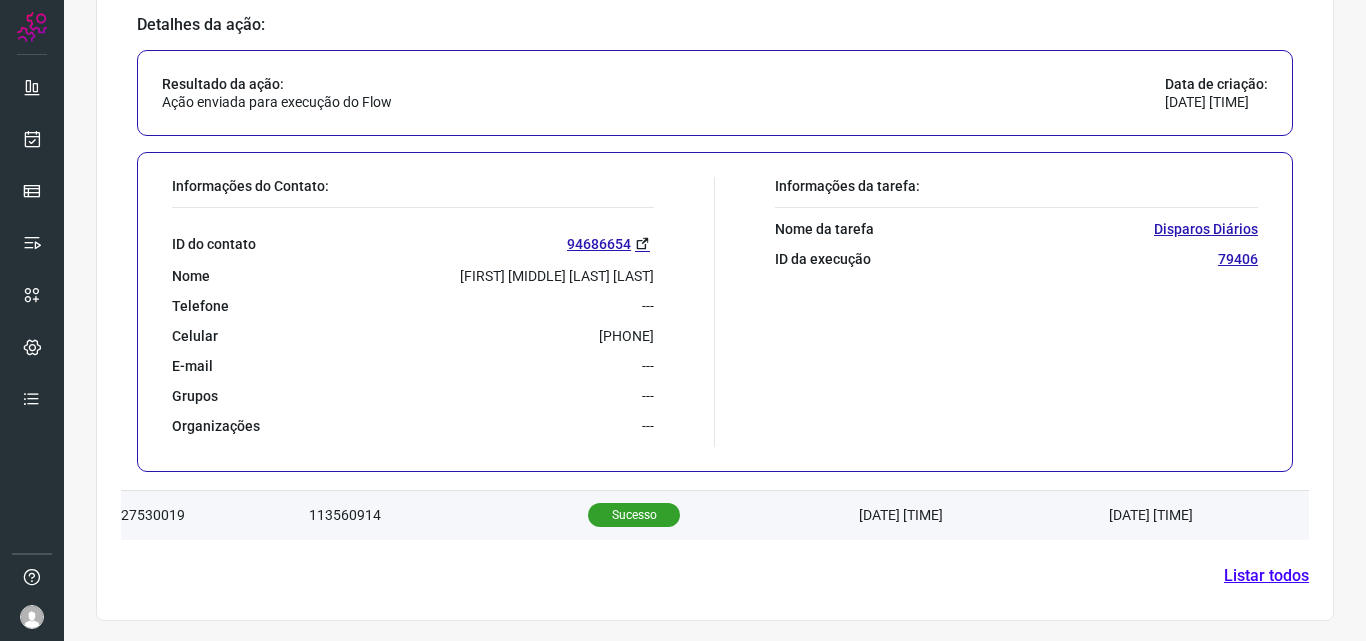 click on "Sucesso" at bounding box center [634, 515] 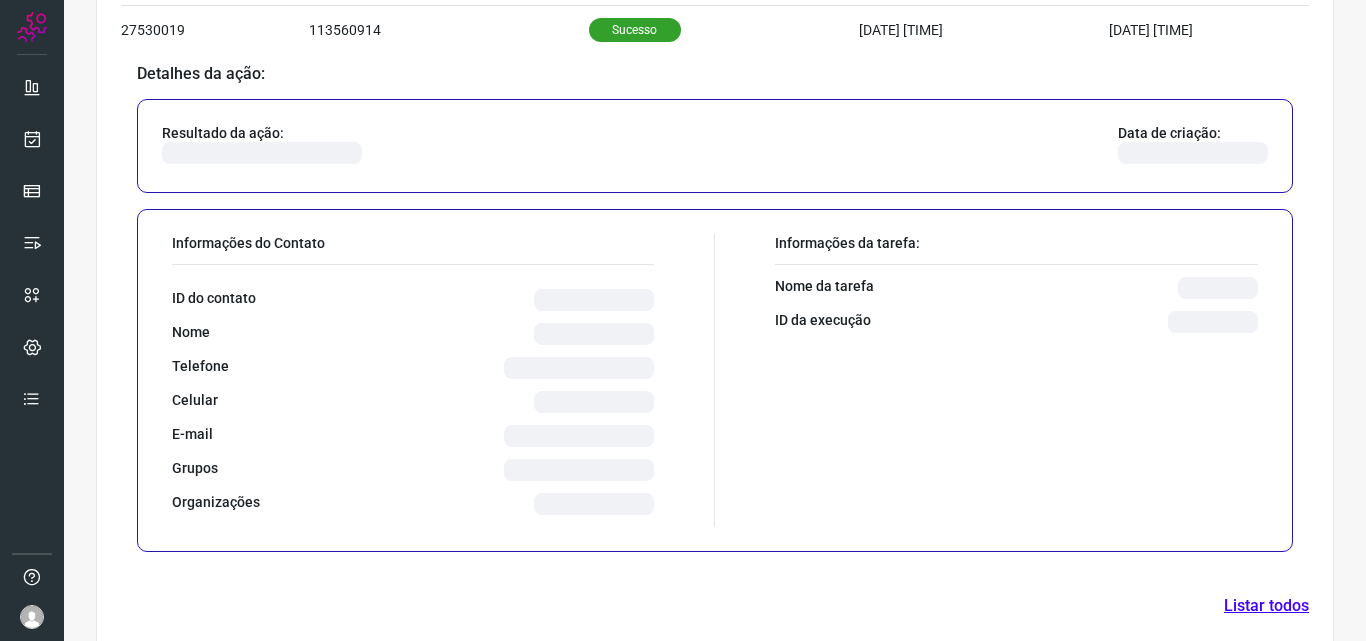 scroll, scrollTop: 1159, scrollLeft: 0, axis: vertical 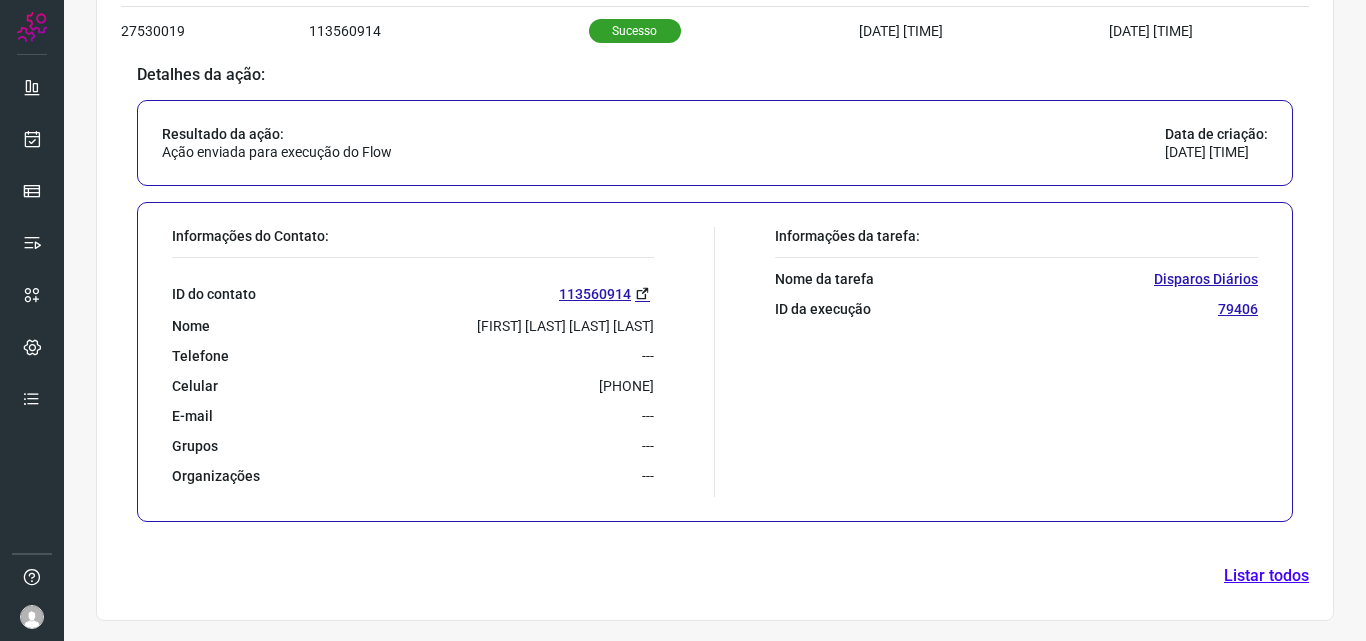 drag, startPoint x: 545, startPoint y: 381, endPoint x: 657, endPoint y: 381, distance: 112 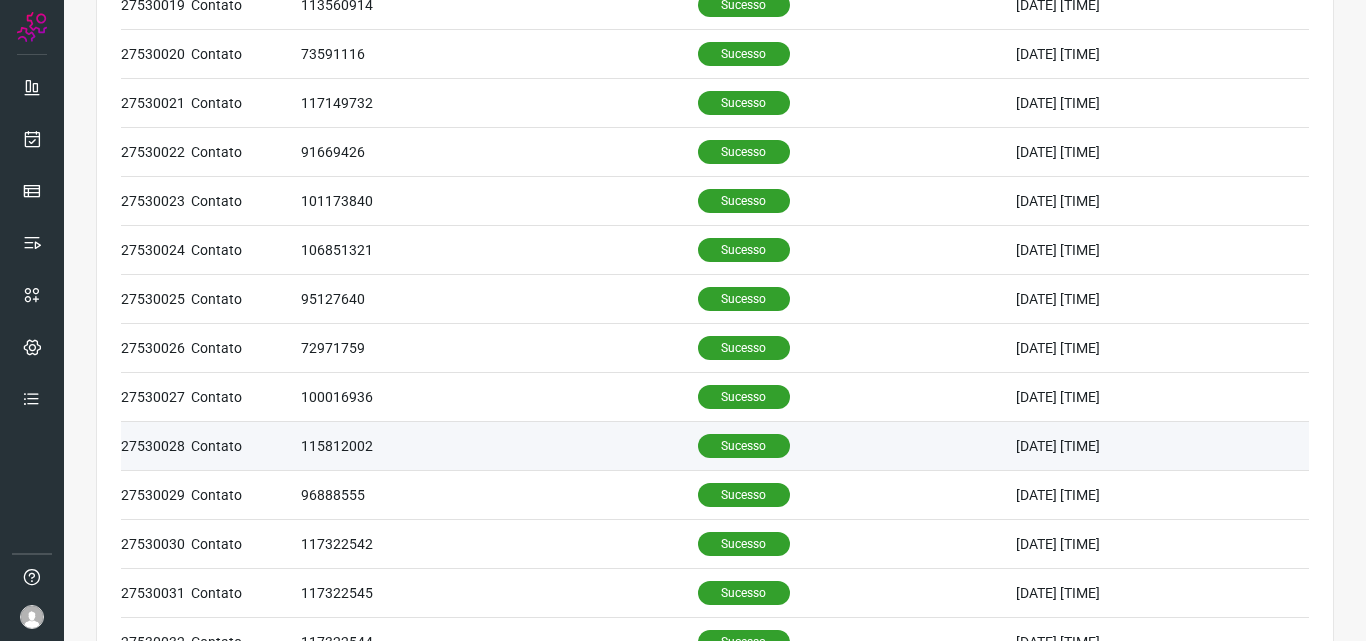 scroll, scrollTop: 576, scrollLeft: 0, axis: vertical 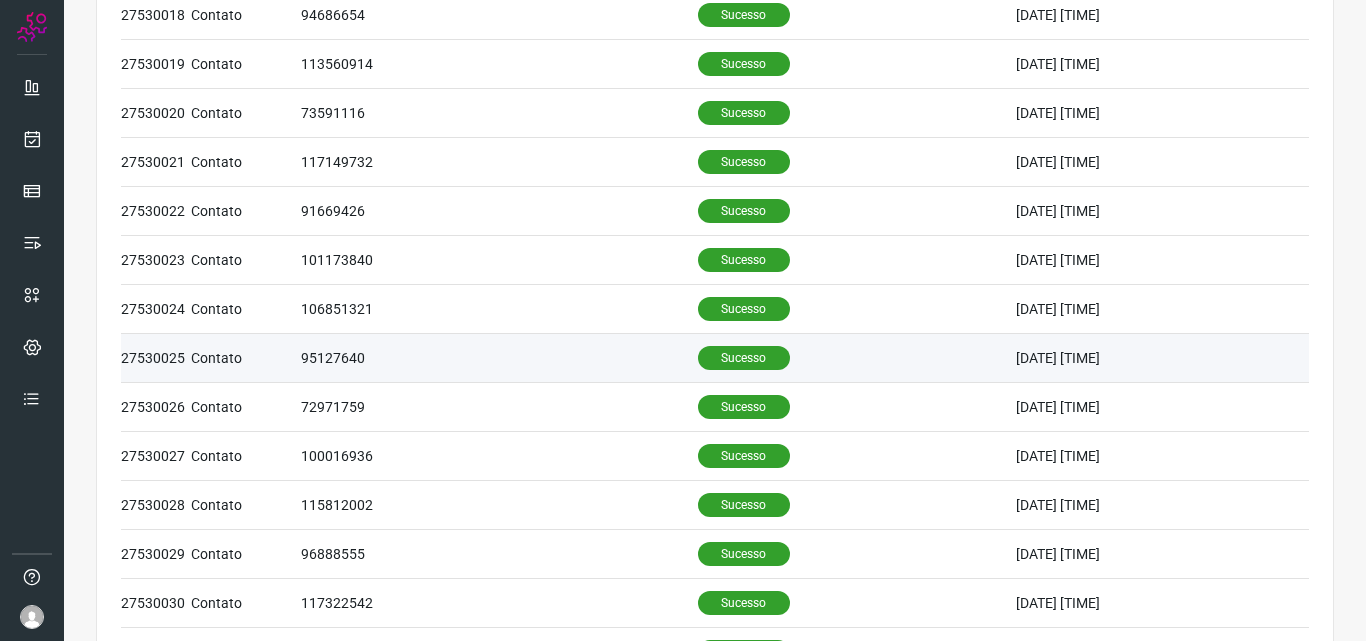 click on "Sucesso" at bounding box center (744, 358) 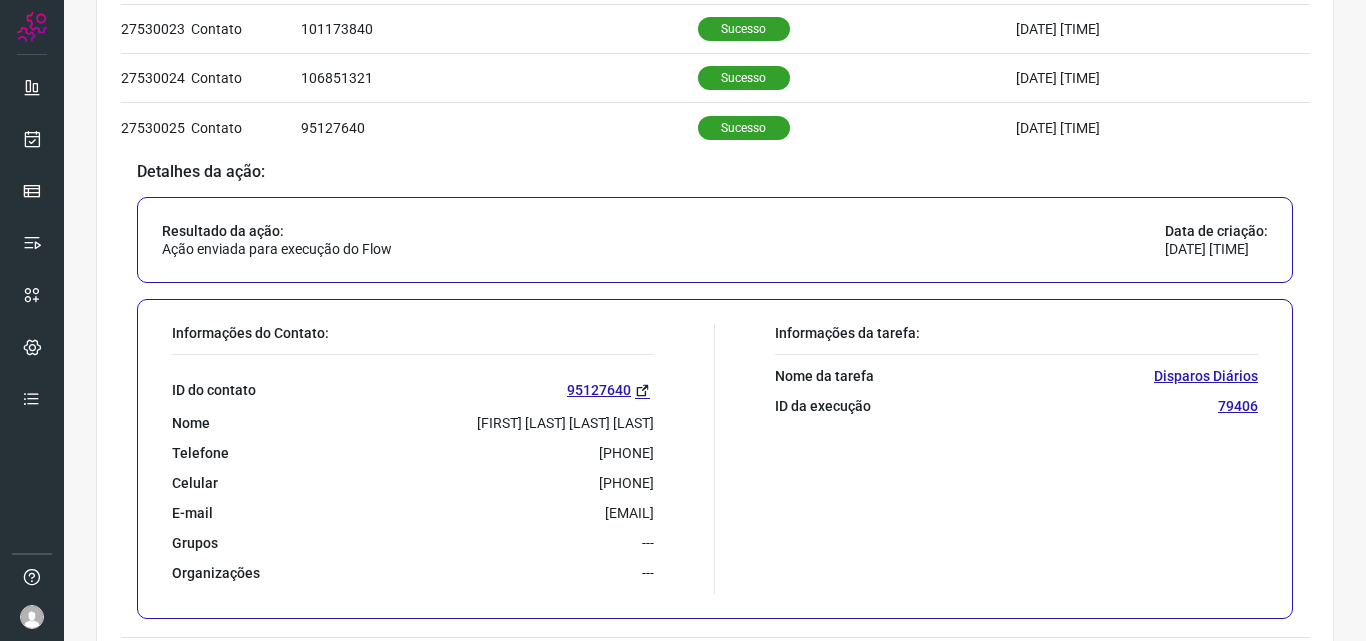scroll, scrollTop: 776, scrollLeft: 0, axis: vertical 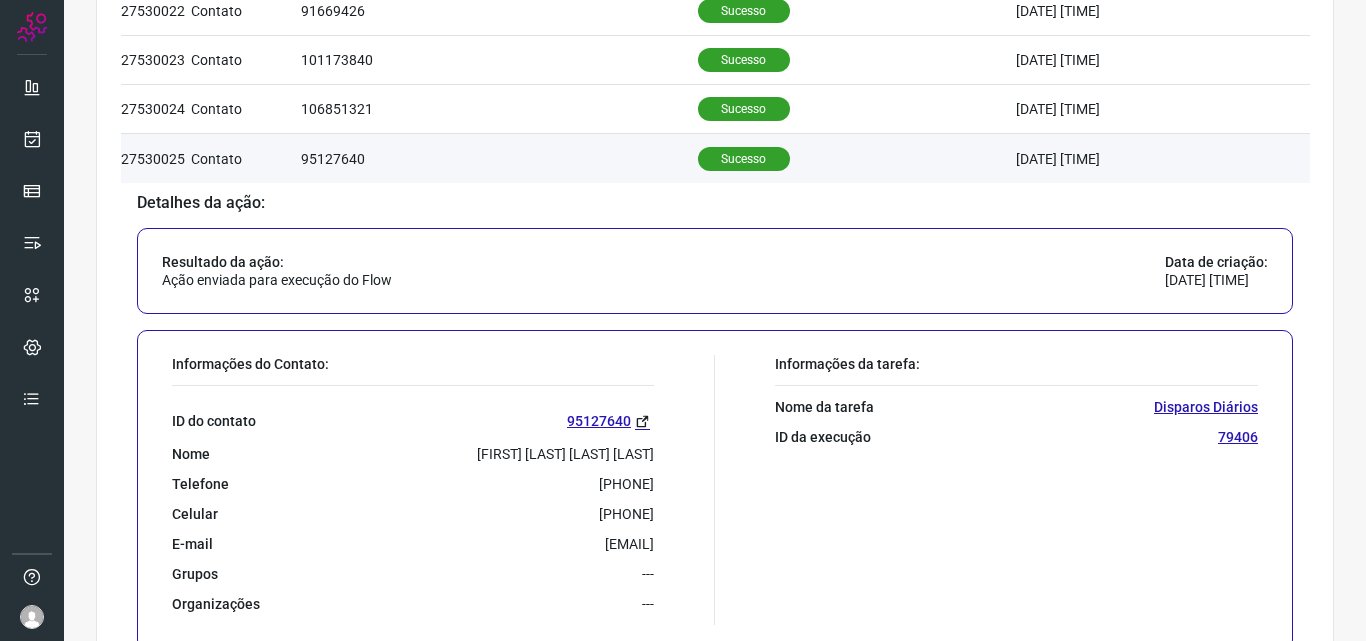 click on "Sucesso" at bounding box center (744, 159) 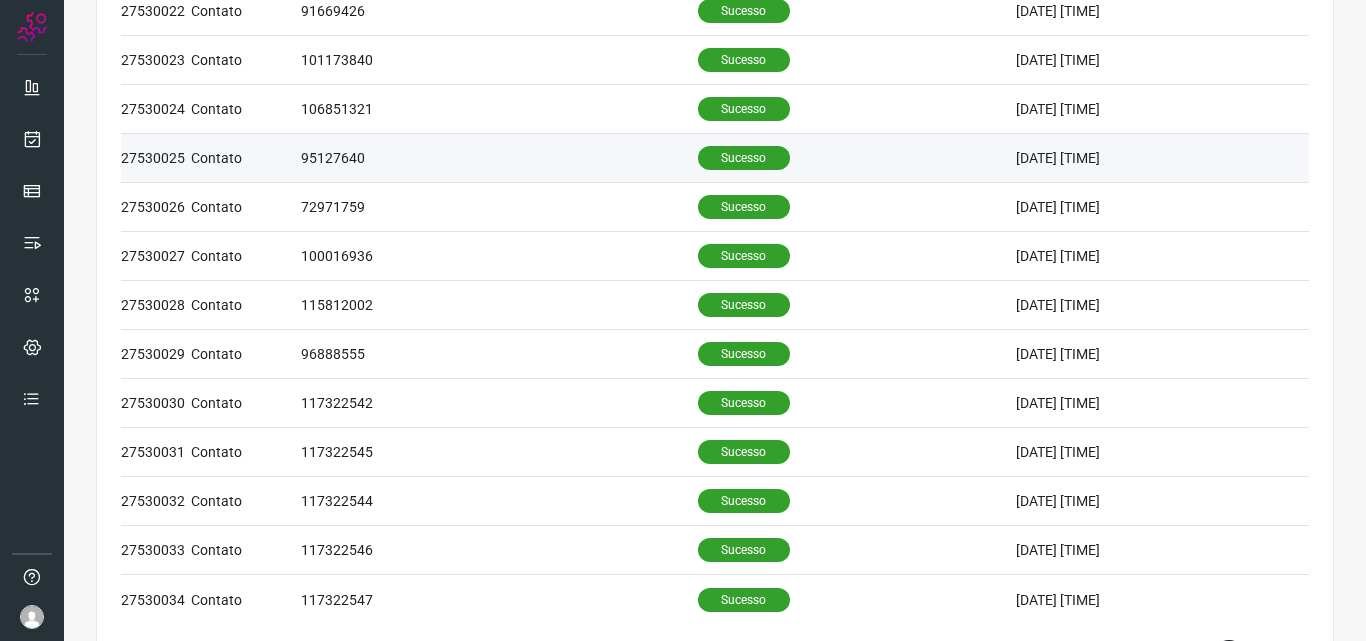 click on "Sucesso" at bounding box center [744, 158] 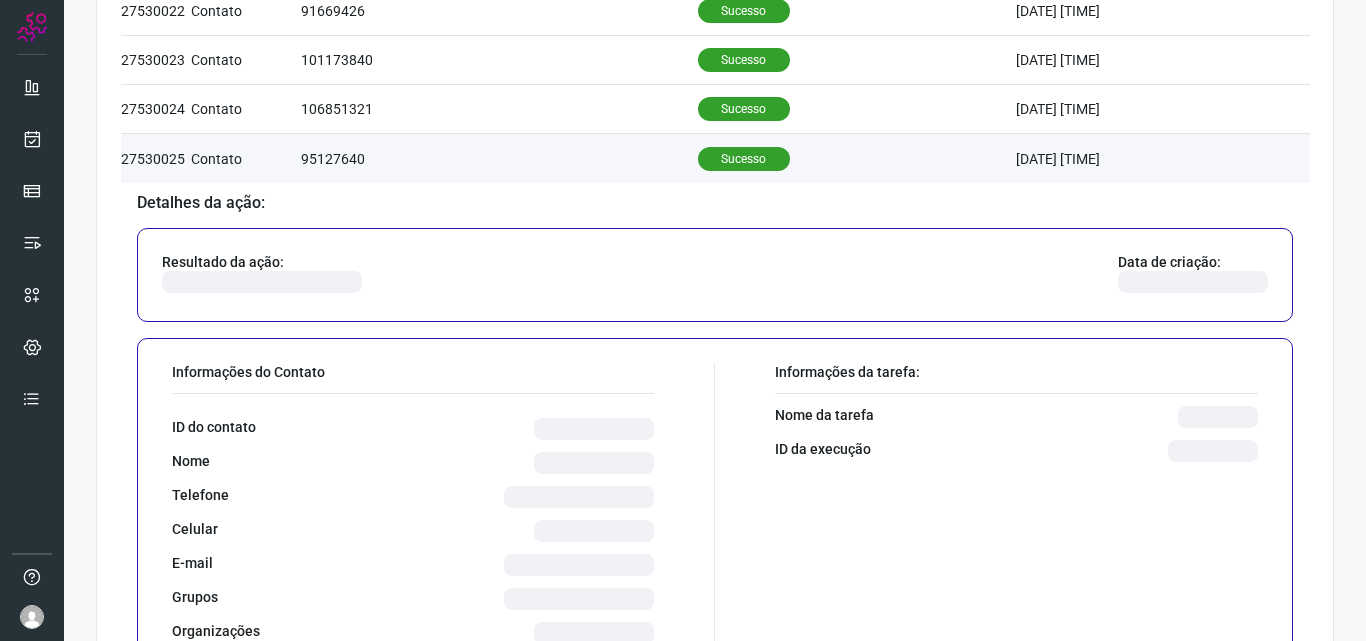 click on "Sucesso" at bounding box center [744, 159] 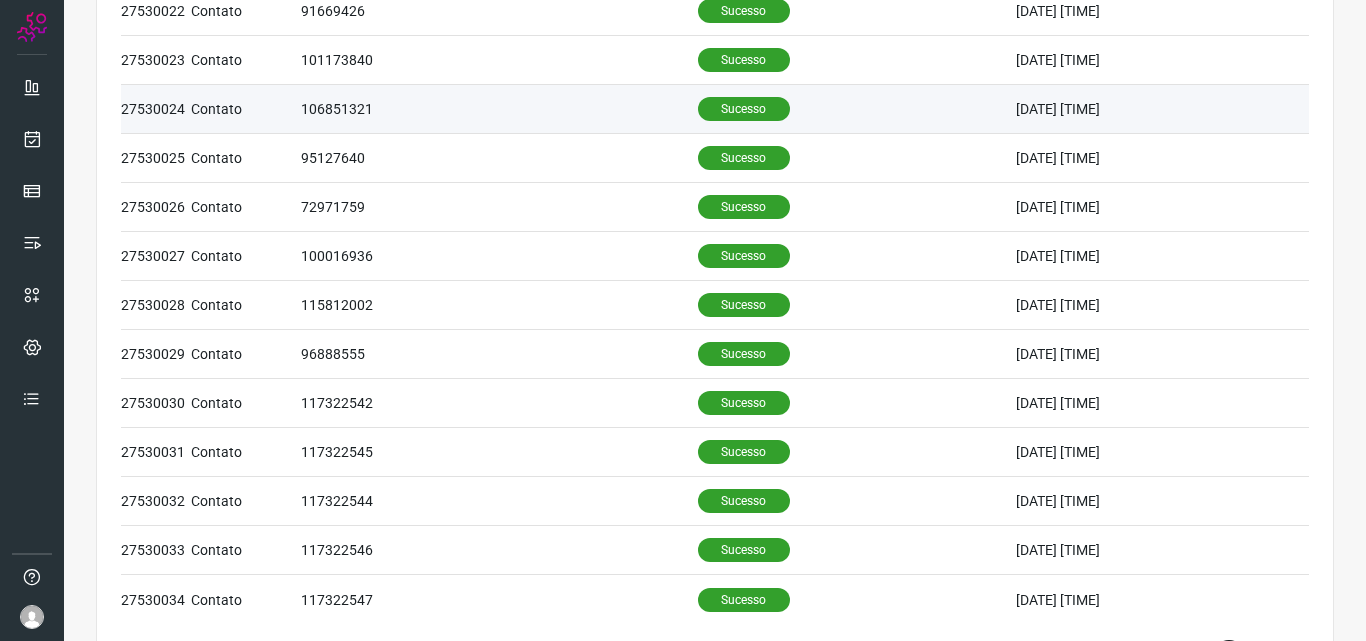 click on "Sucesso" at bounding box center [744, 109] 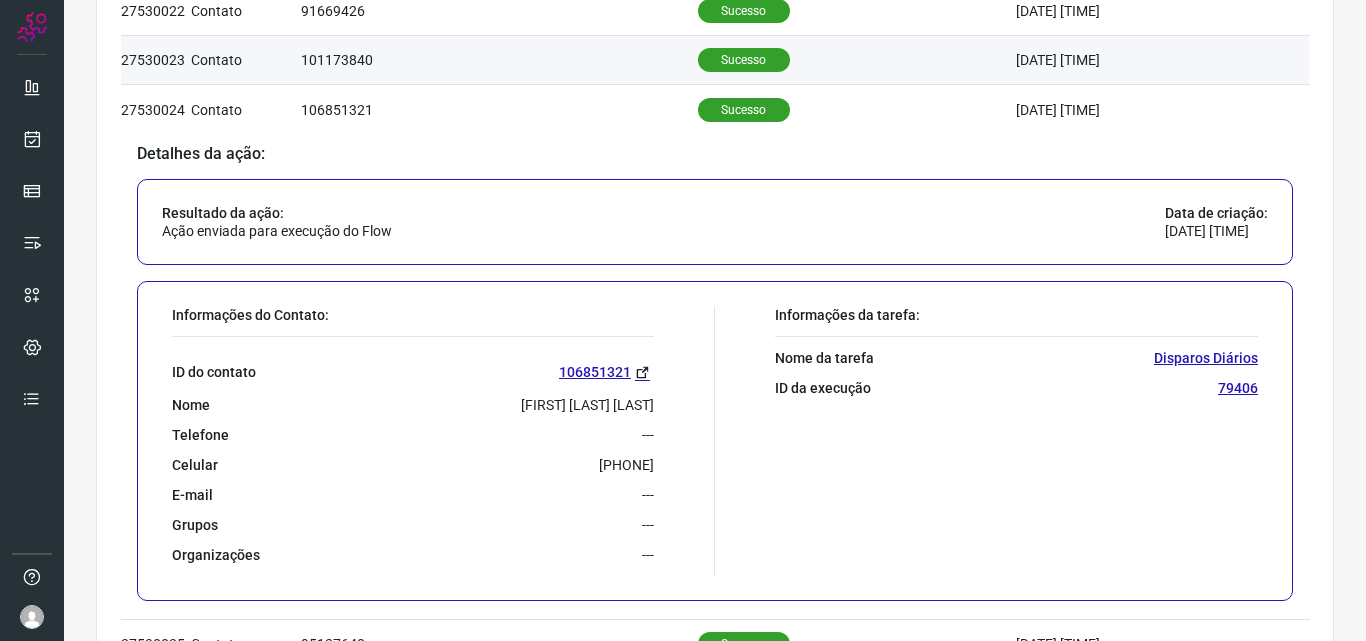 click on "Sucesso" at bounding box center (744, 60) 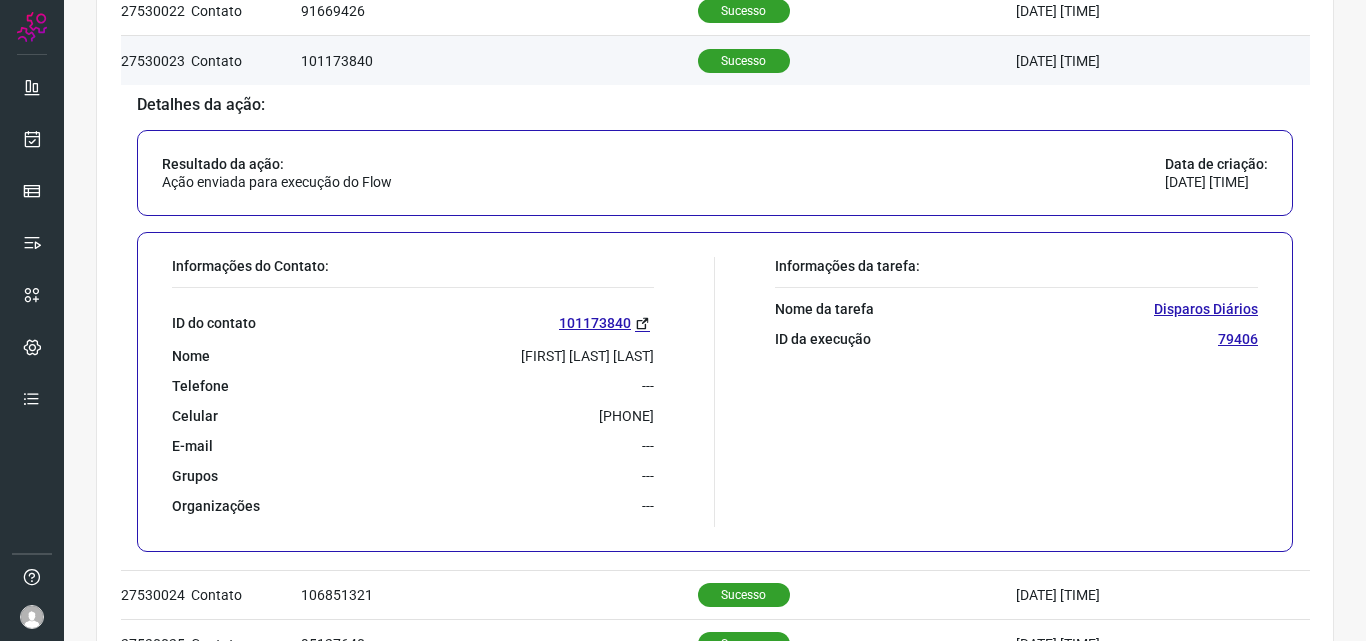 scroll, scrollTop: 676, scrollLeft: 0, axis: vertical 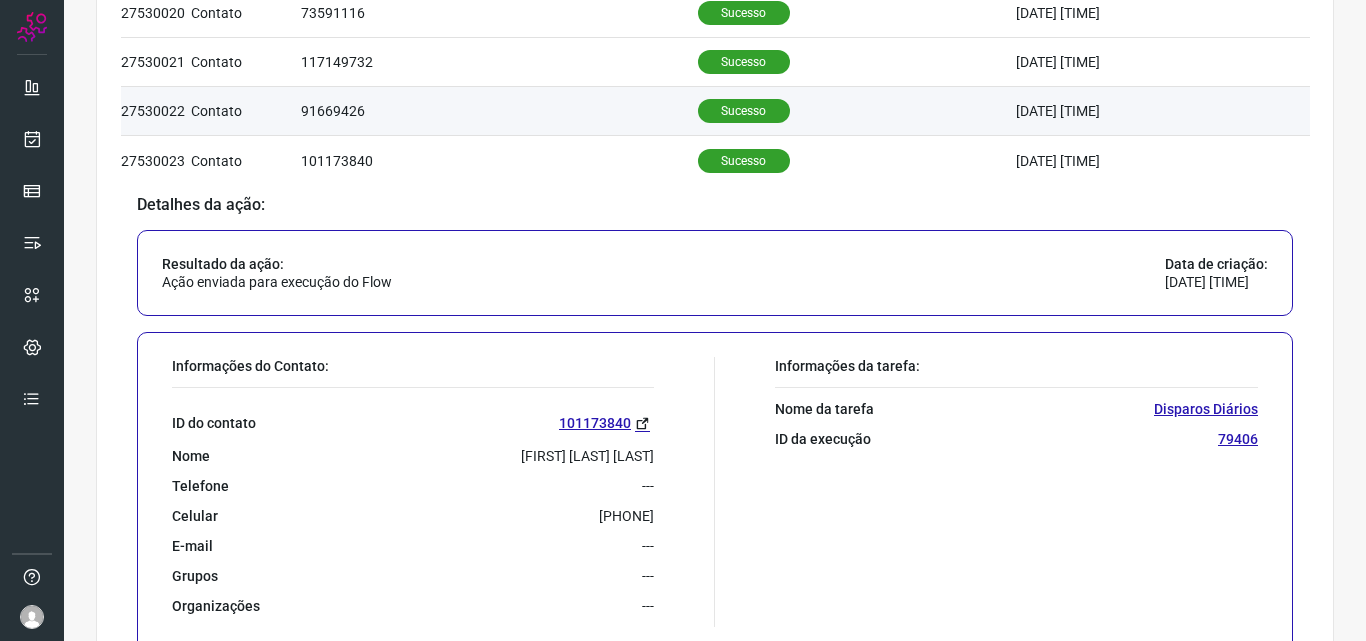 click on "Sucesso" at bounding box center (857, 111) 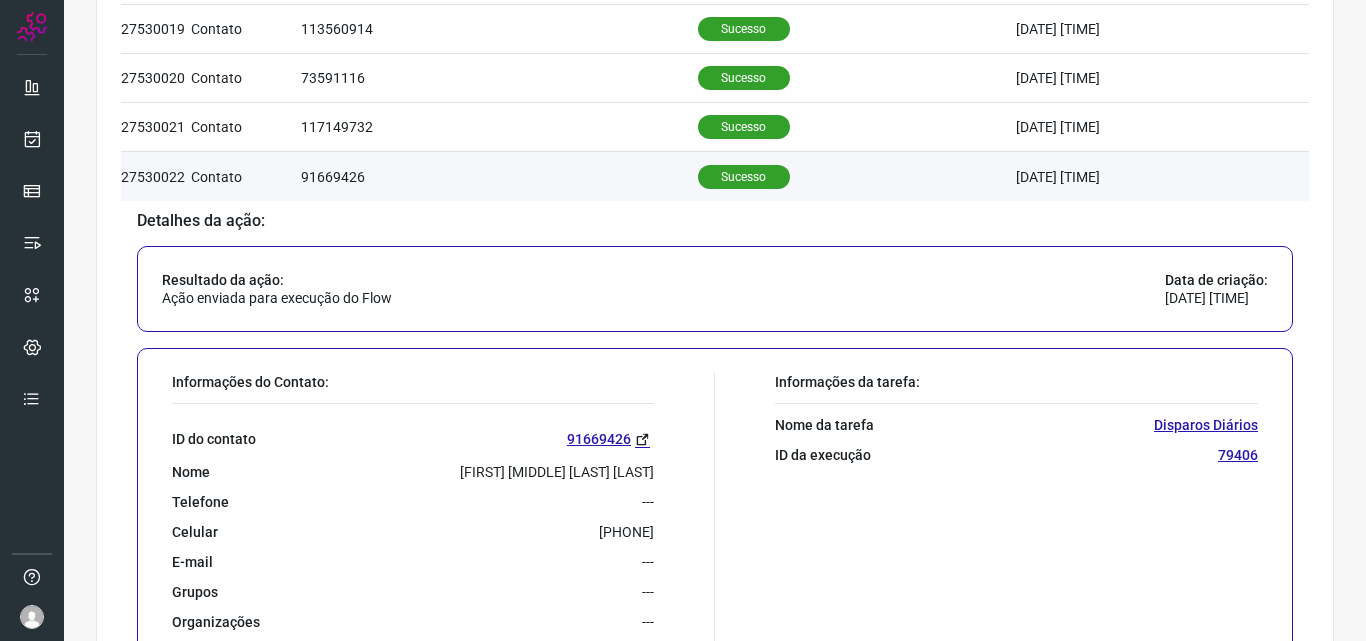 scroll, scrollTop: 576, scrollLeft: 0, axis: vertical 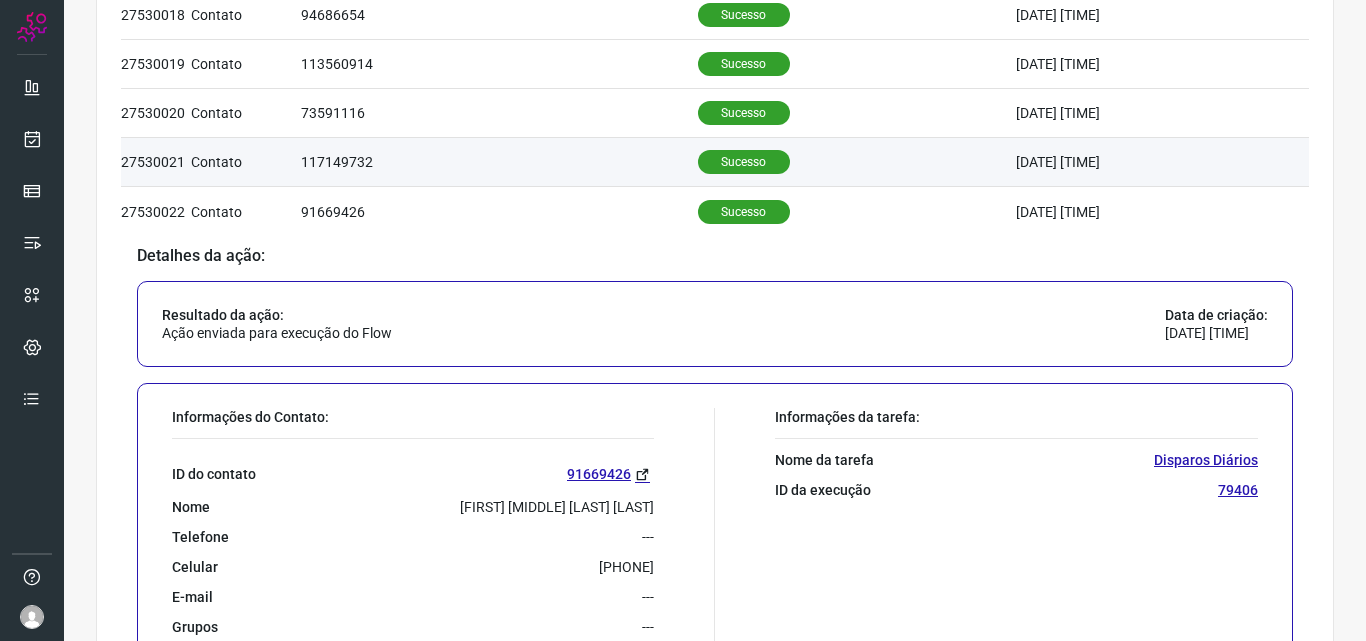click on "Sucesso" at bounding box center (744, 162) 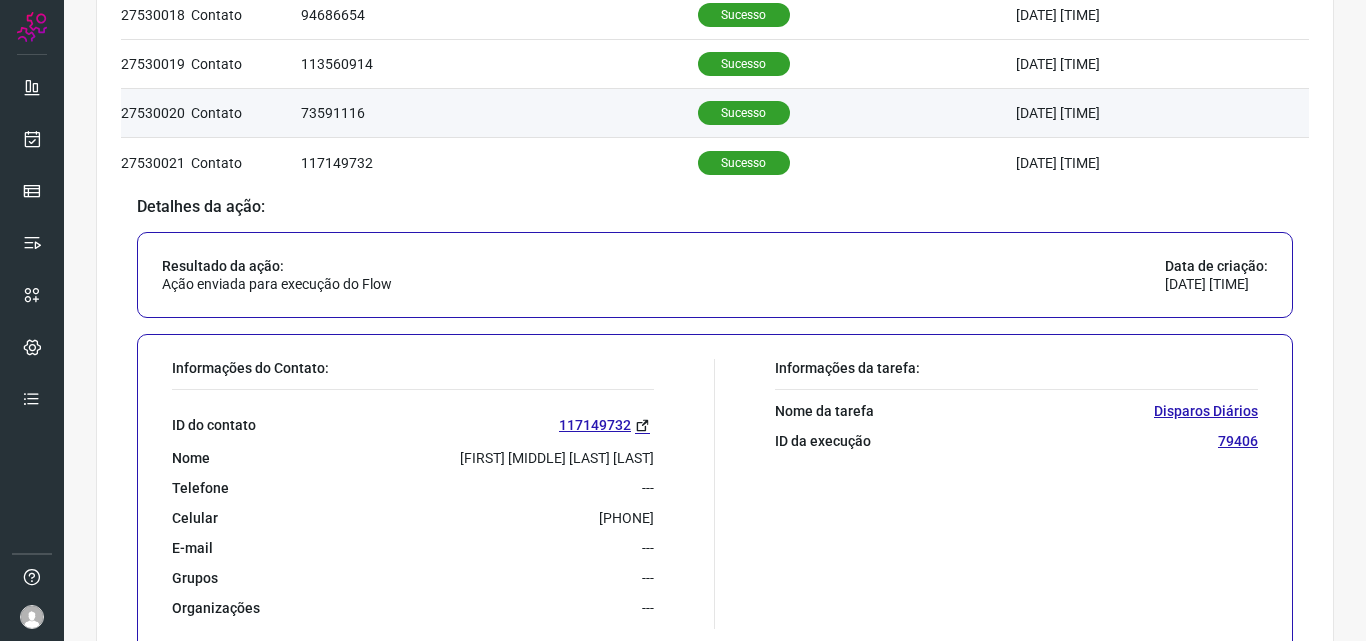 click on "Sucesso" at bounding box center (744, 113) 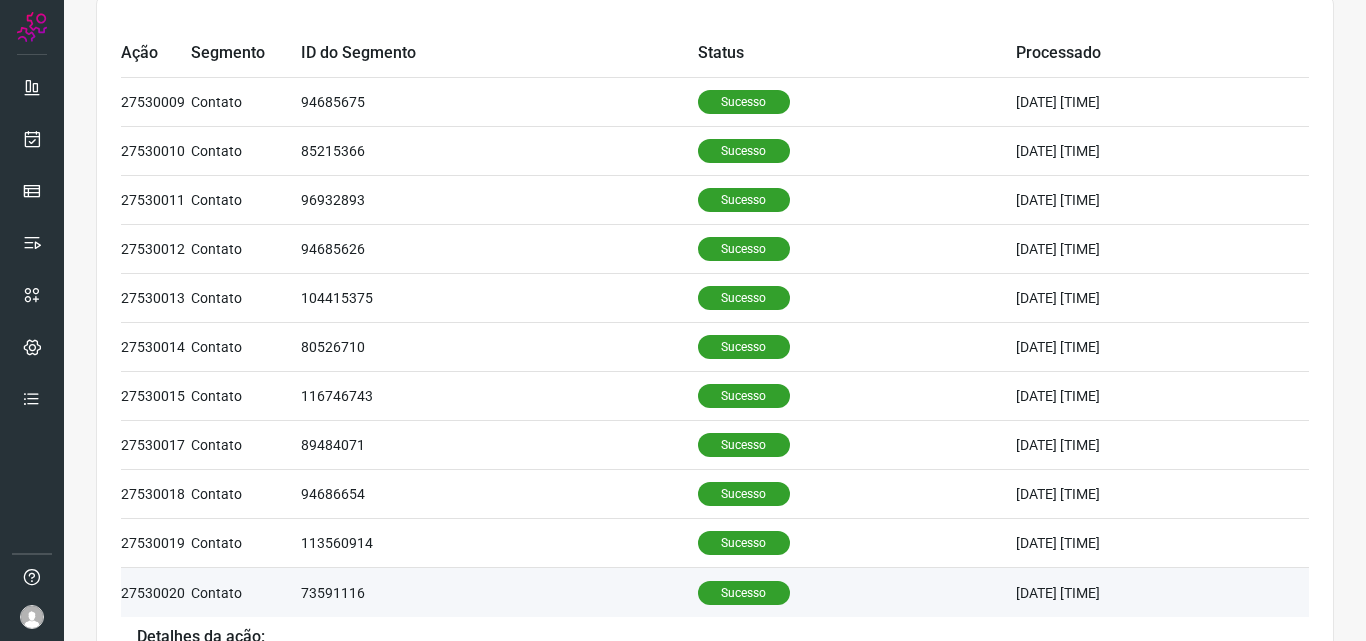 scroll, scrollTop: 0, scrollLeft: 0, axis: both 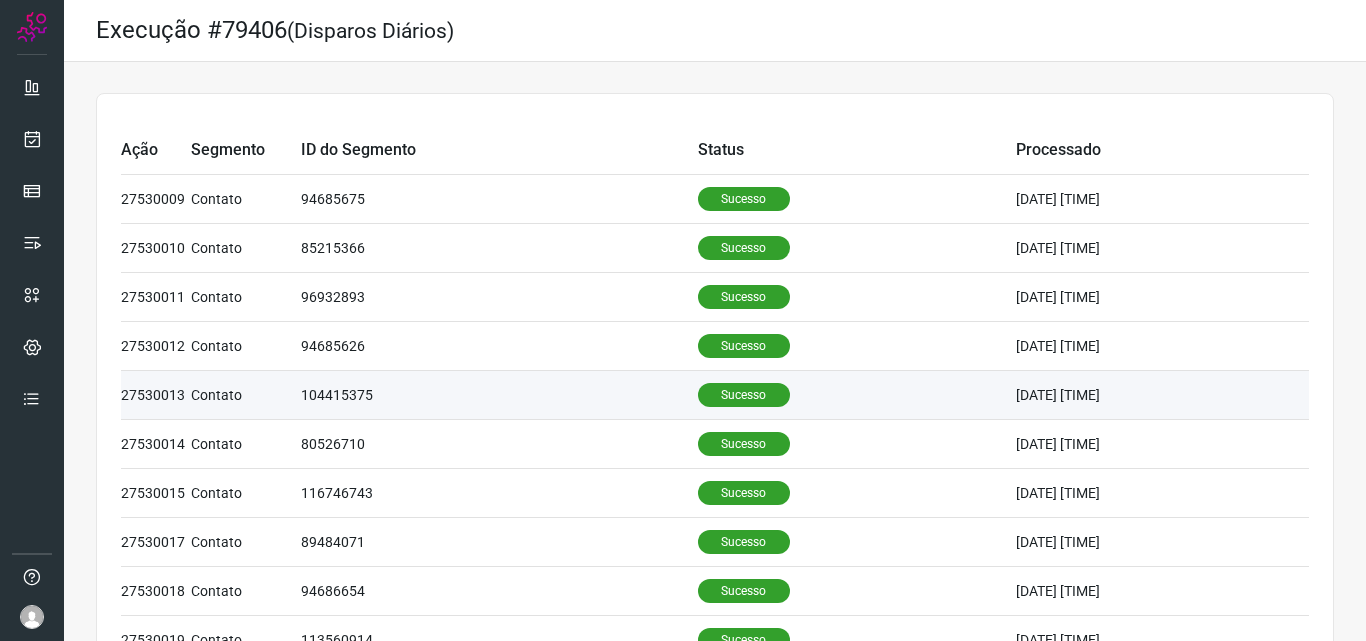 click on "Sucesso" at bounding box center [744, 395] 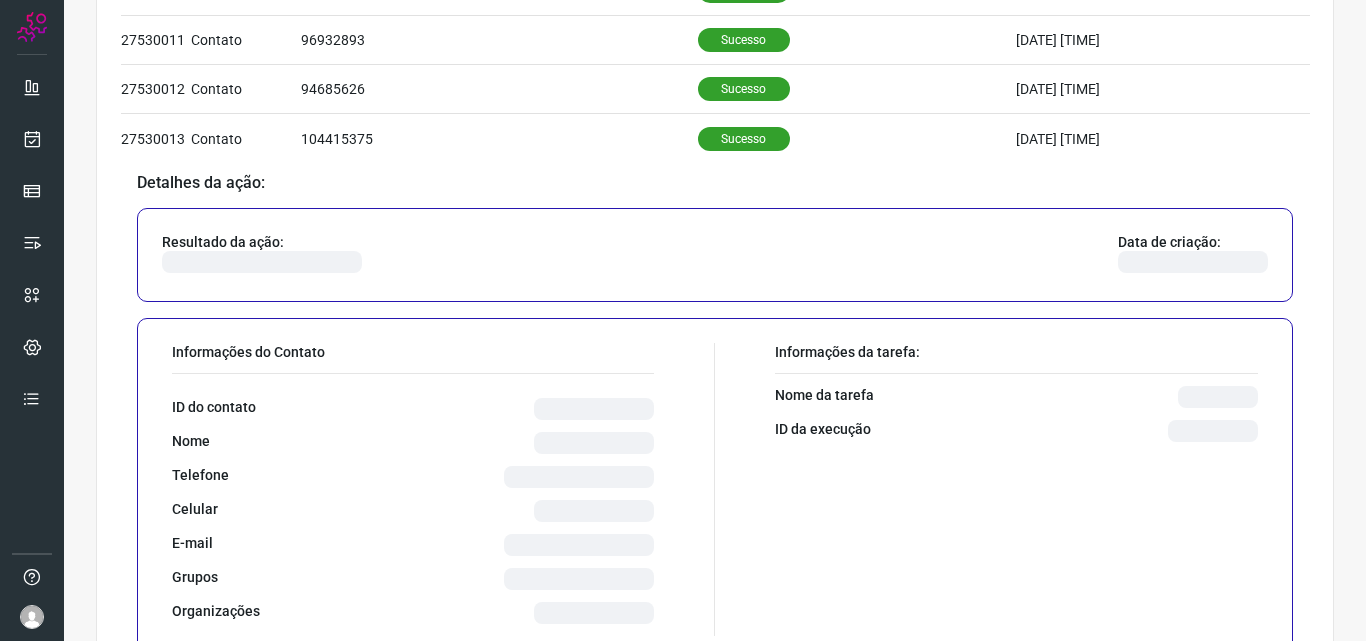 scroll, scrollTop: 300, scrollLeft: 0, axis: vertical 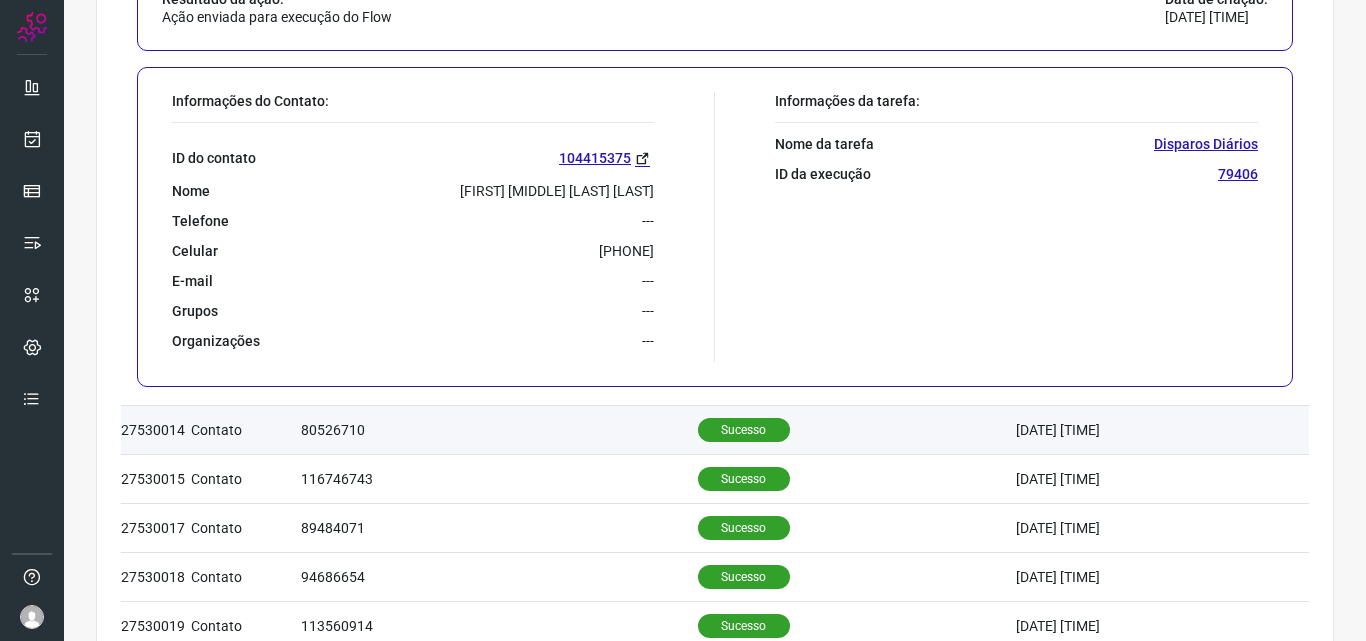 click on "Sucesso" at bounding box center (744, 430) 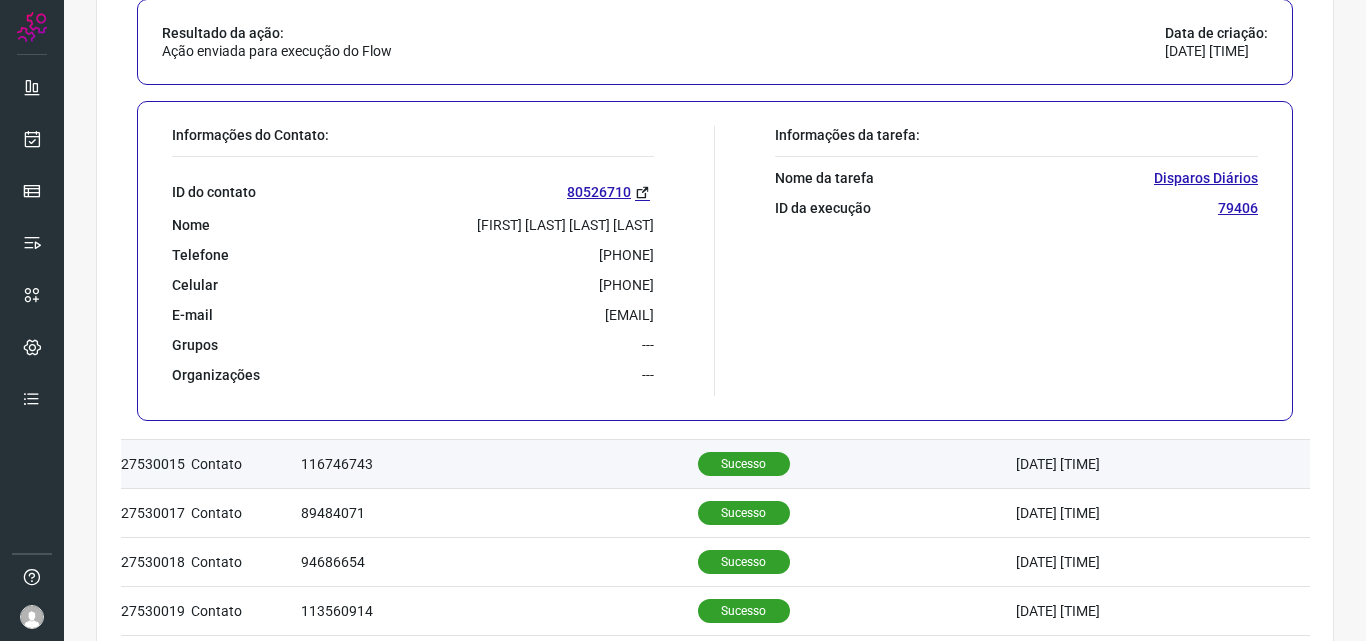 click on "Sucesso" at bounding box center [744, 464] 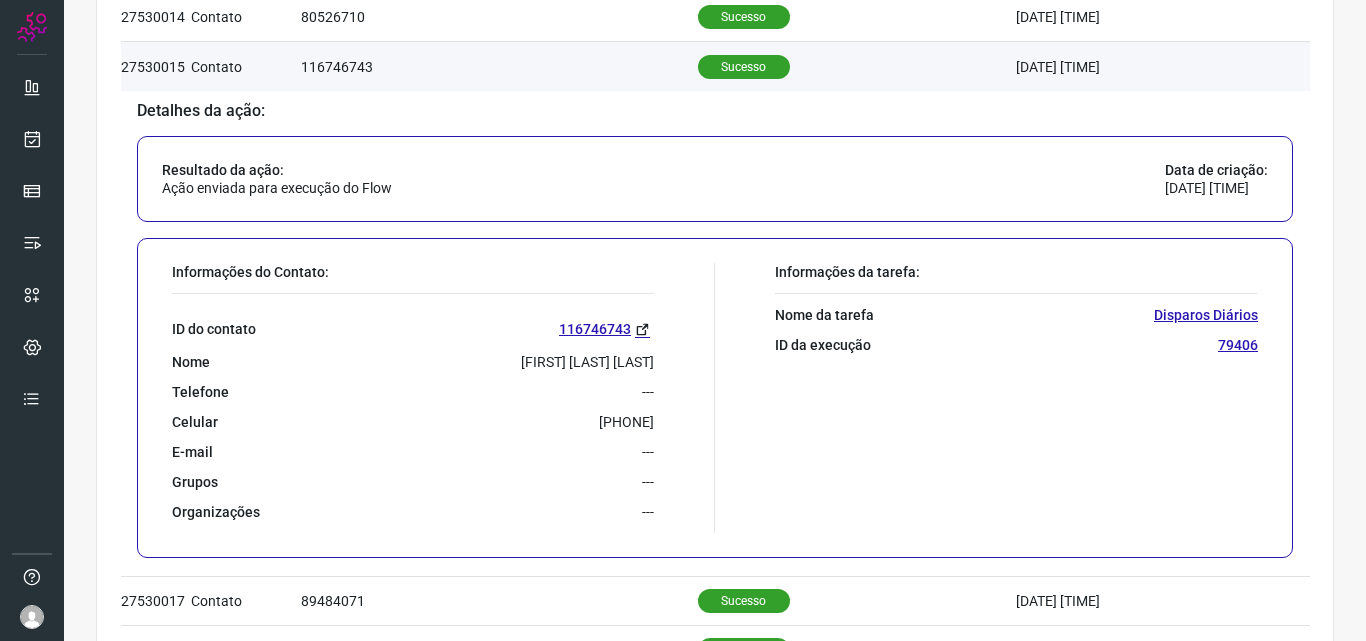scroll, scrollTop: 430, scrollLeft: 0, axis: vertical 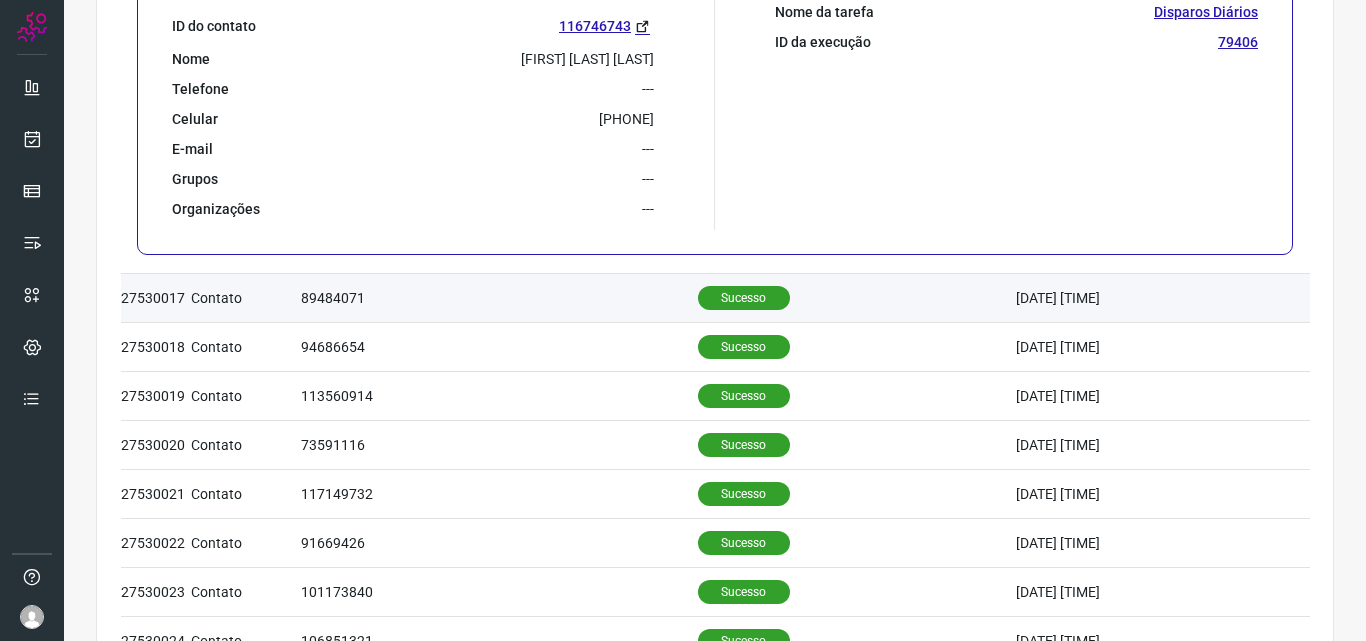 click on "Sucesso" at bounding box center (744, 298) 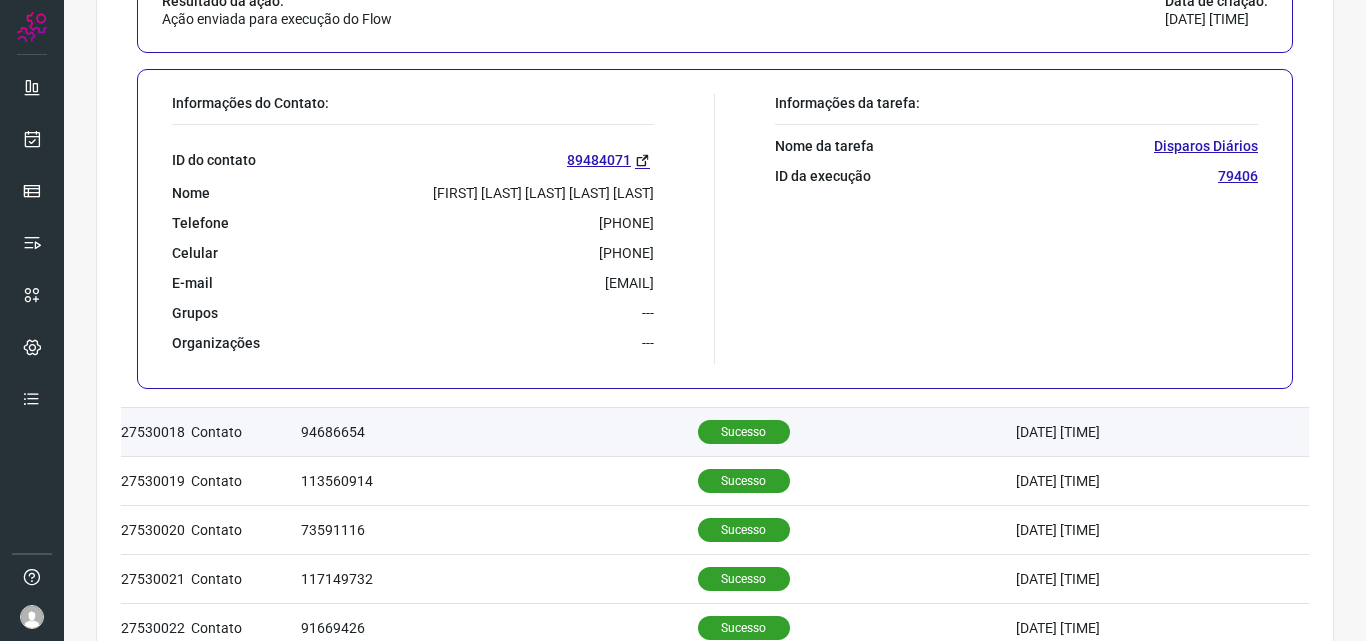 click on "Sucesso" at bounding box center (744, 432) 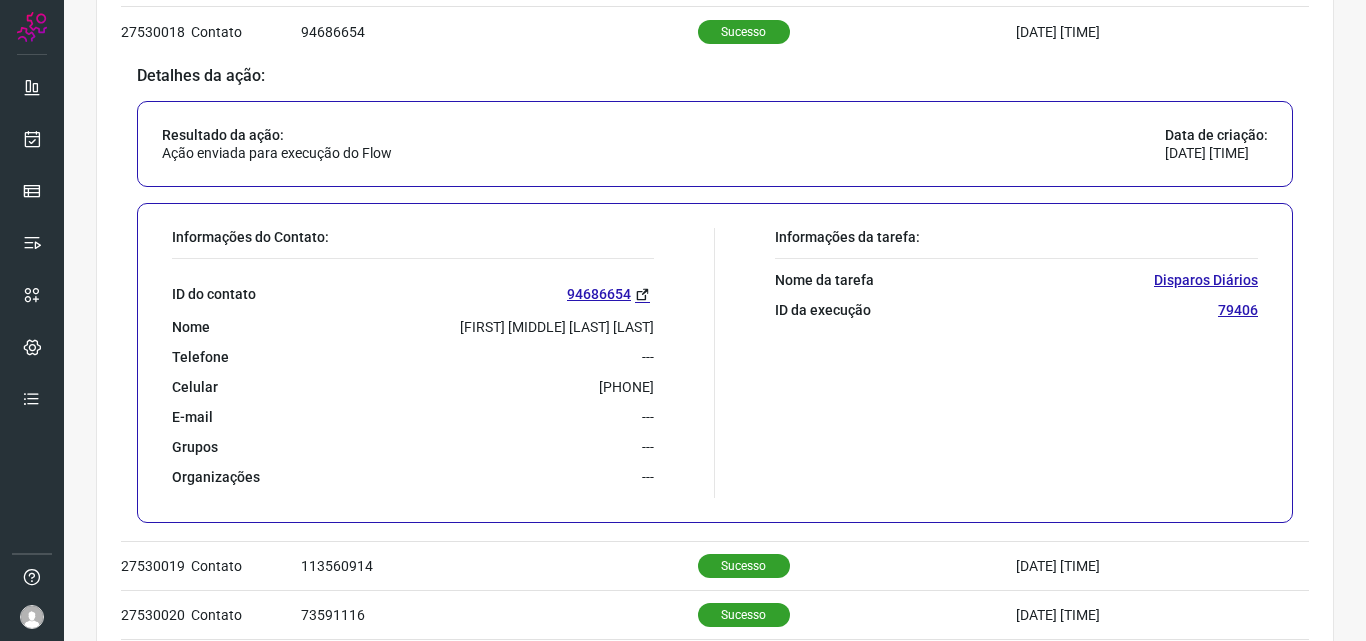 scroll, scrollTop: 660, scrollLeft: 0, axis: vertical 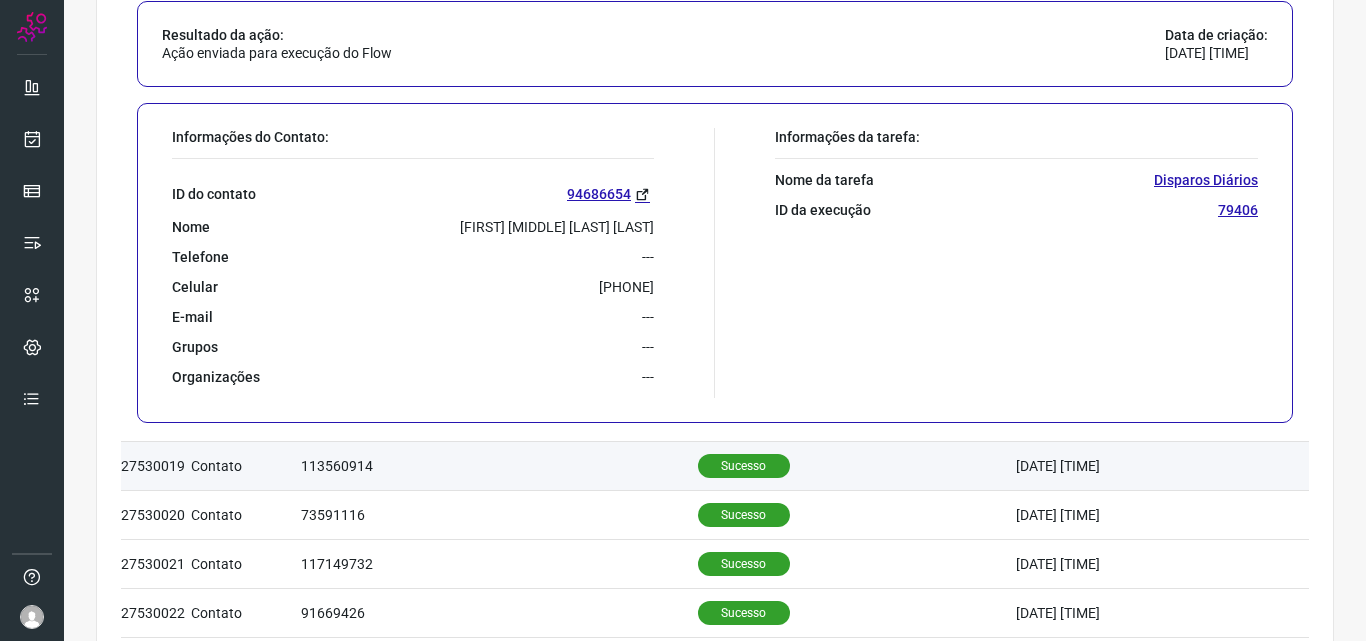 click on "Sucesso" at bounding box center [857, 465] 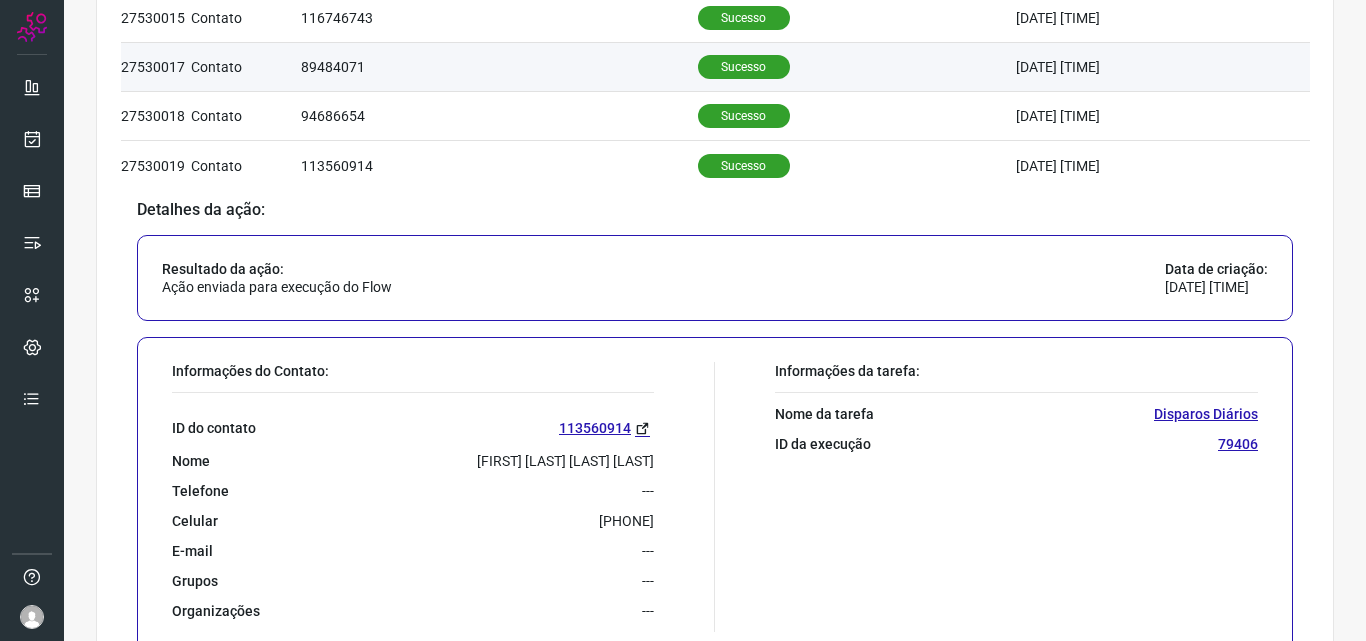 scroll, scrollTop: 675, scrollLeft: 0, axis: vertical 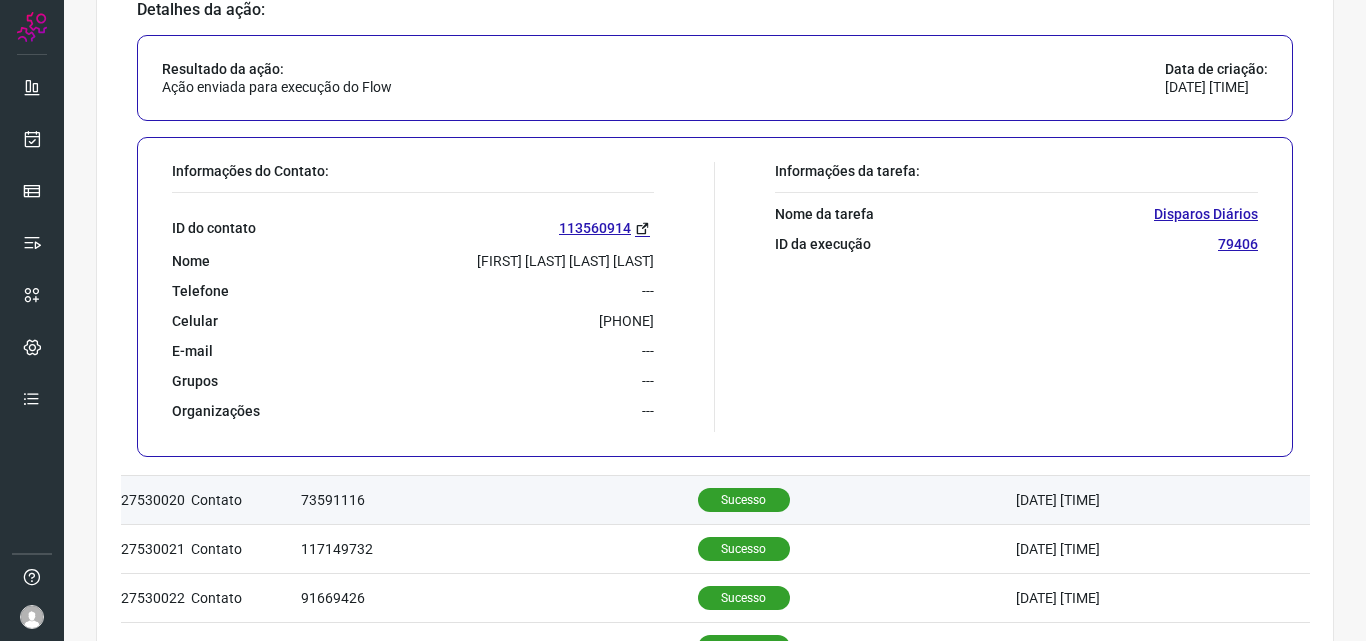 click on "Sucesso" at bounding box center [744, 500] 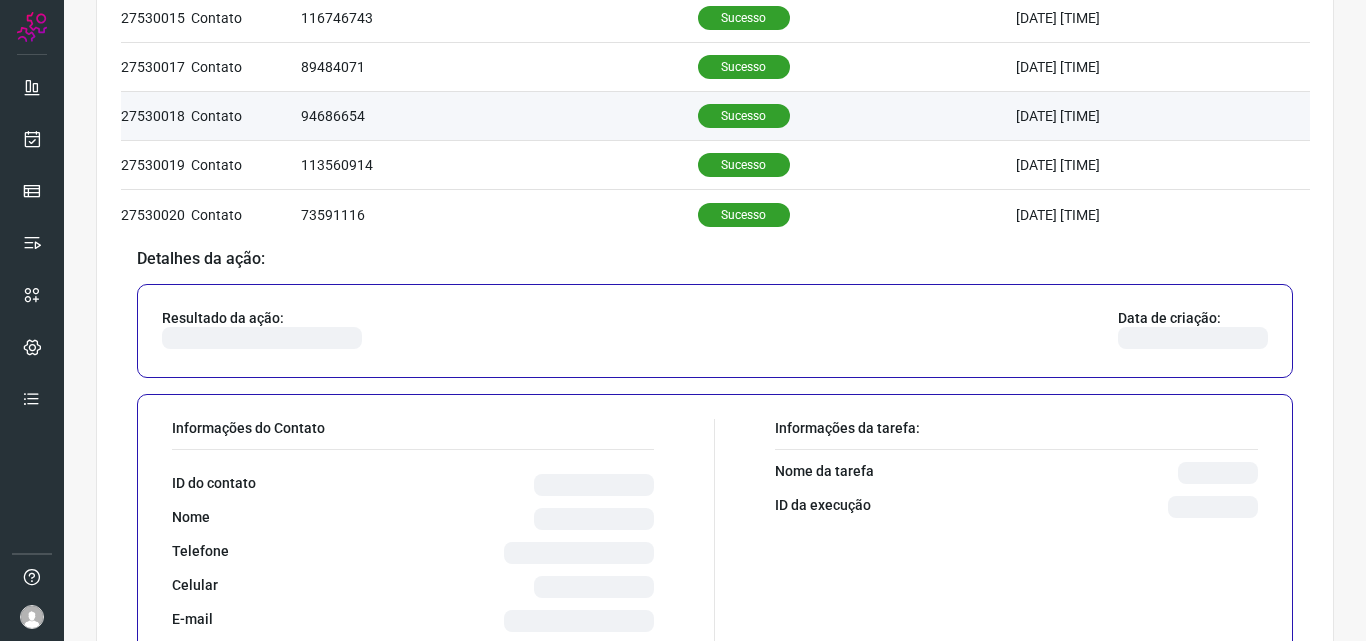scroll, scrollTop: 590, scrollLeft: 0, axis: vertical 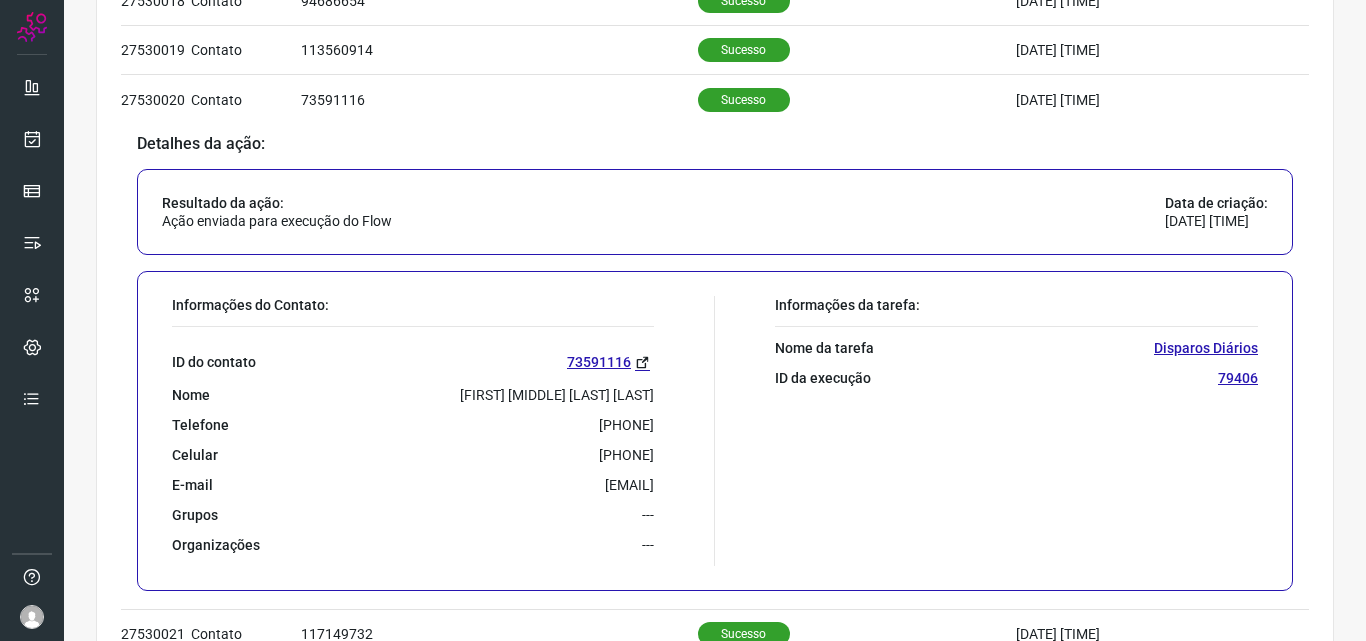 drag, startPoint x: 543, startPoint y: 424, endPoint x: 650, endPoint y: 421, distance: 107.042046 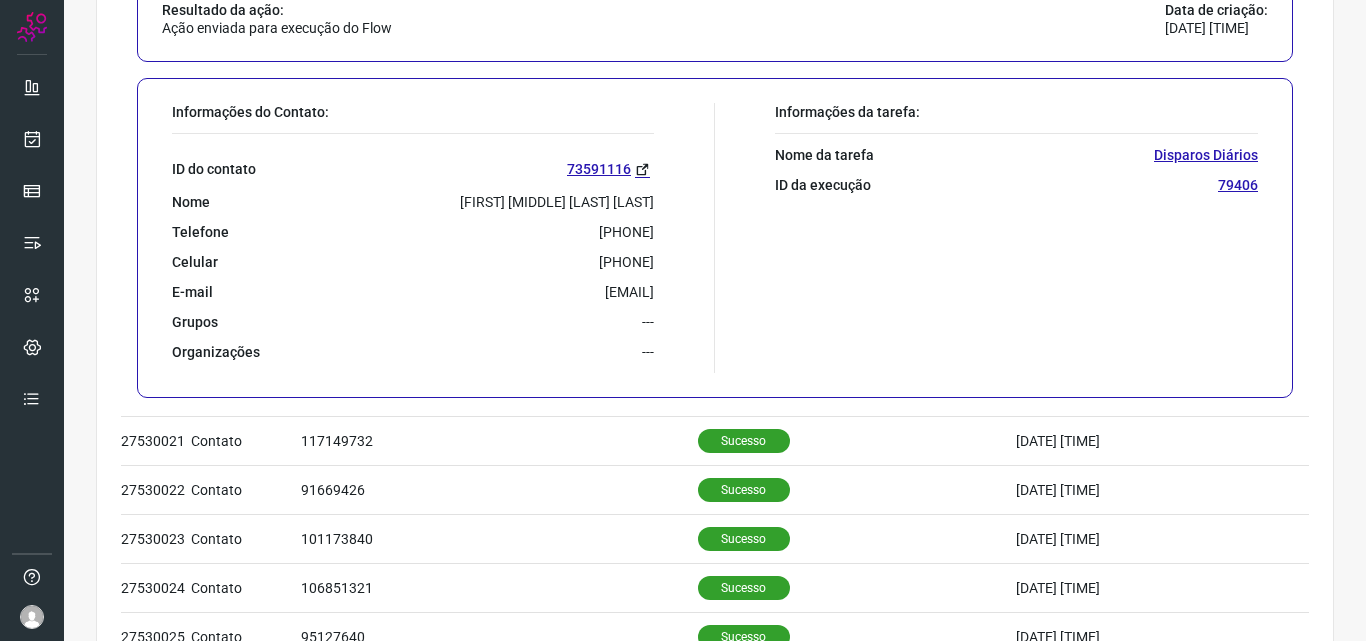 scroll, scrollTop: 790, scrollLeft: 0, axis: vertical 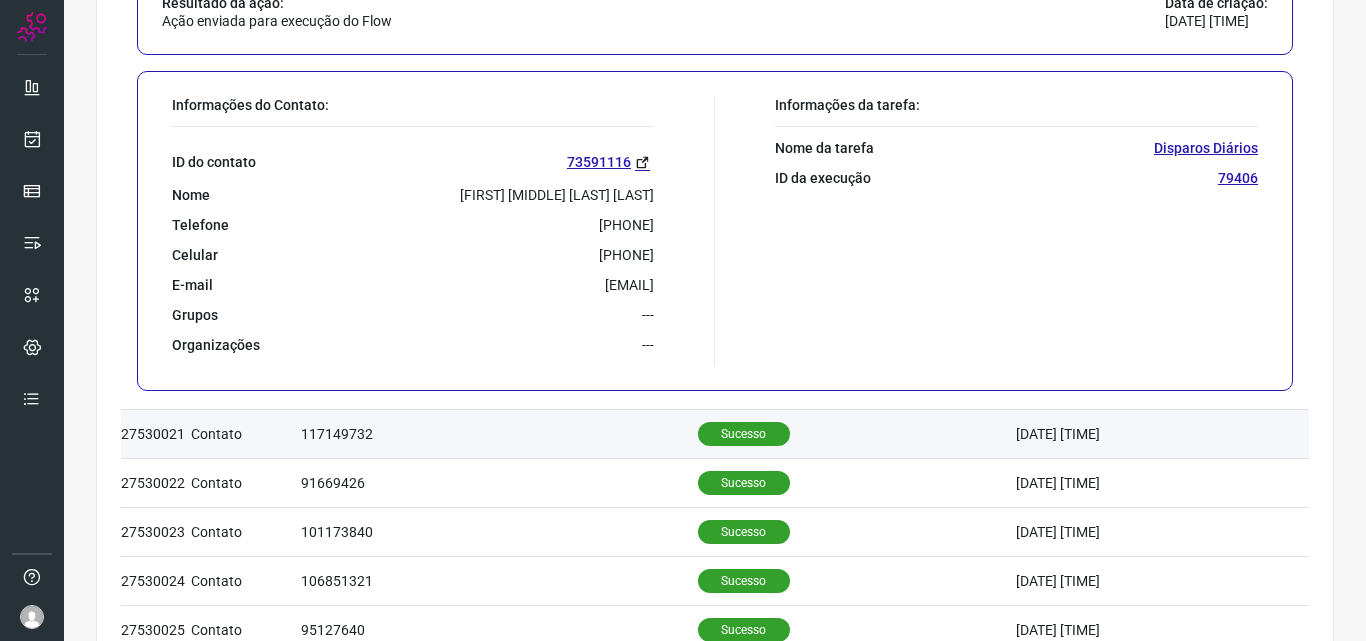 click on "Sucesso" at bounding box center (744, 434) 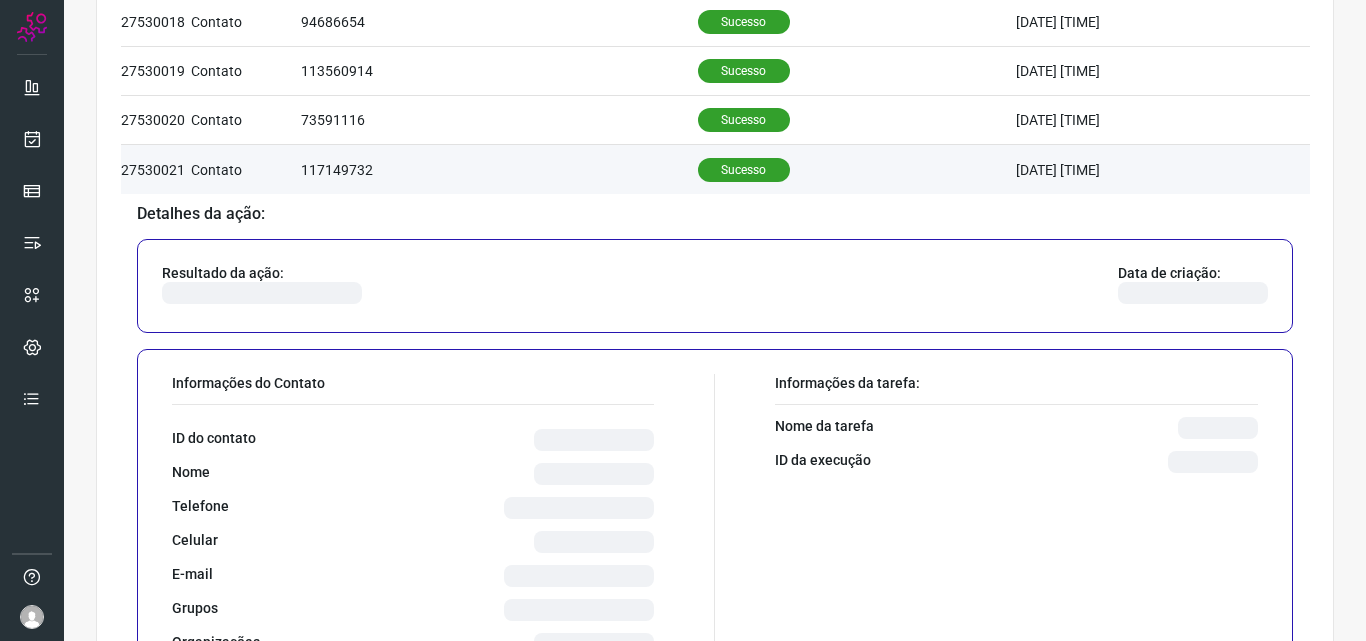 scroll, scrollTop: 705, scrollLeft: 0, axis: vertical 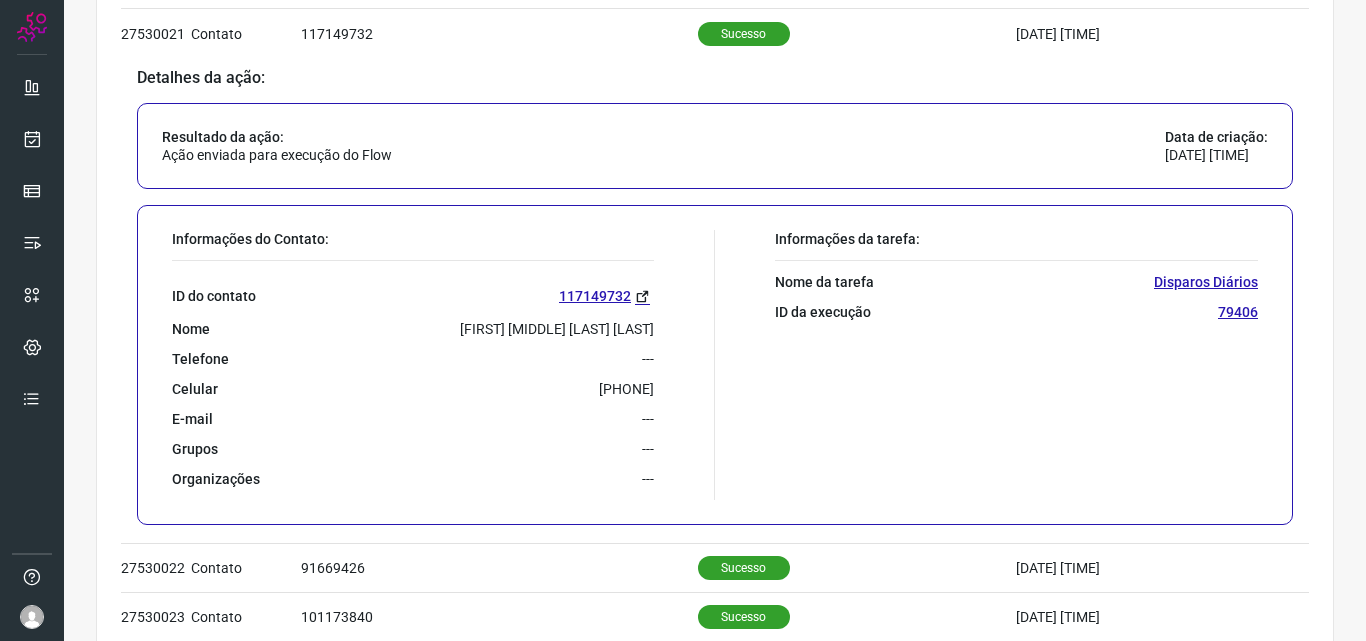 drag, startPoint x: 545, startPoint y: 402, endPoint x: 659, endPoint y: 397, distance: 114.1096 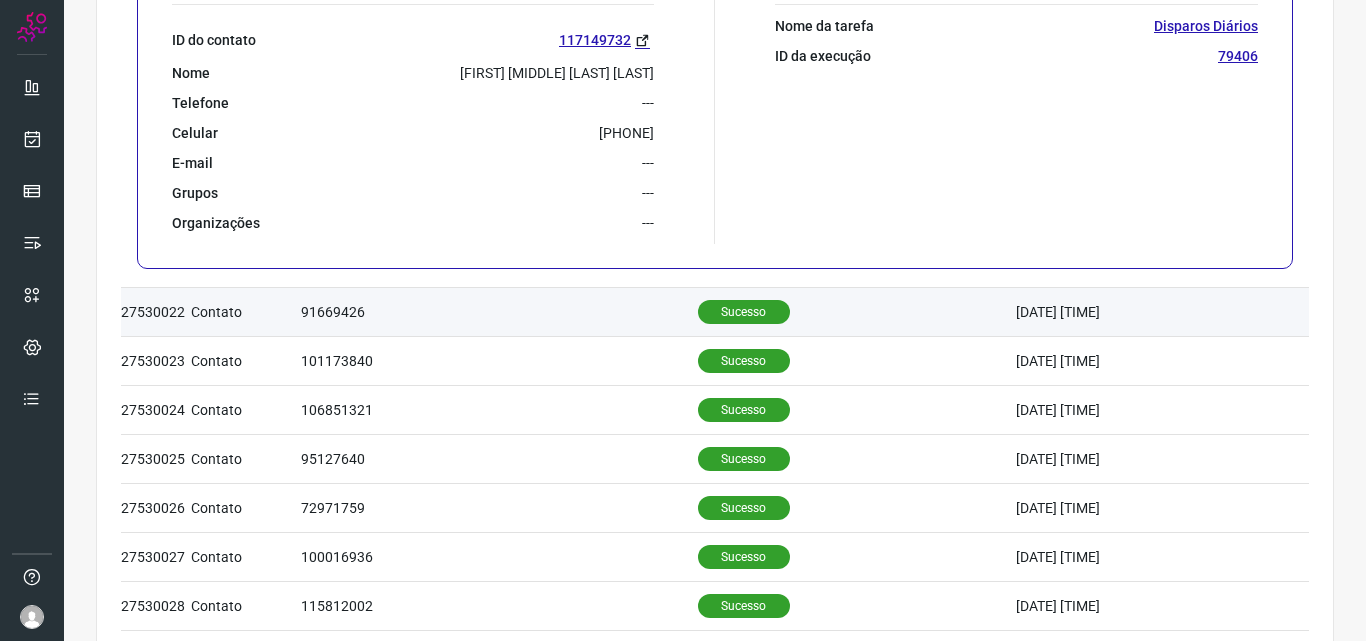 click on "Sucesso" at bounding box center [744, 312] 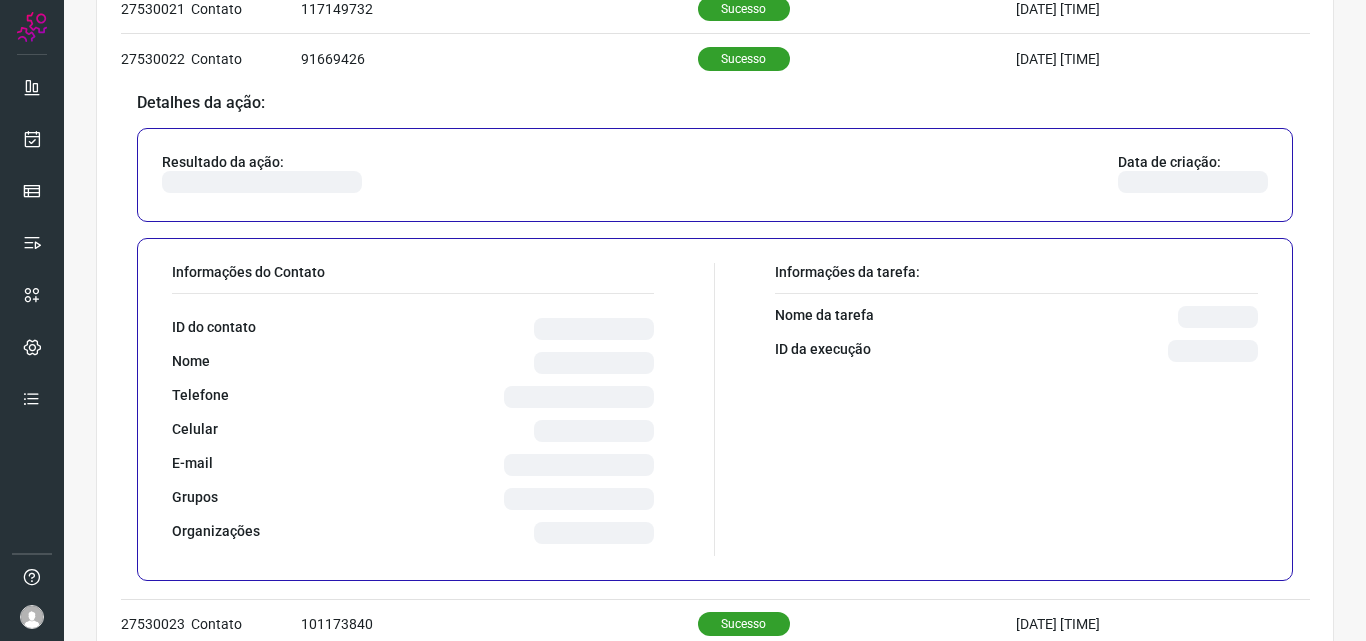 scroll, scrollTop: 776, scrollLeft: 0, axis: vertical 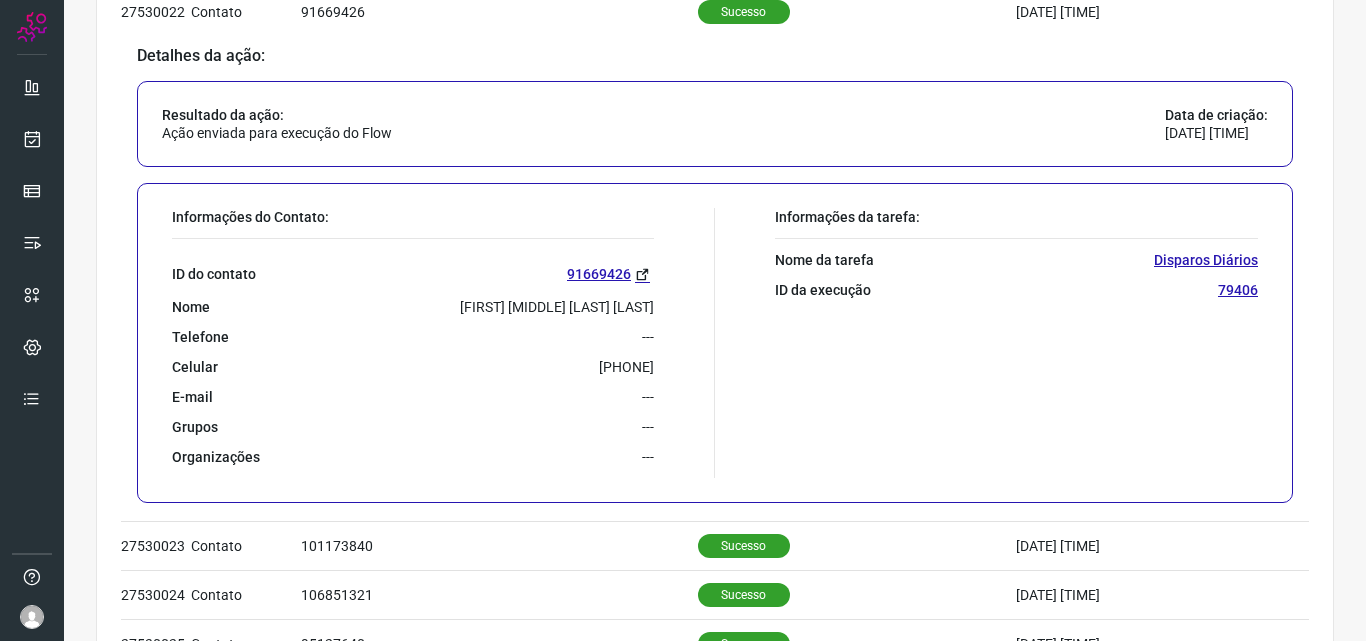 drag, startPoint x: 543, startPoint y: 362, endPoint x: 654, endPoint y: 364, distance: 111.01801 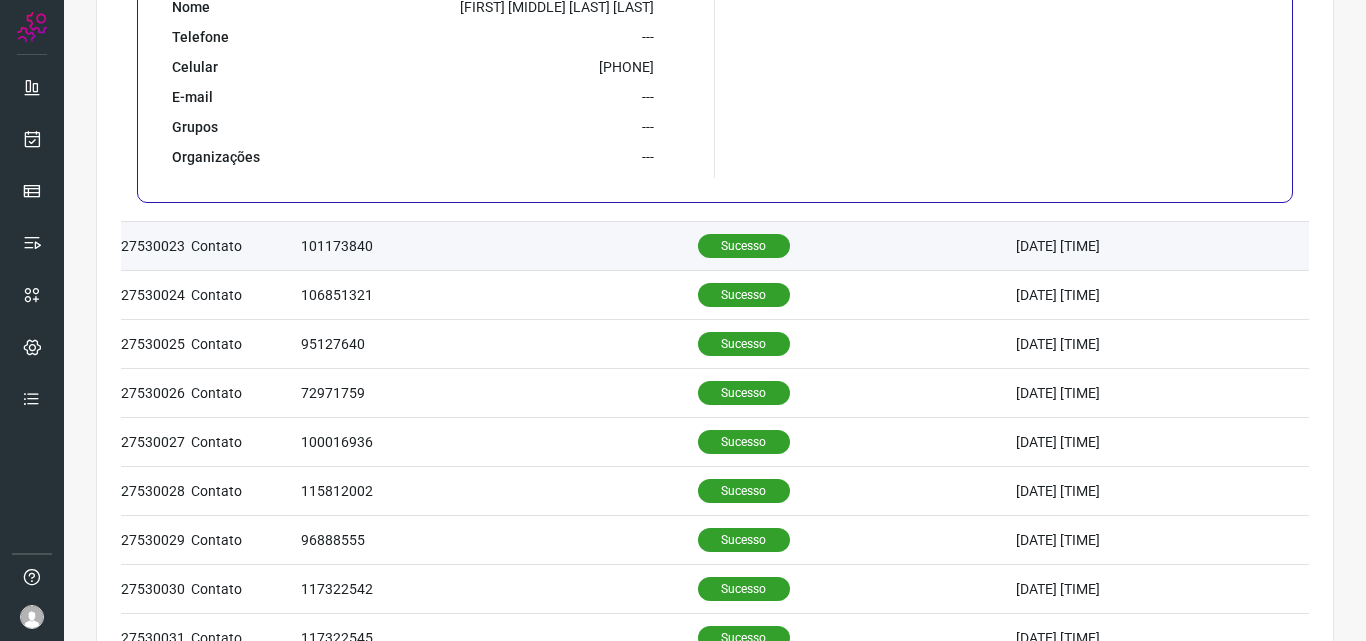 click on "Sucesso" at bounding box center [744, 246] 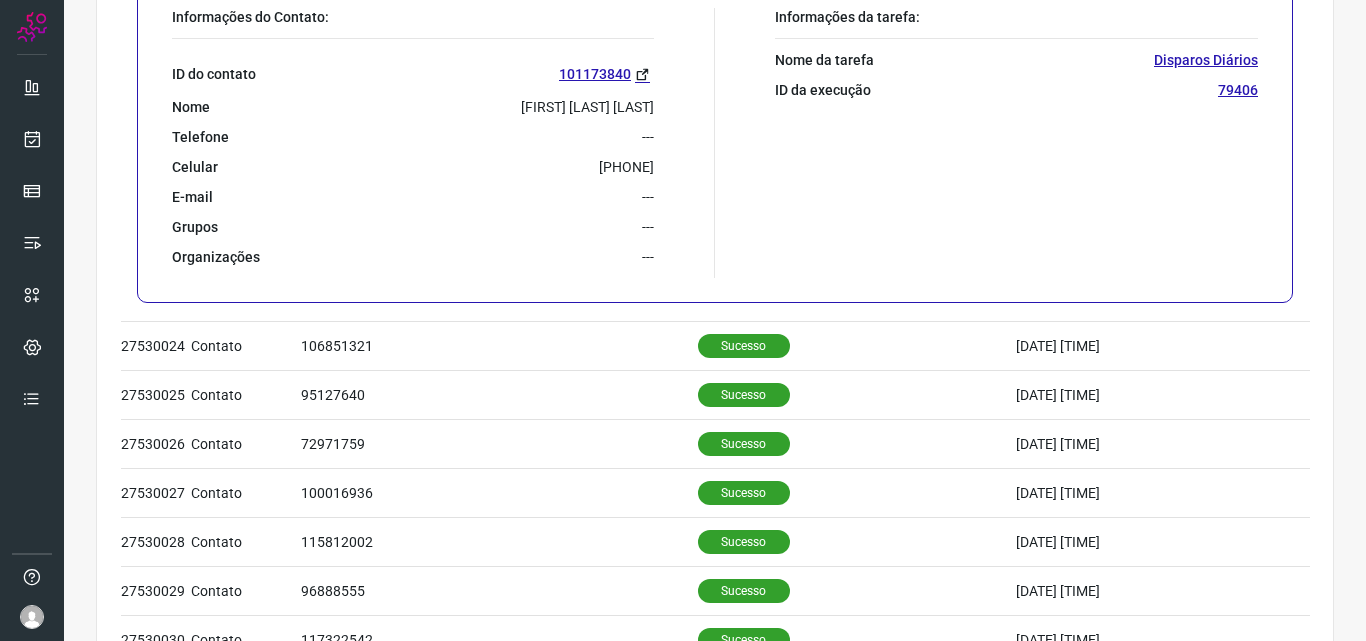 scroll, scrollTop: 1091, scrollLeft: 0, axis: vertical 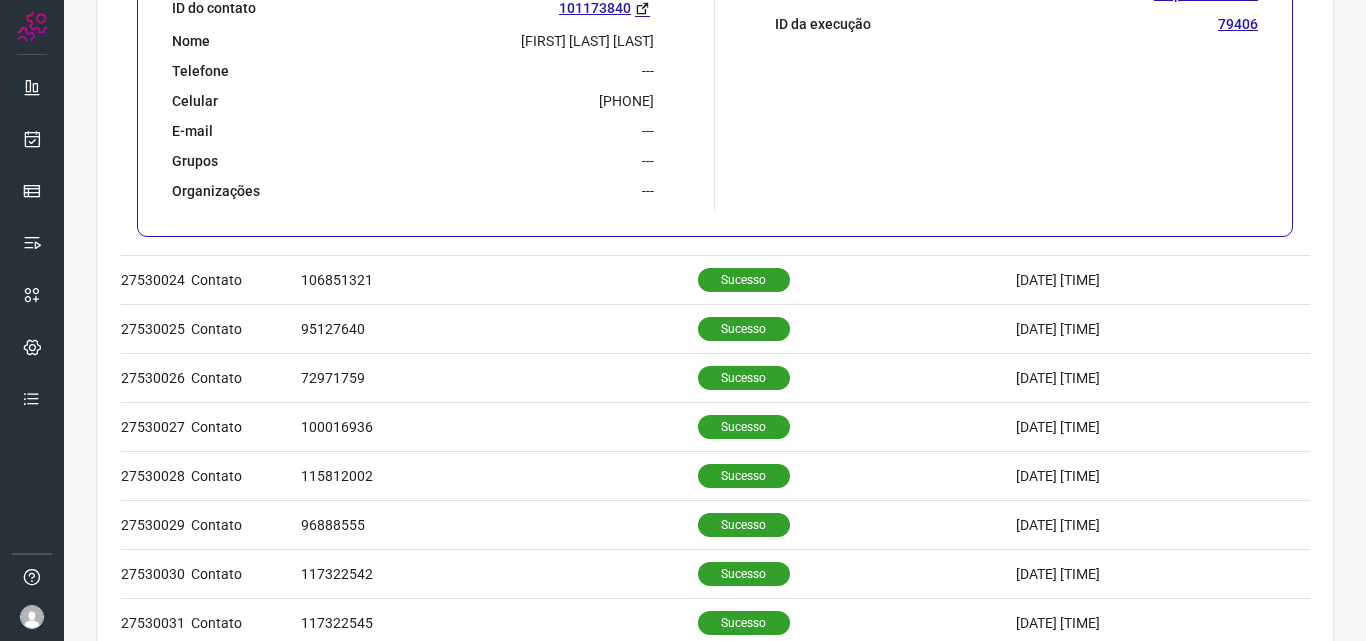 drag, startPoint x: 540, startPoint y: 99, endPoint x: 655, endPoint y: 105, distance: 115.15642 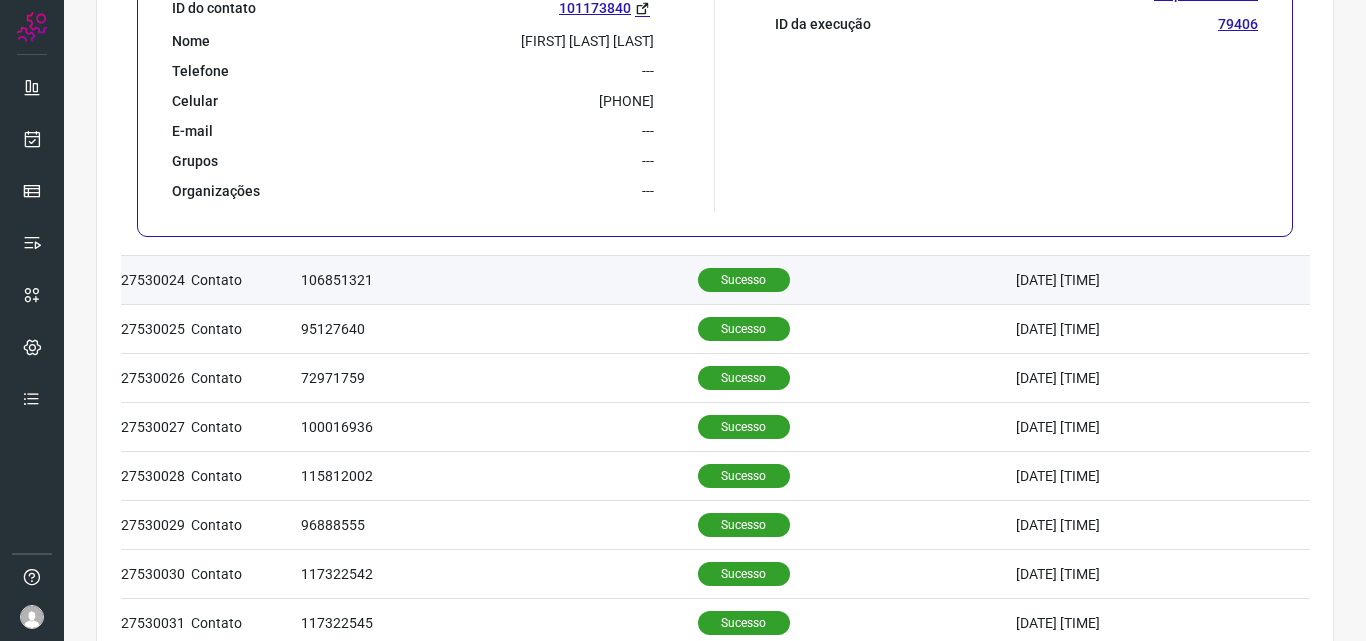 click on "Sucesso" at bounding box center [744, 280] 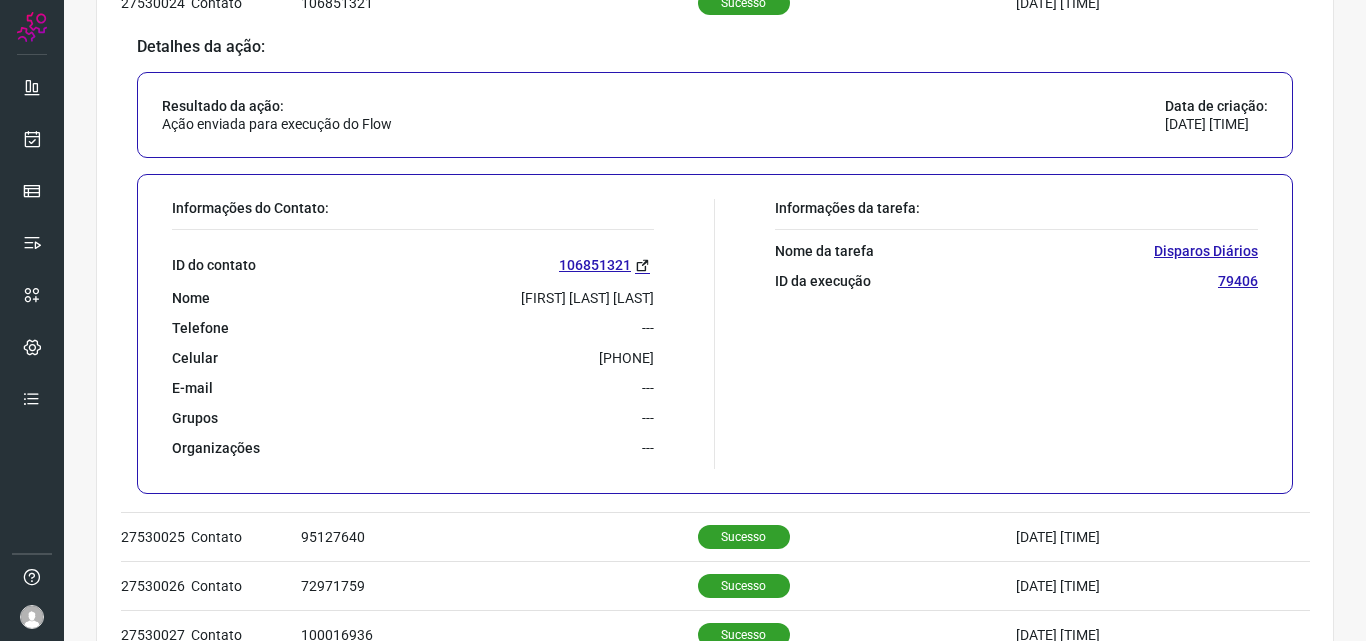 scroll, scrollTop: 906, scrollLeft: 0, axis: vertical 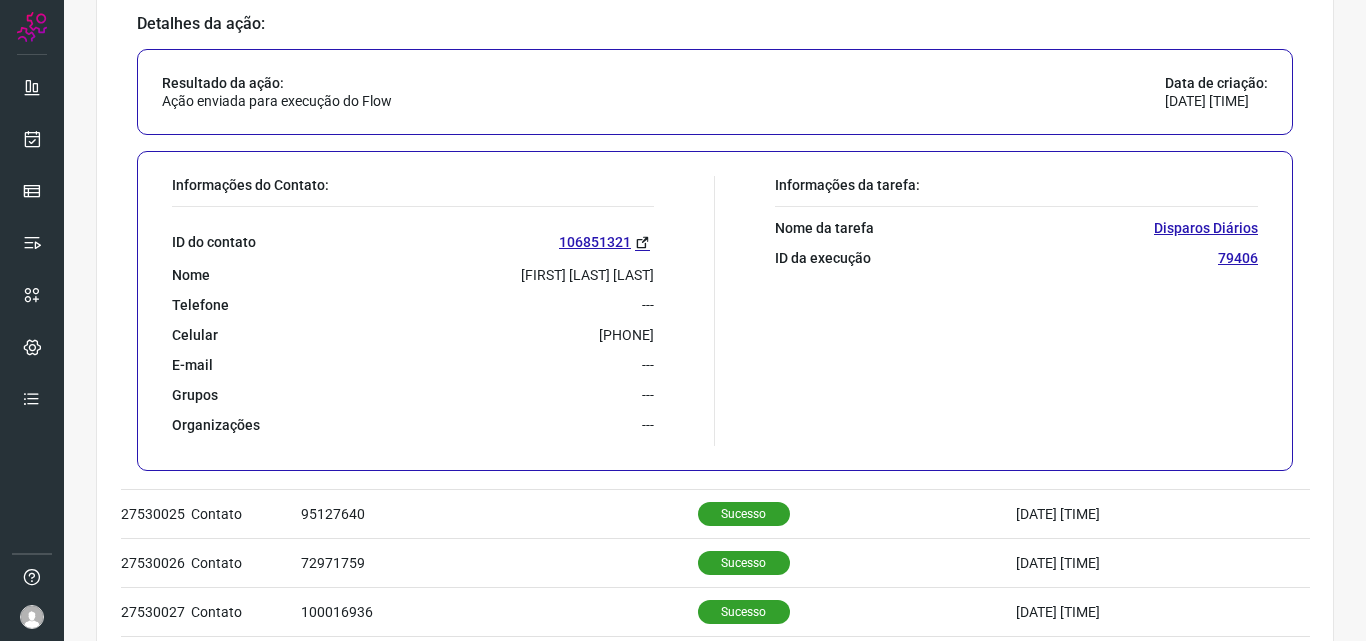 drag, startPoint x: 544, startPoint y: 332, endPoint x: 653, endPoint y: 333, distance: 109.004585 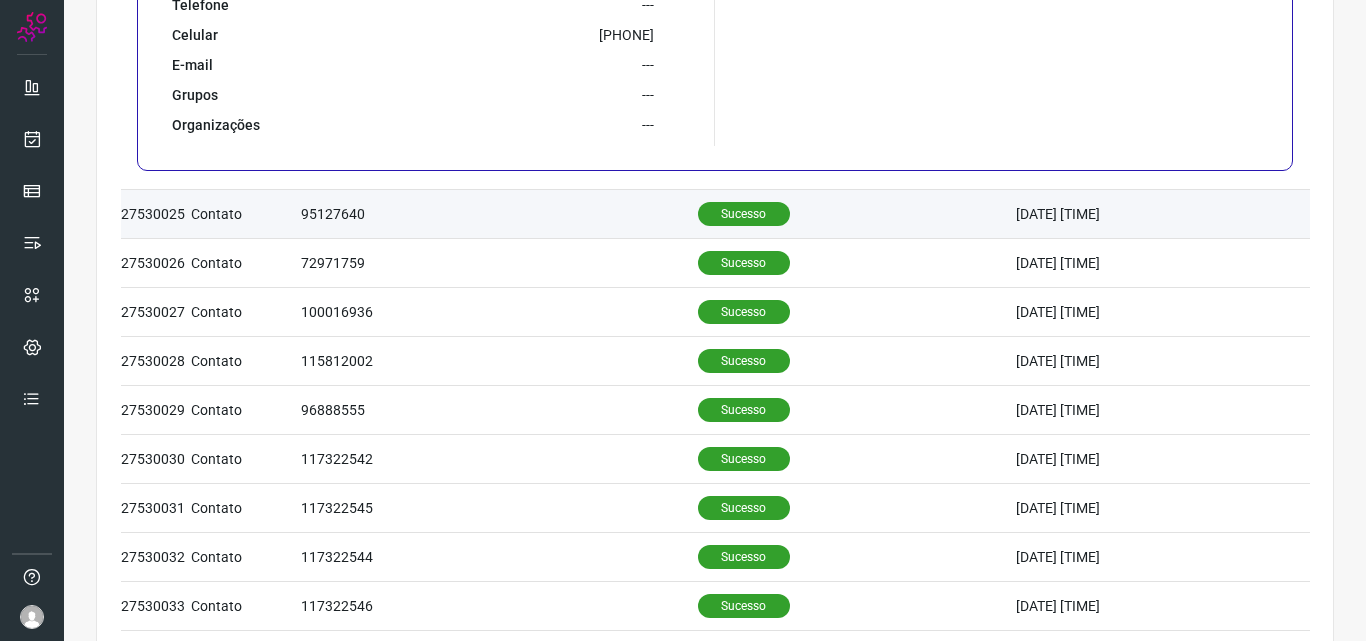 click on "Sucesso" at bounding box center (857, 213) 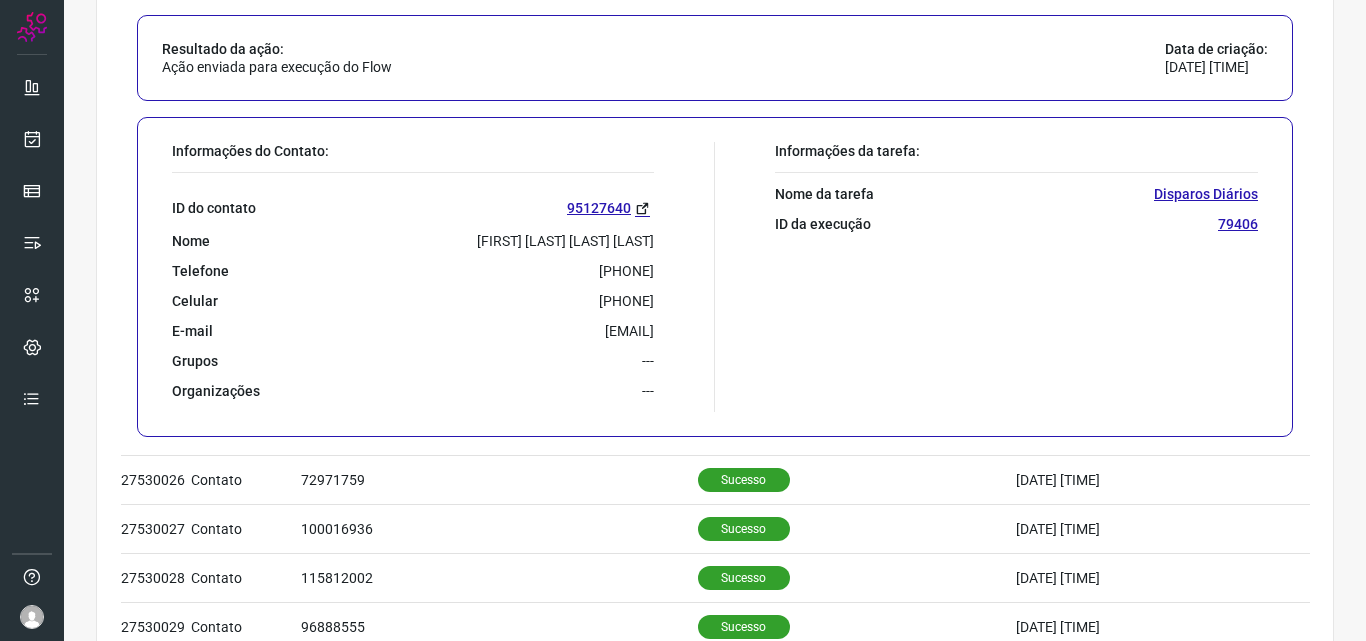 scroll, scrollTop: 1021, scrollLeft: 0, axis: vertical 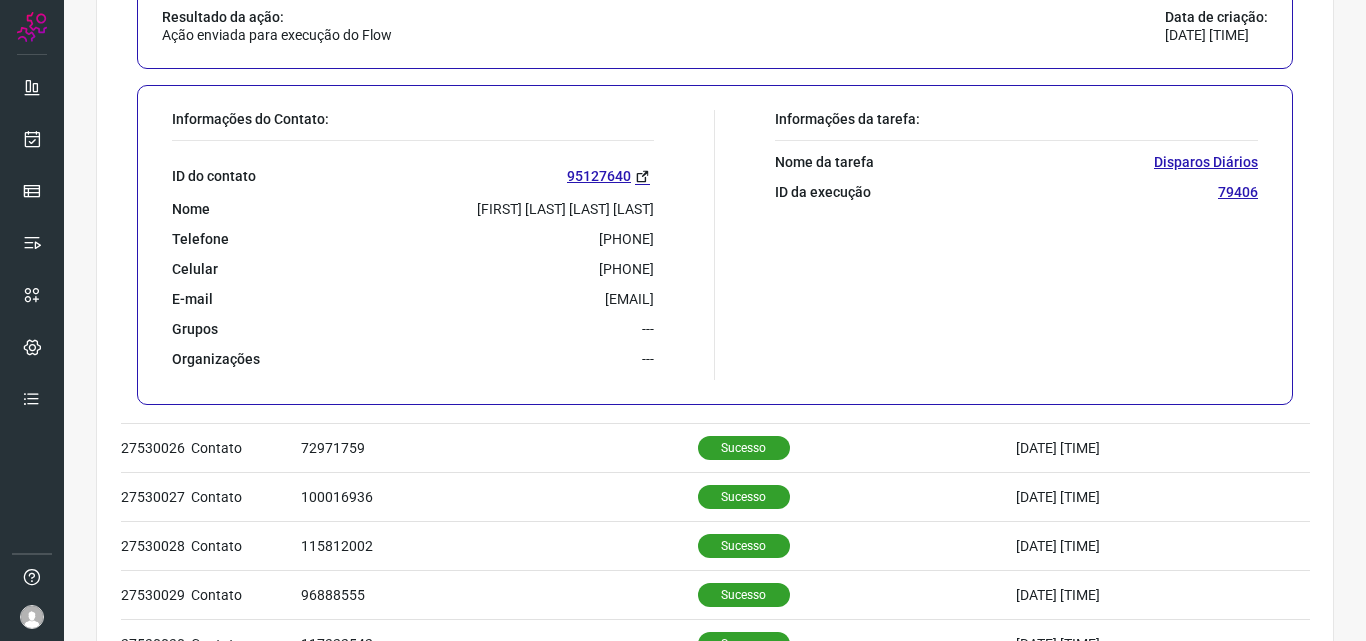 drag, startPoint x: 548, startPoint y: 242, endPoint x: 647, endPoint y: 242, distance: 99 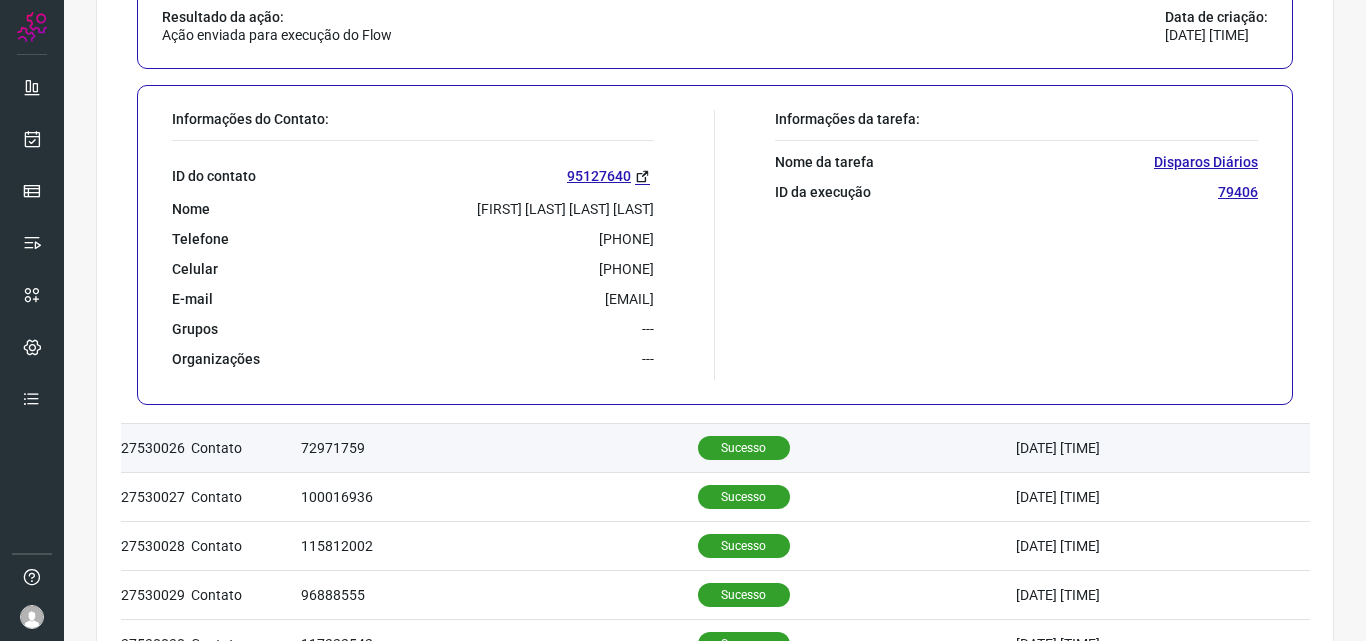 click on "Sucesso" at bounding box center [744, 448] 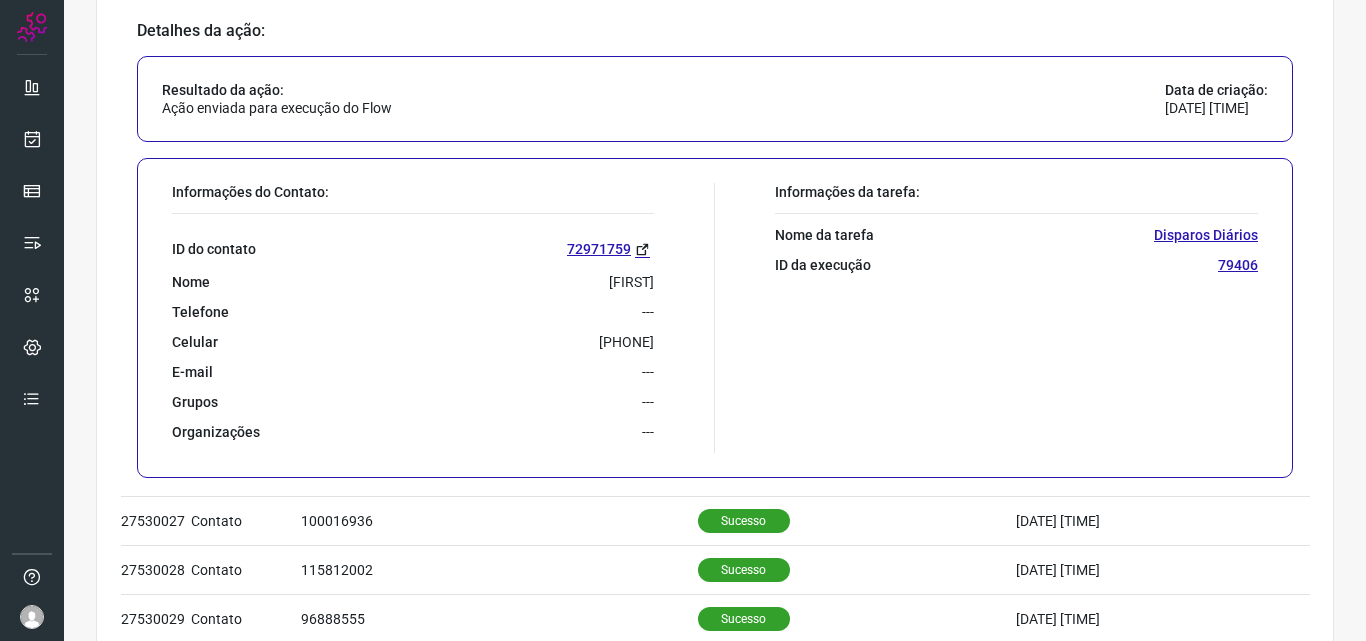scroll, scrollTop: 1036, scrollLeft: 0, axis: vertical 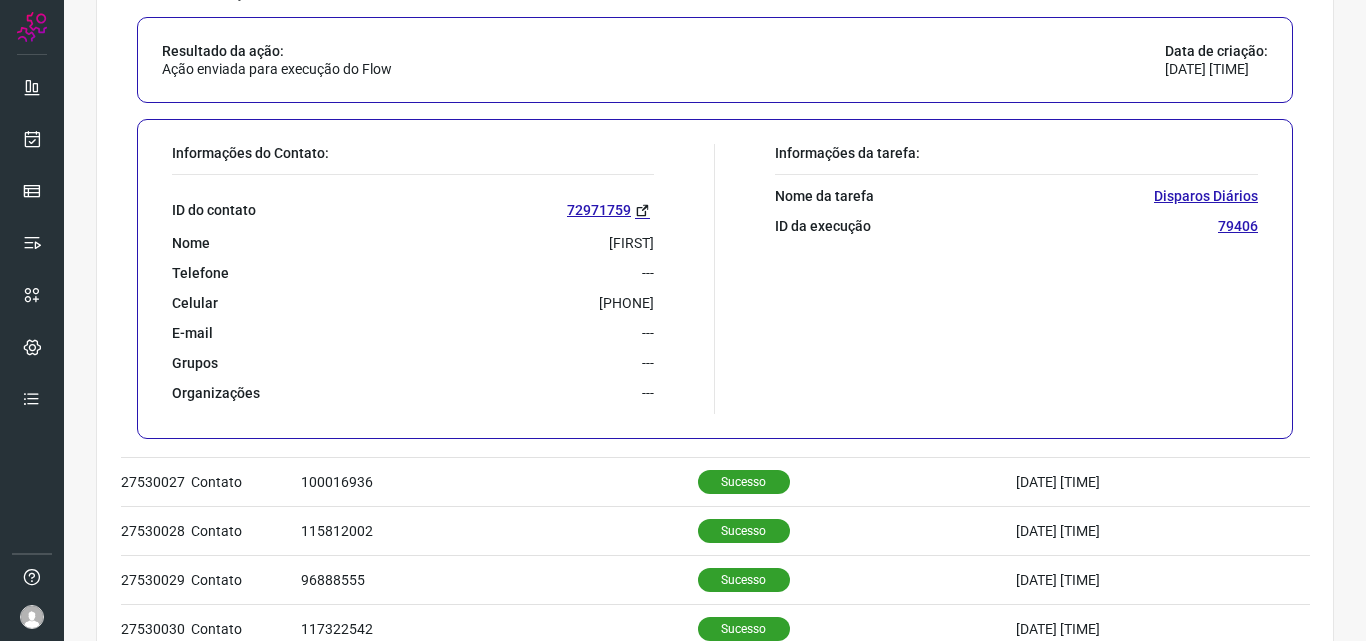 drag, startPoint x: 546, startPoint y: 303, endPoint x: 641, endPoint y: 304, distance: 95.005264 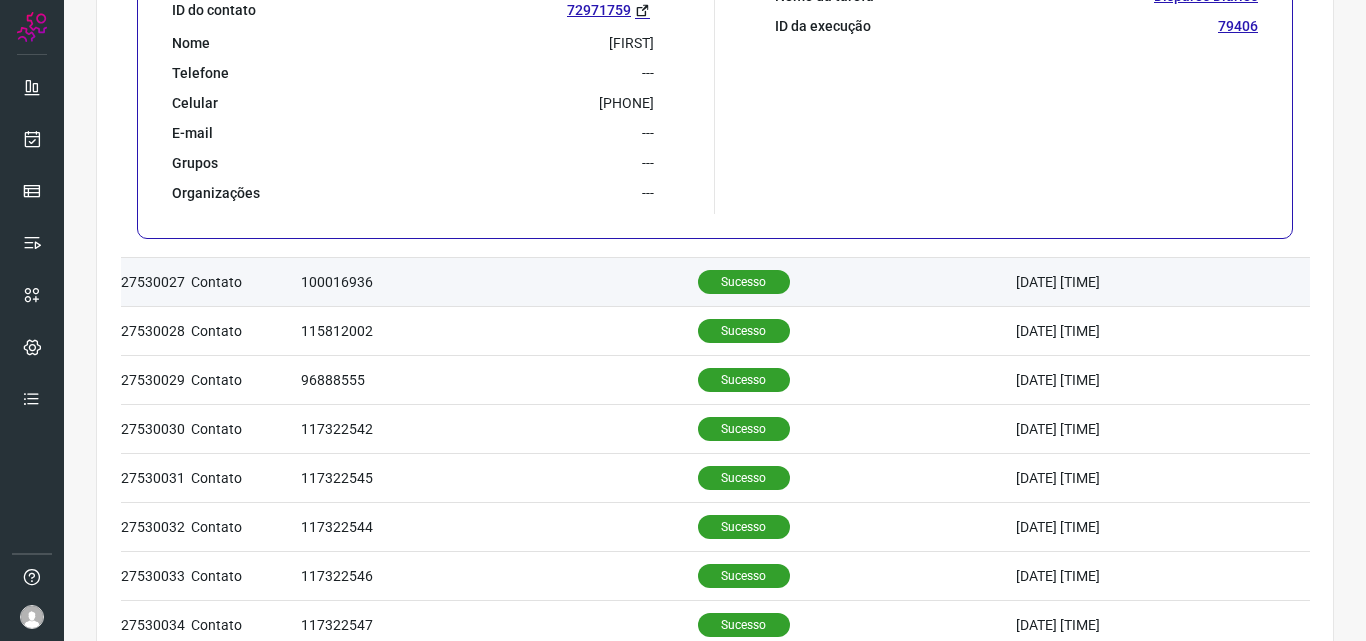 click on "Sucesso" at bounding box center [744, 282] 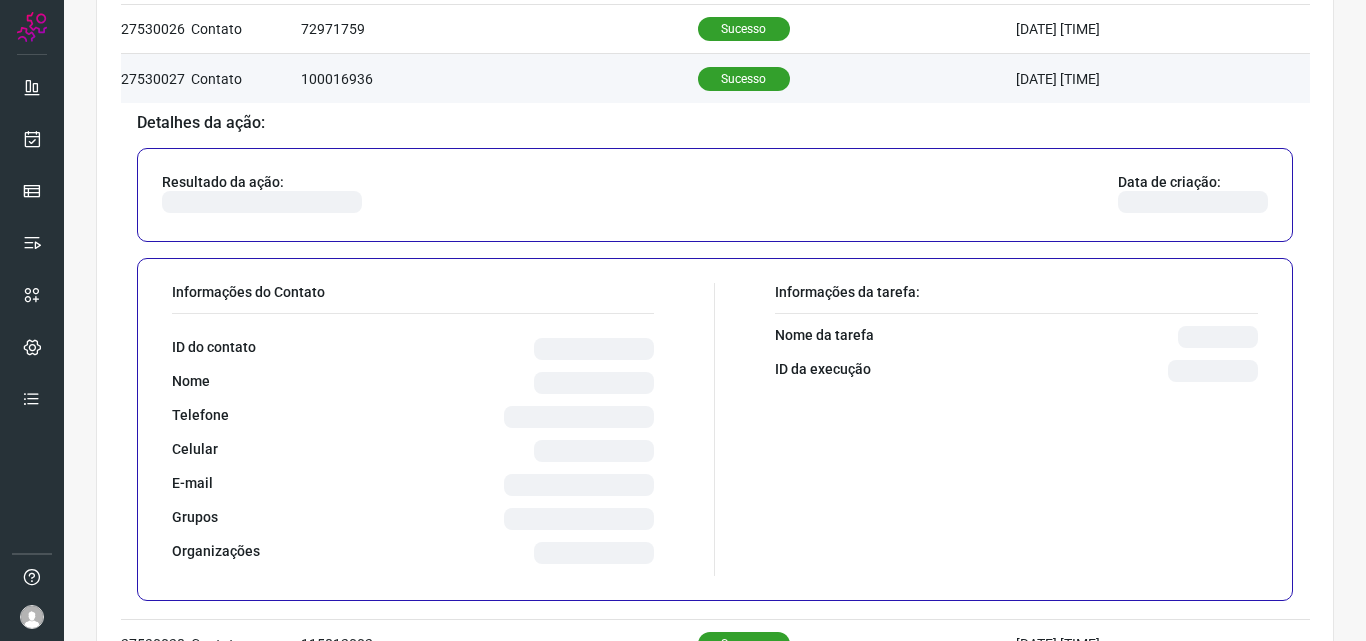 scroll, scrollTop: 1051, scrollLeft: 0, axis: vertical 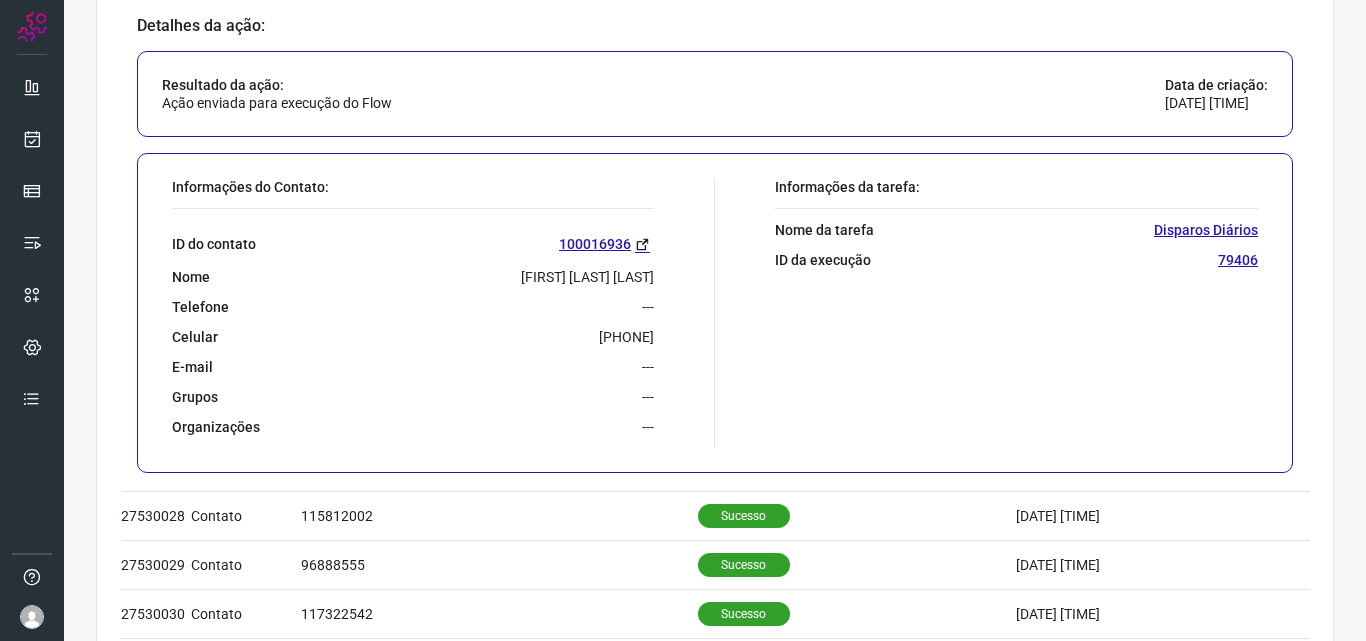 drag, startPoint x: 546, startPoint y: 329, endPoint x: 667, endPoint y: 344, distance: 121.92621 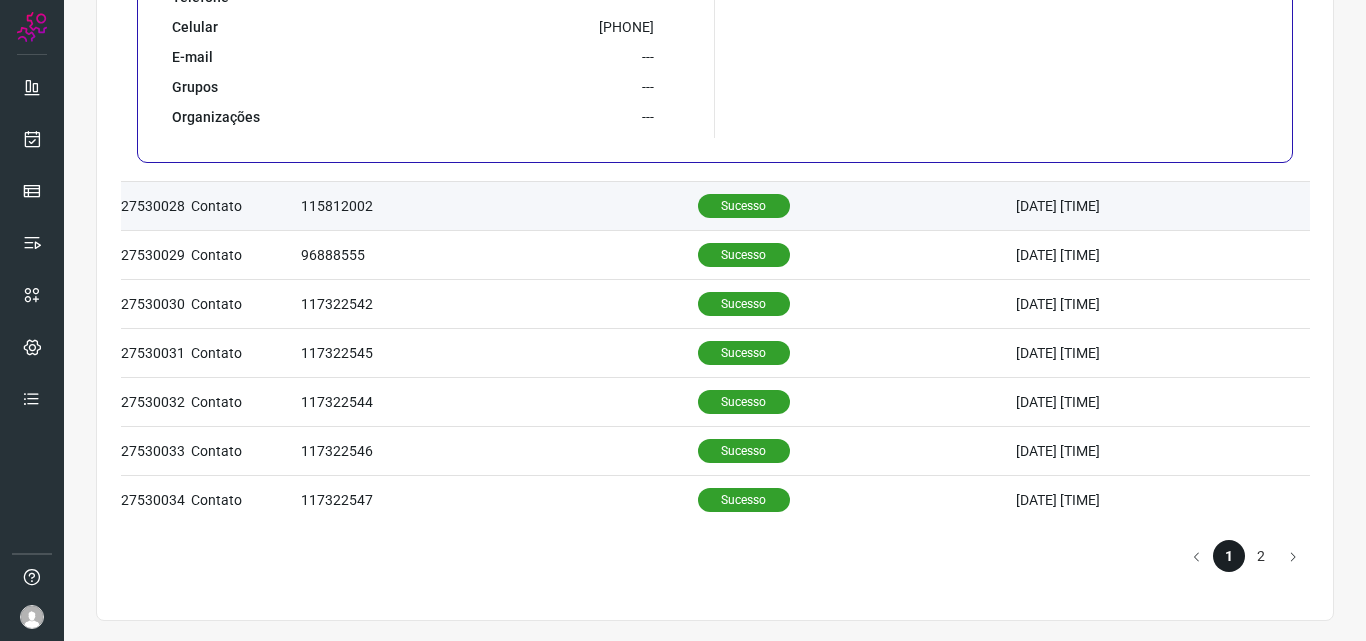click on "Sucesso" at bounding box center (744, 206) 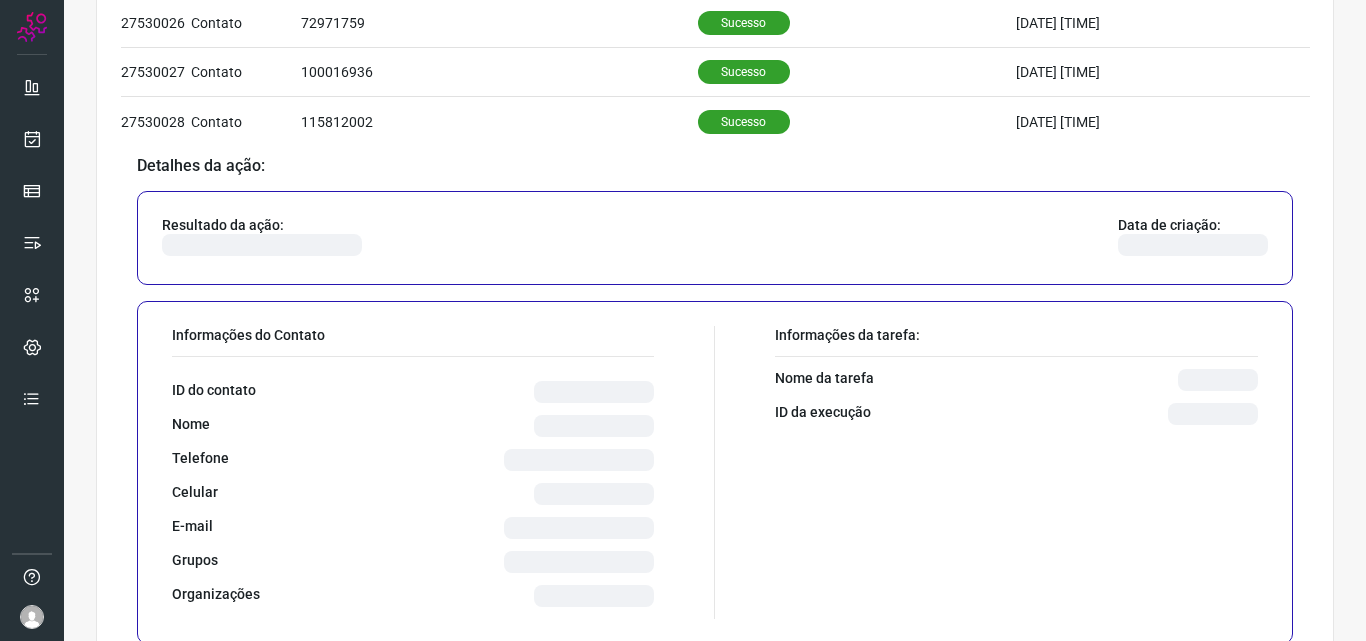 scroll, scrollTop: 1176, scrollLeft: 0, axis: vertical 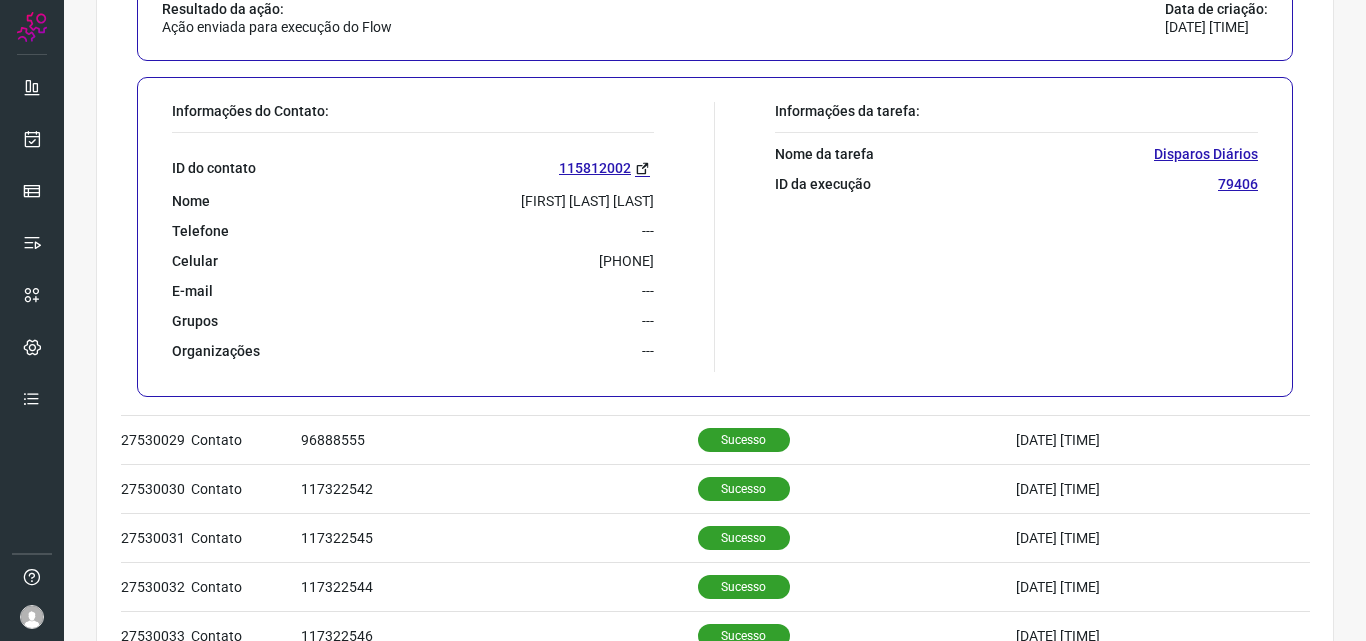 drag, startPoint x: 556, startPoint y: 263, endPoint x: 653, endPoint y: 263, distance: 97 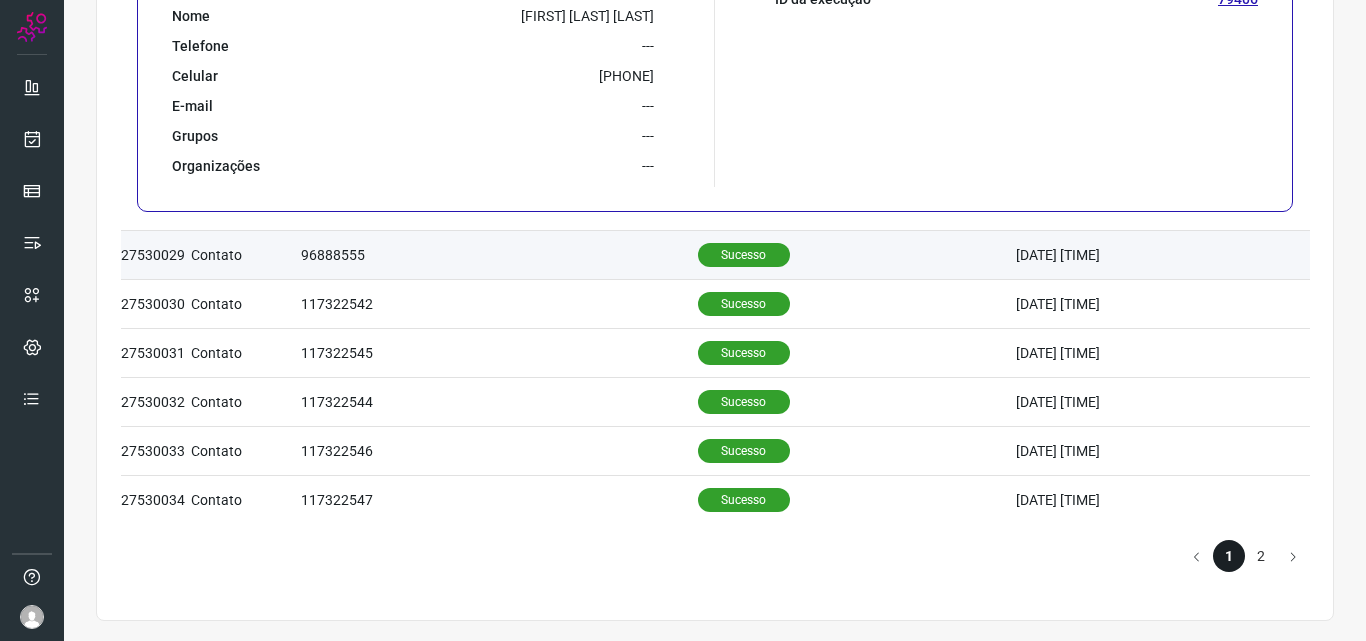click on "Sucesso" at bounding box center [744, 255] 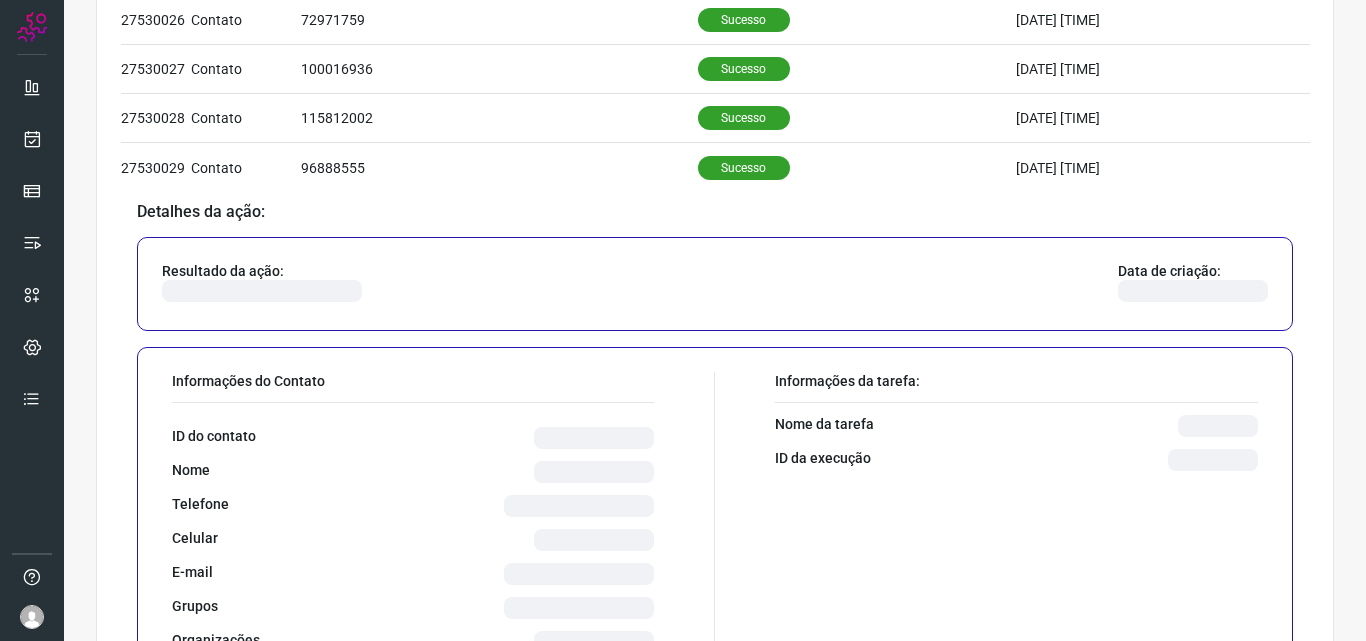 scroll, scrollTop: 1176, scrollLeft: 0, axis: vertical 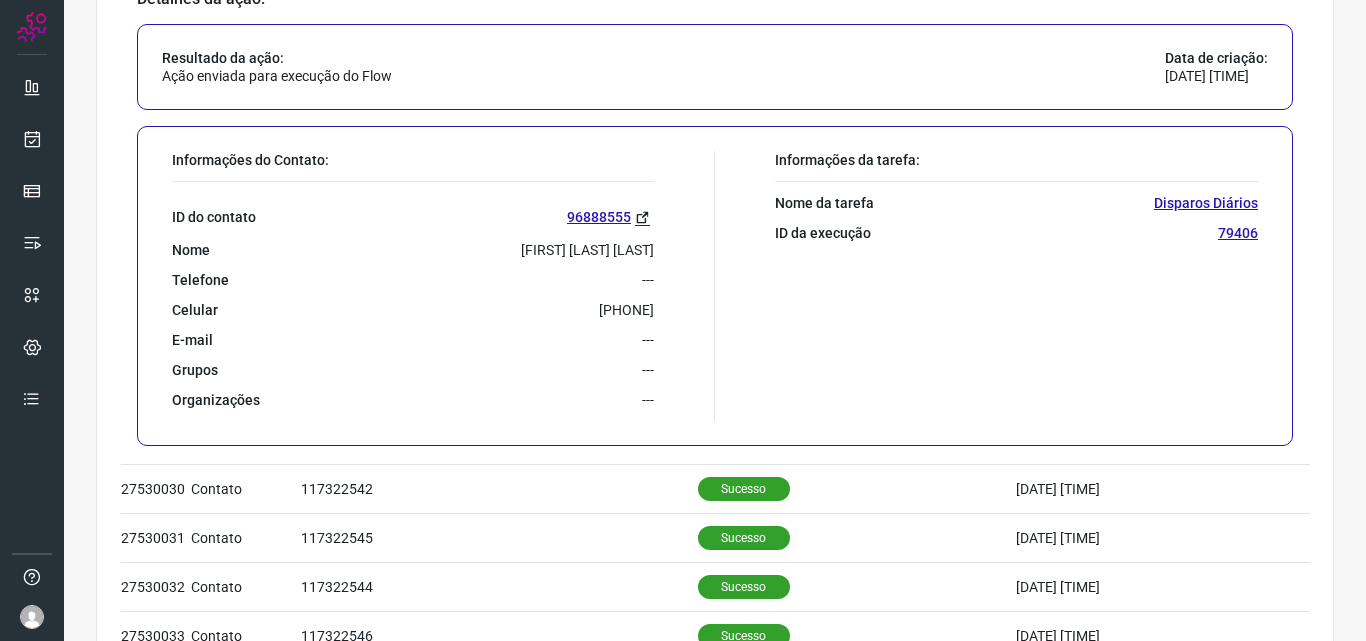 drag, startPoint x: 544, startPoint y: 311, endPoint x: 652, endPoint y: 314, distance: 108.04166 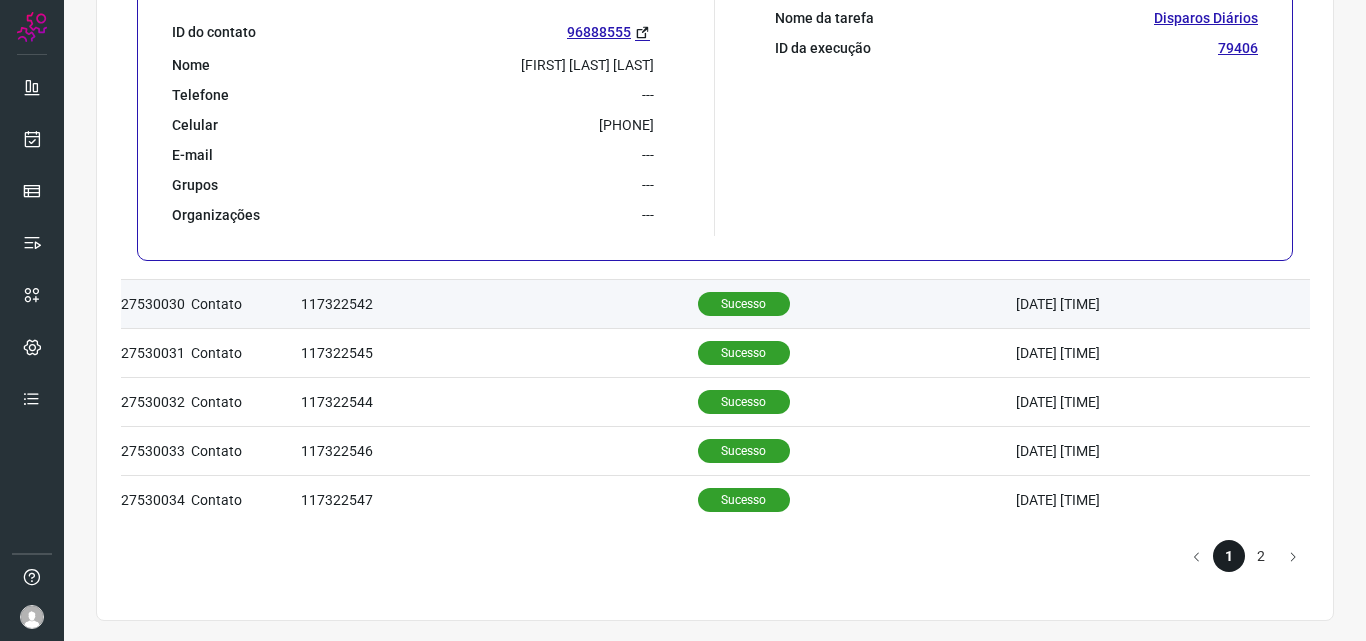 click on "Sucesso" at bounding box center [857, 303] 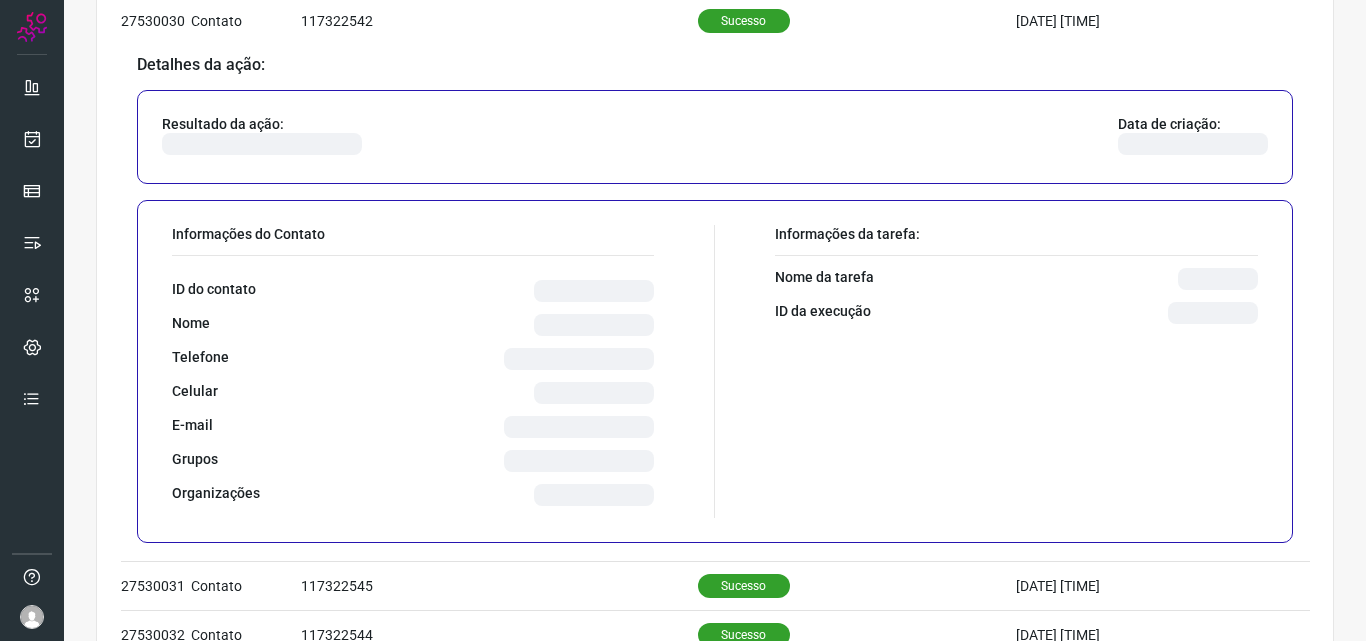 scroll, scrollTop: 1176, scrollLeft: 0, axis: vertical 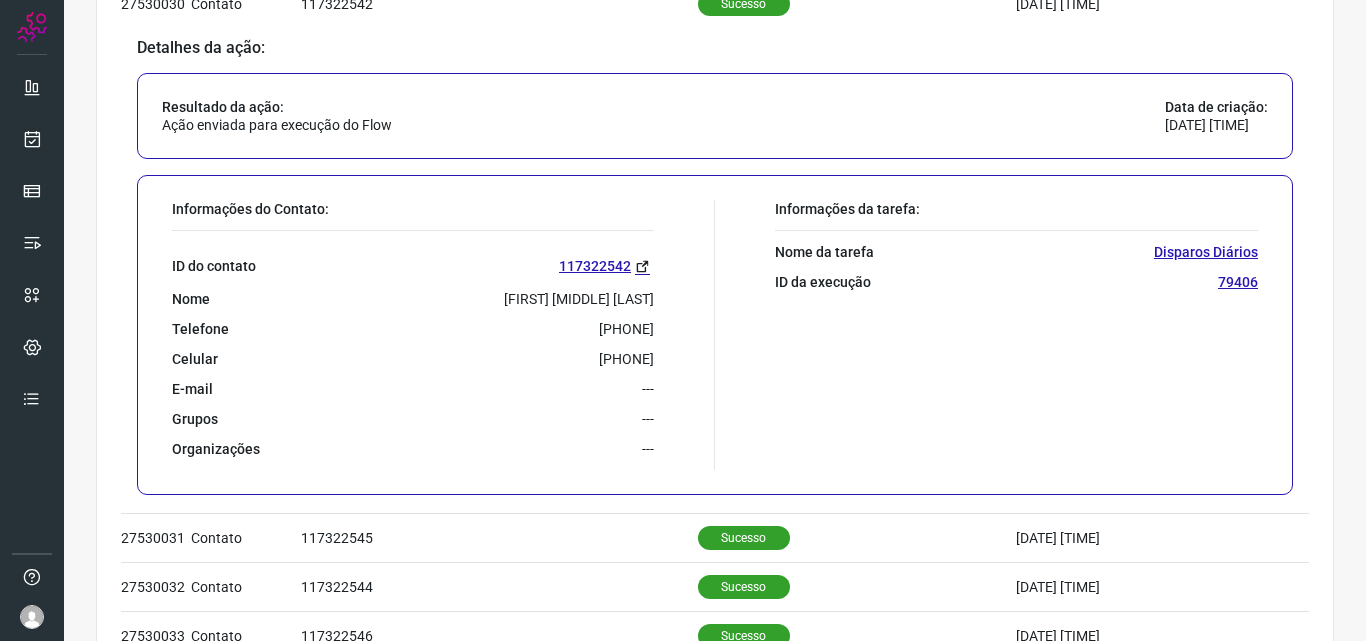 drag, startPoint x: 540, startPoint y: 331, endPoint x: 658, endPoint y: 334, distance: 118.03813 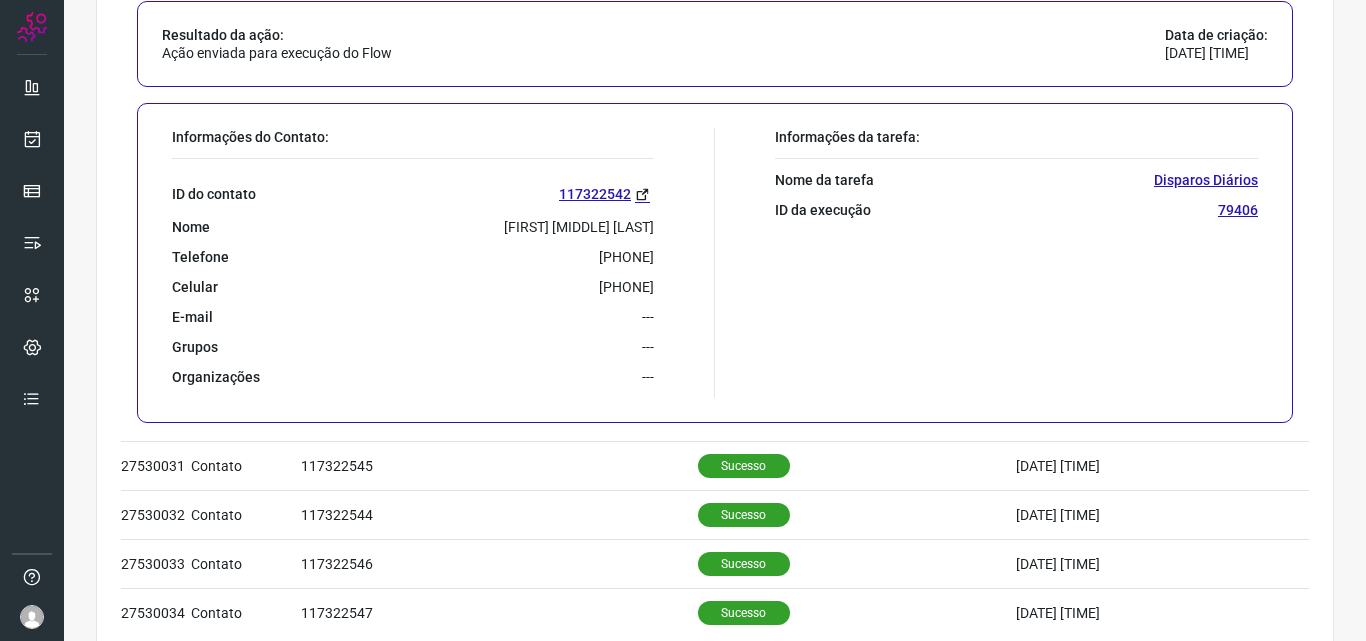 scroll, scrollTop: 1361, scrollLeft: 0, axis: vertical 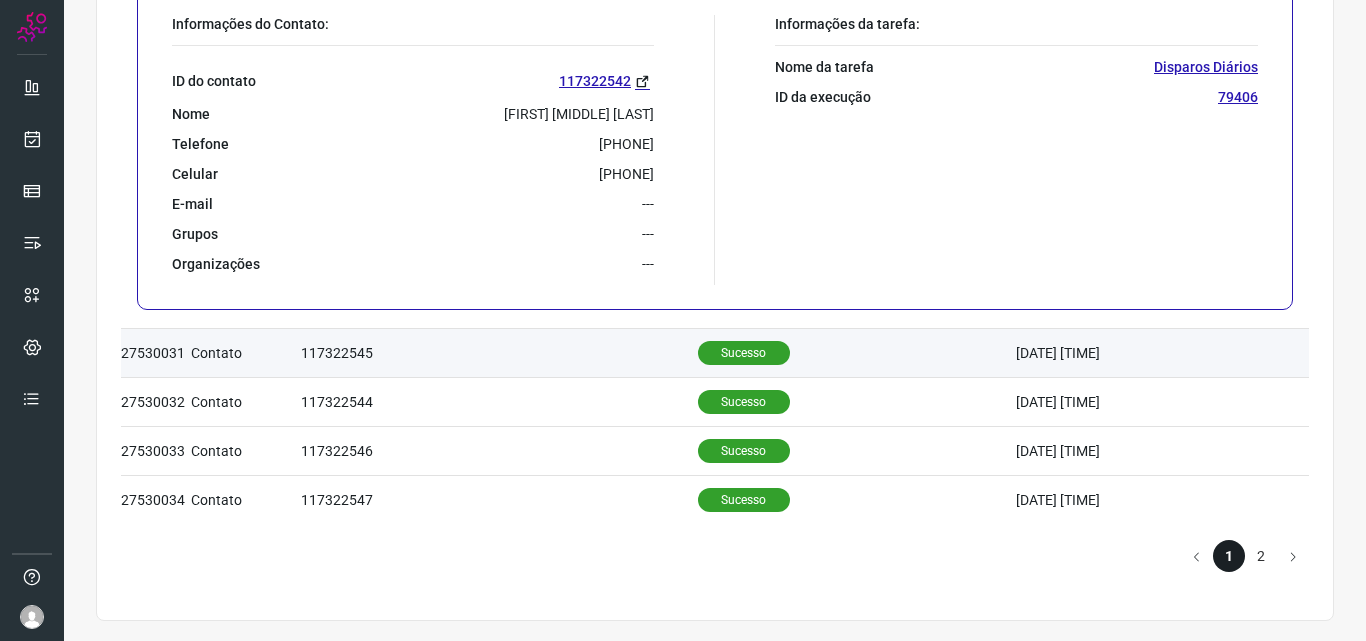 click on "Sucesso" at bounding box center [744, 353] 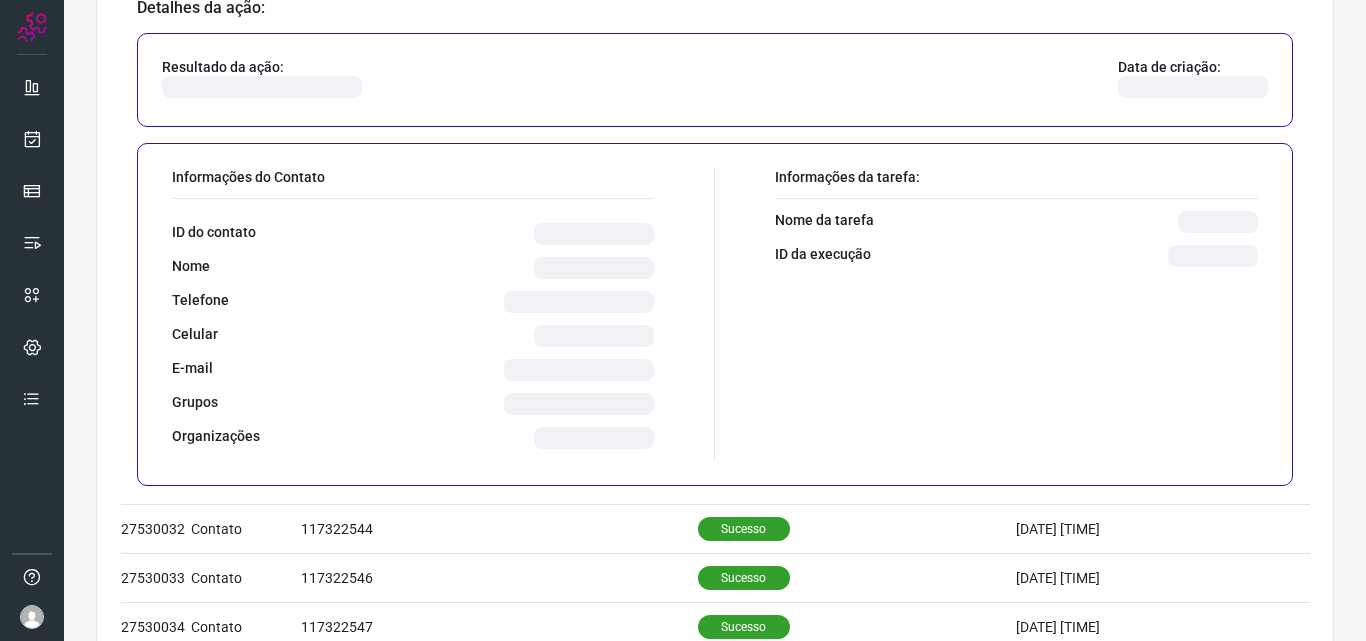 scroll, scrollTop: 1276, scrollLeft: 0, axis: vertical 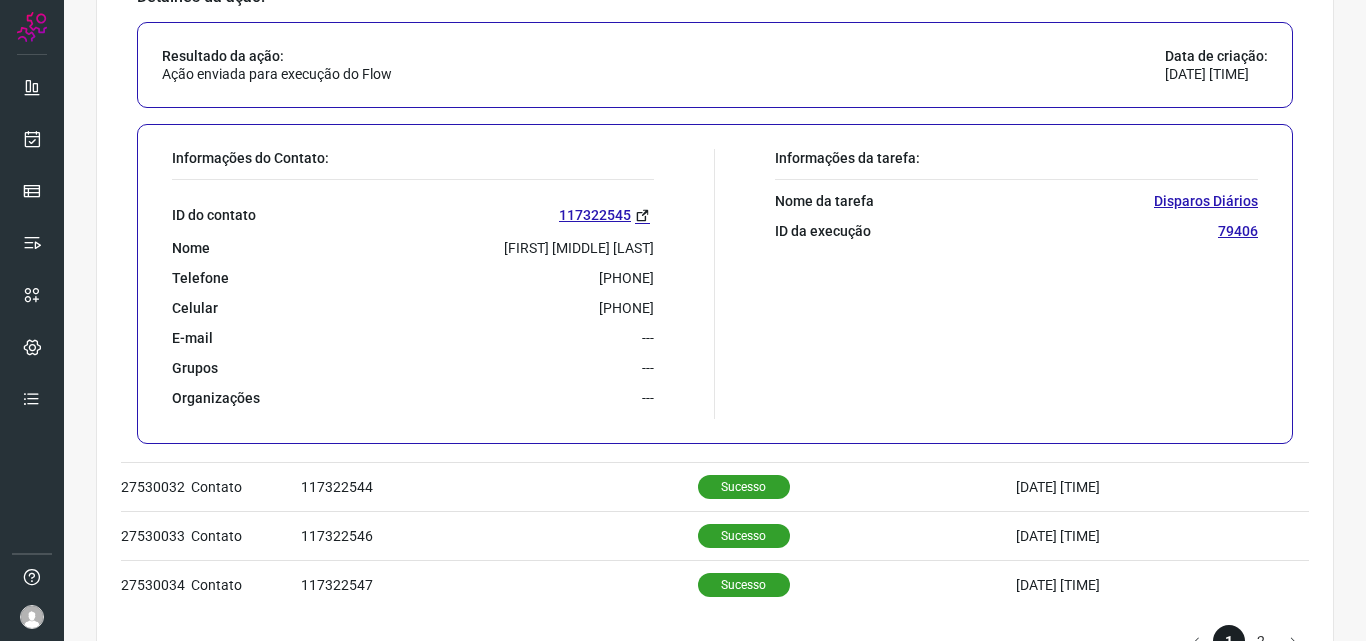 drag, startPoint x: 538, startPoint y: 280, endPoint x: 648, endPoint y: 283, distance: 110.0409 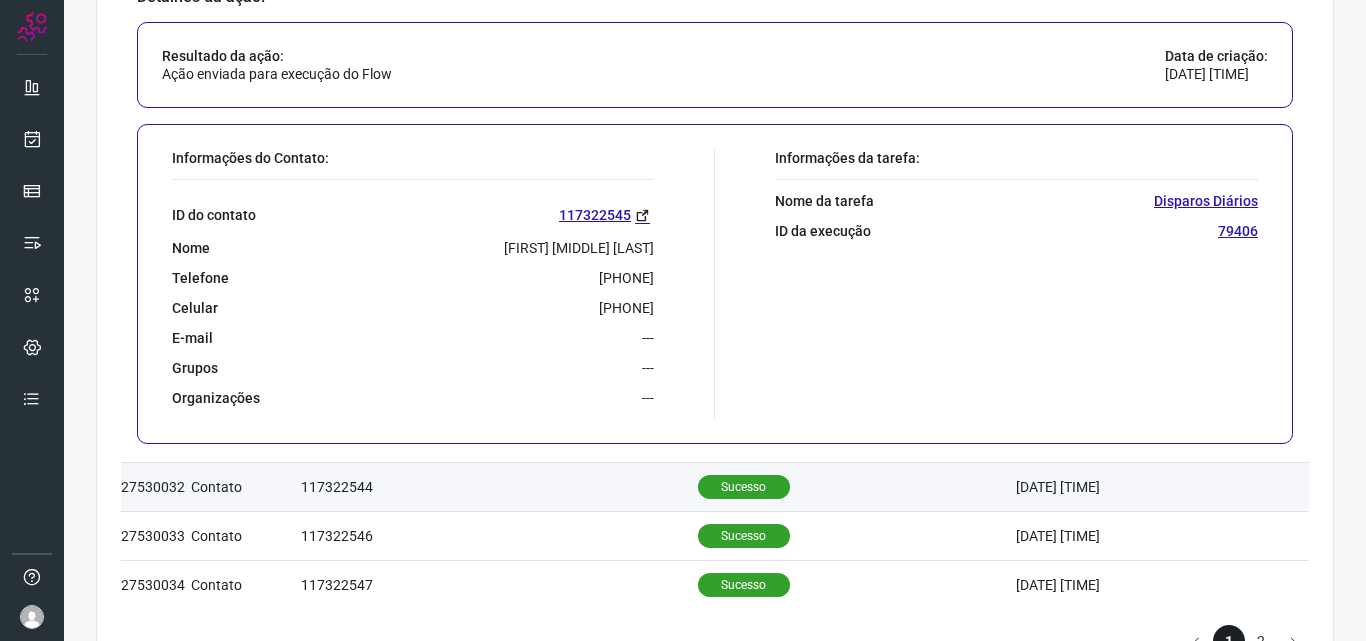 click on "Sucesso" at bounding box center [857, 486] 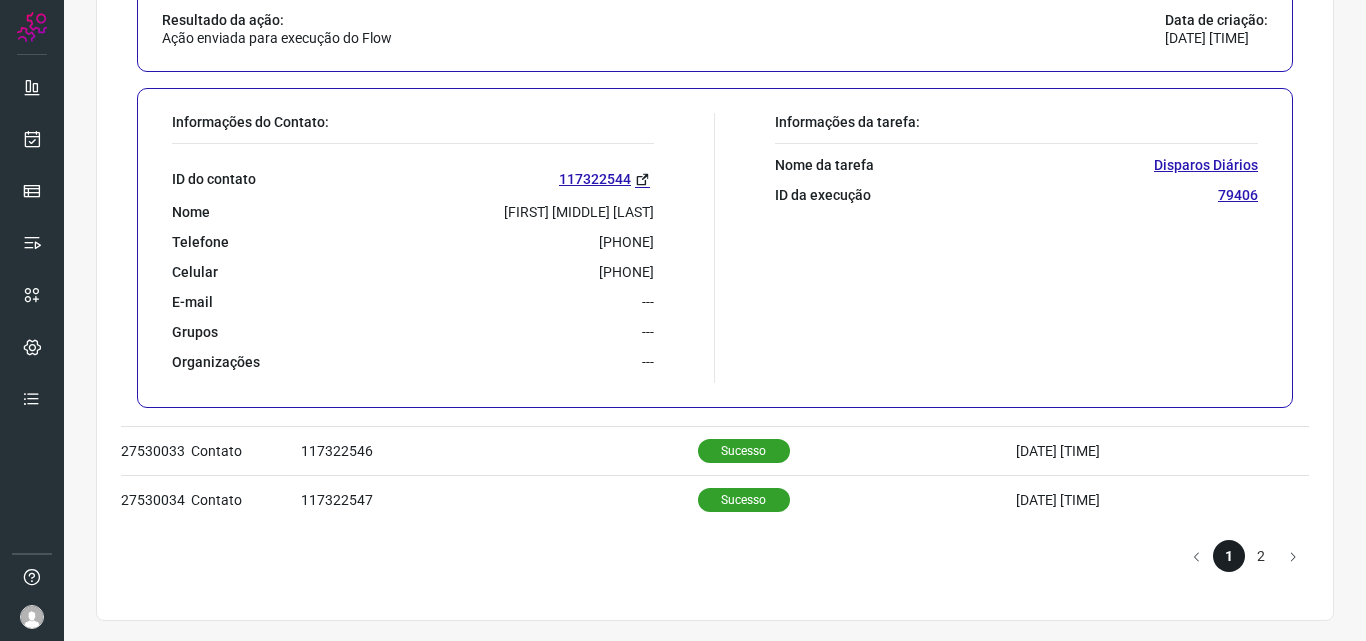 scroll, scrollTop: 1361, scrollLeft: 0, axis: vertical 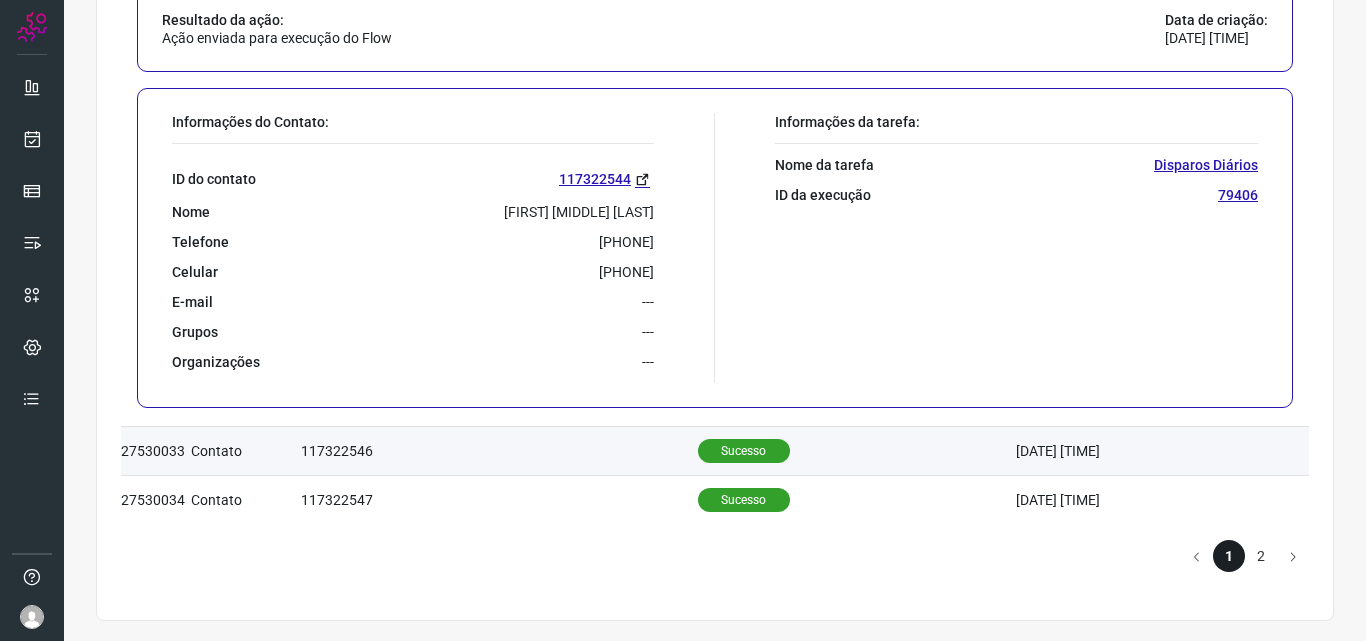 click on "Sucesso" at bounding box center (744, 451) 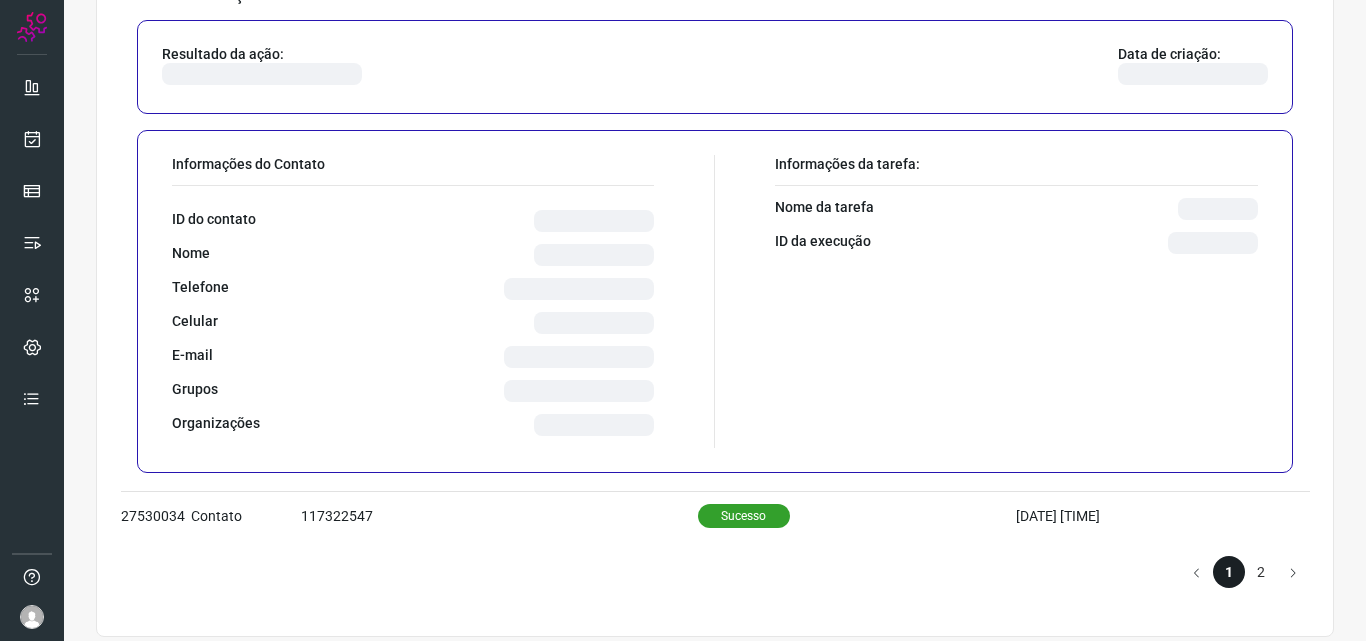 scroll, scrollTop: 1361, scrollLeft: 0, axis: vertical 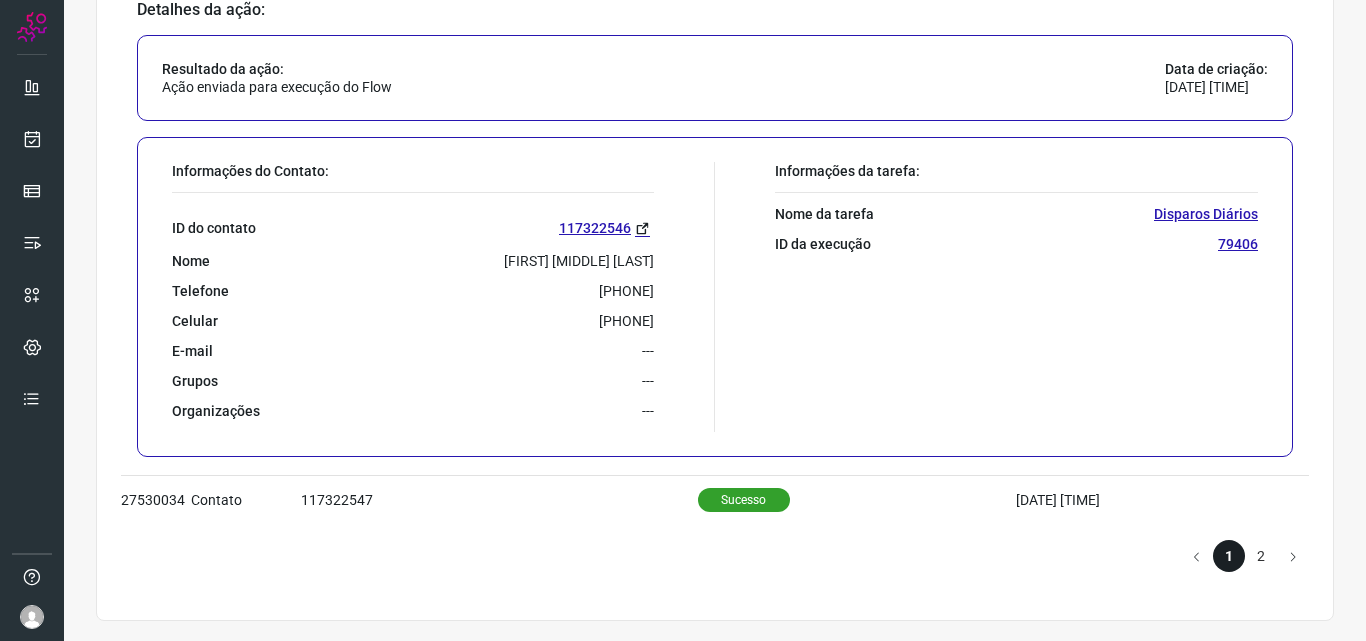 drag, startPoint x: 548, startPoint y: 291, endPoint x: 653, endPoint y: 294, distance: 105.04285 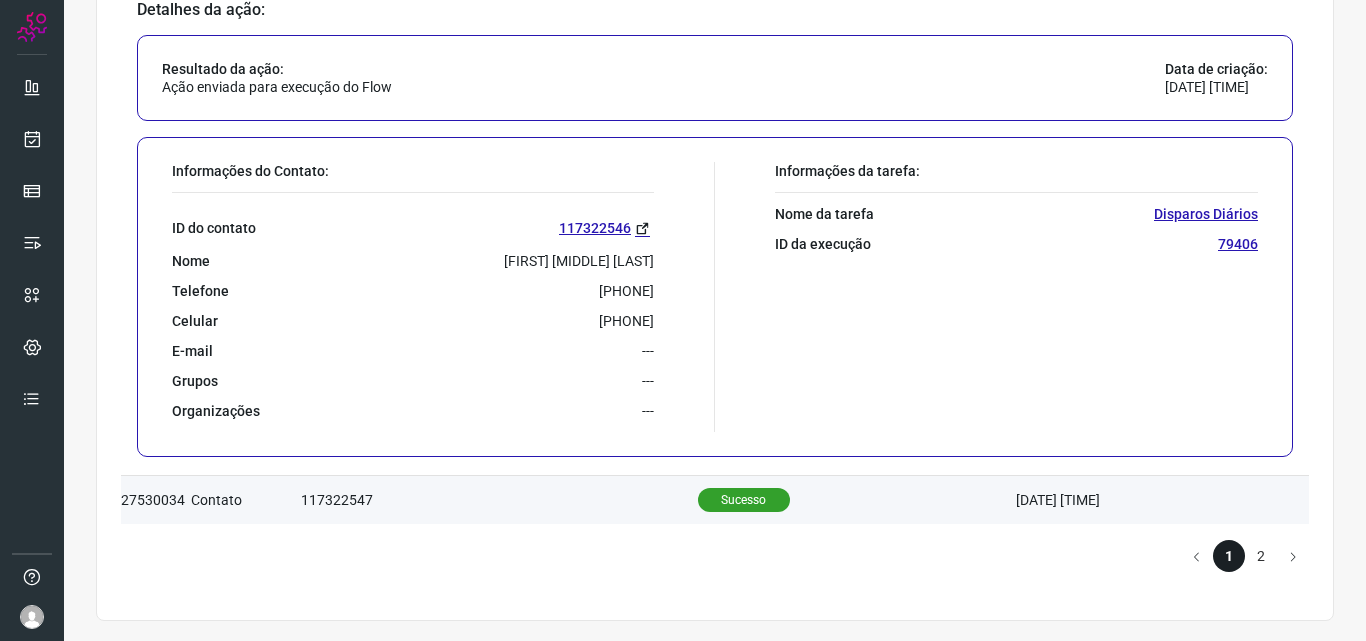 click on "Sucesso" at bounding box center [744, 500] 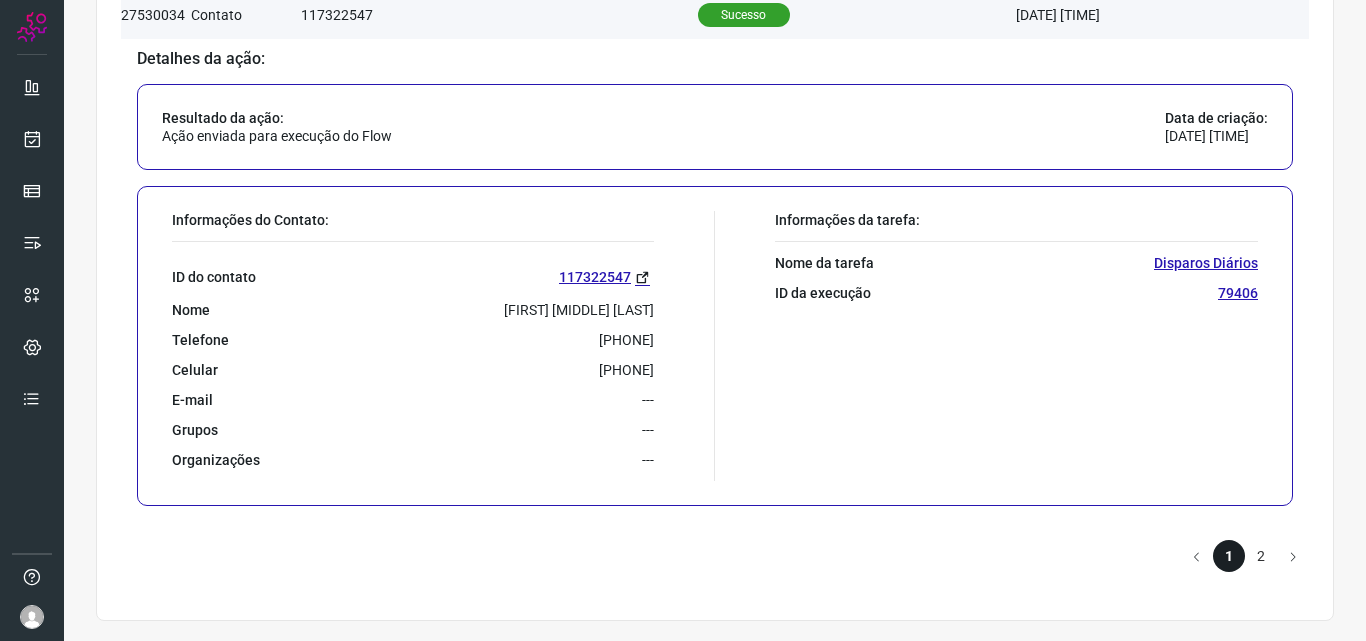 scroll, scrollTop: 1361, scrollLeft: 0, axis: vertical 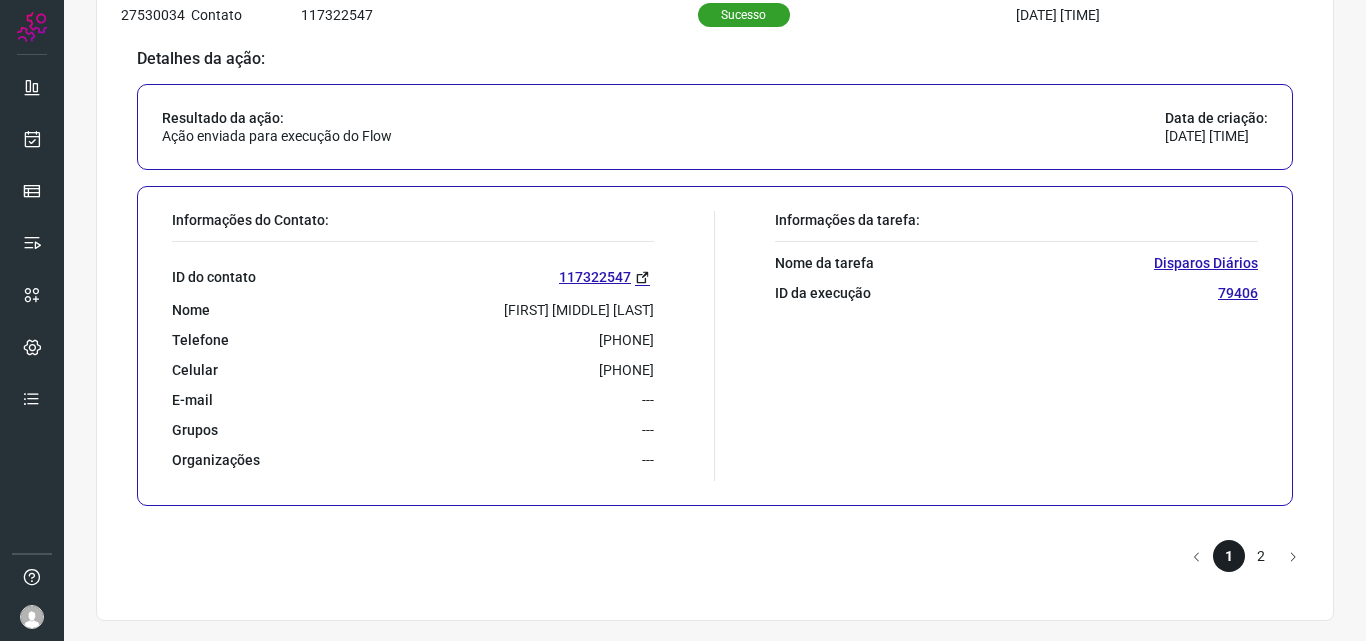 click on "2" 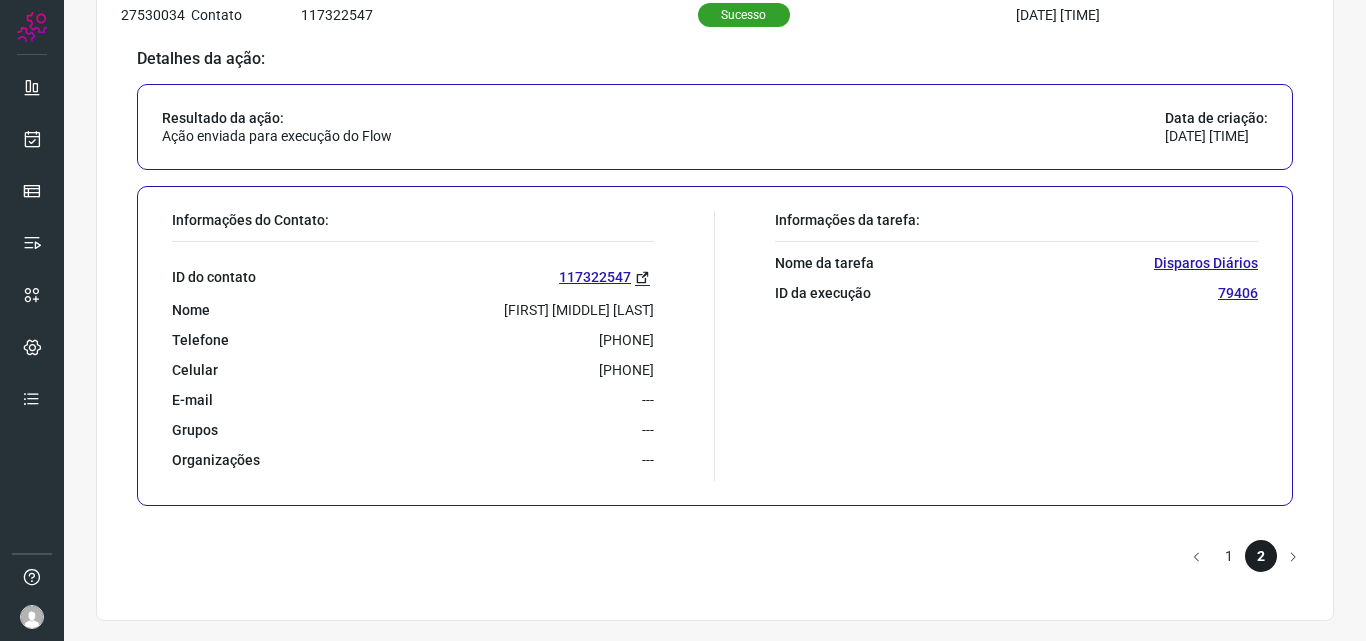 scroll, scrollTop: 0, scrollLeft: 0, axis: both 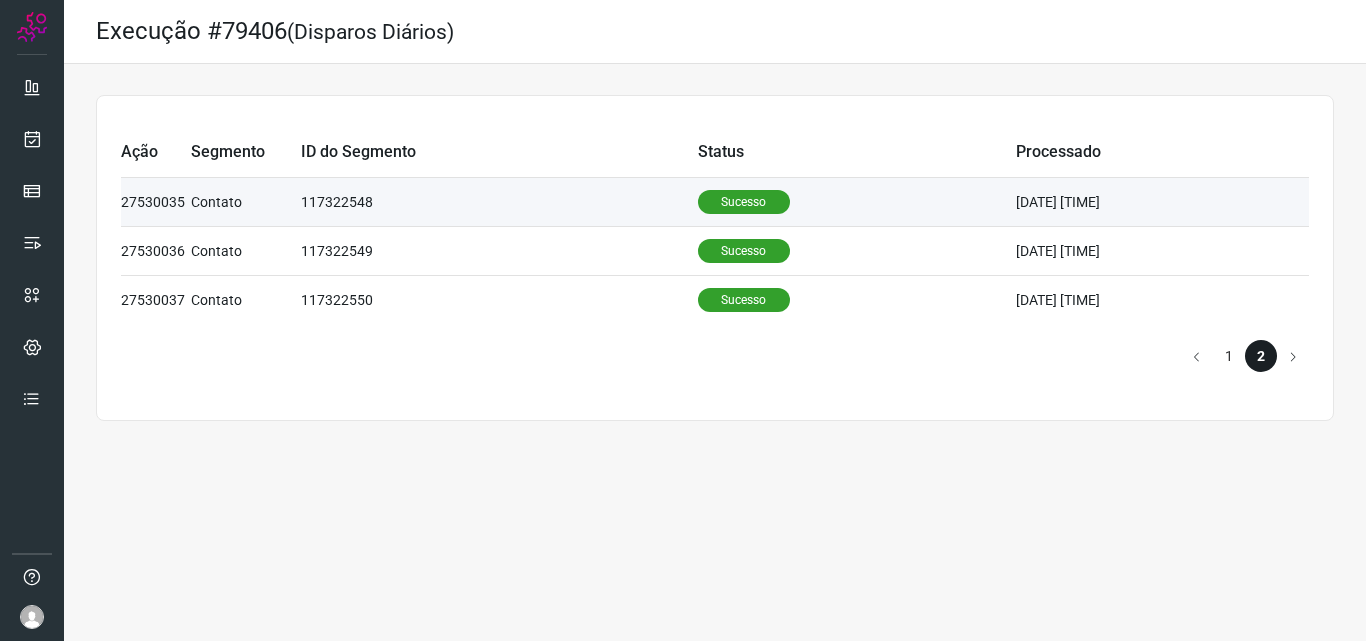 click on "Sucesso" at bounding box center [744, 202] 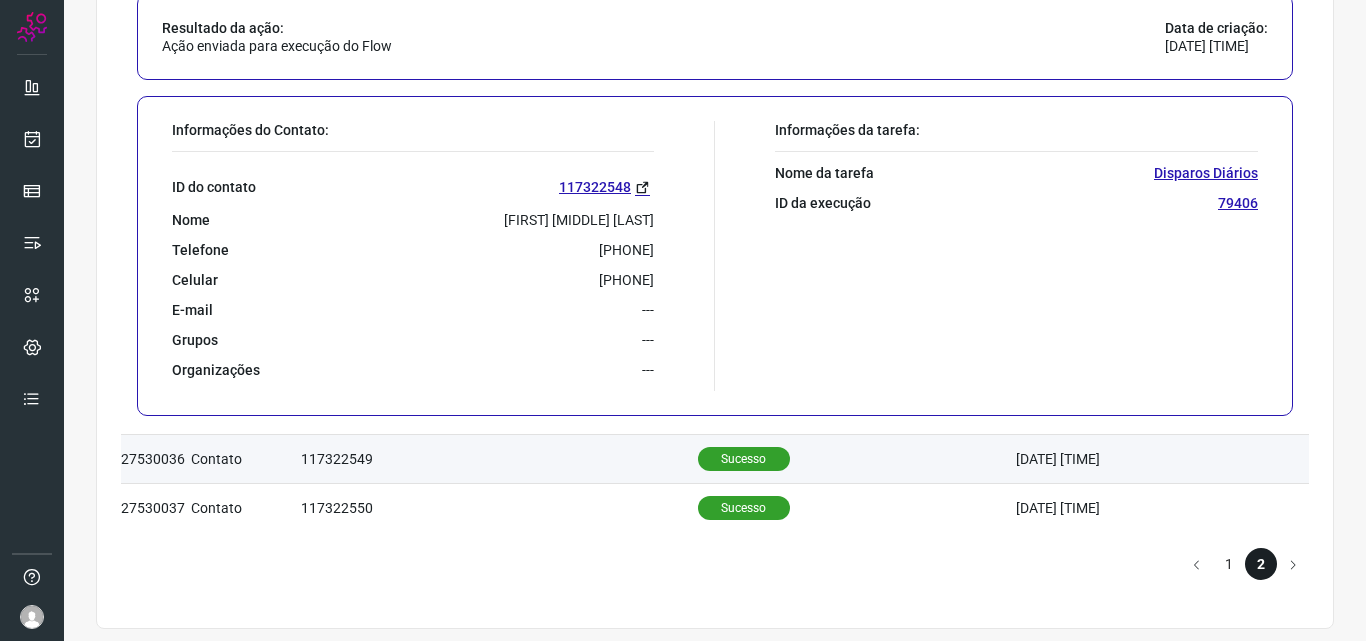 scroll, scrollTop: 283, scrollLeft: 0, axis: vertical 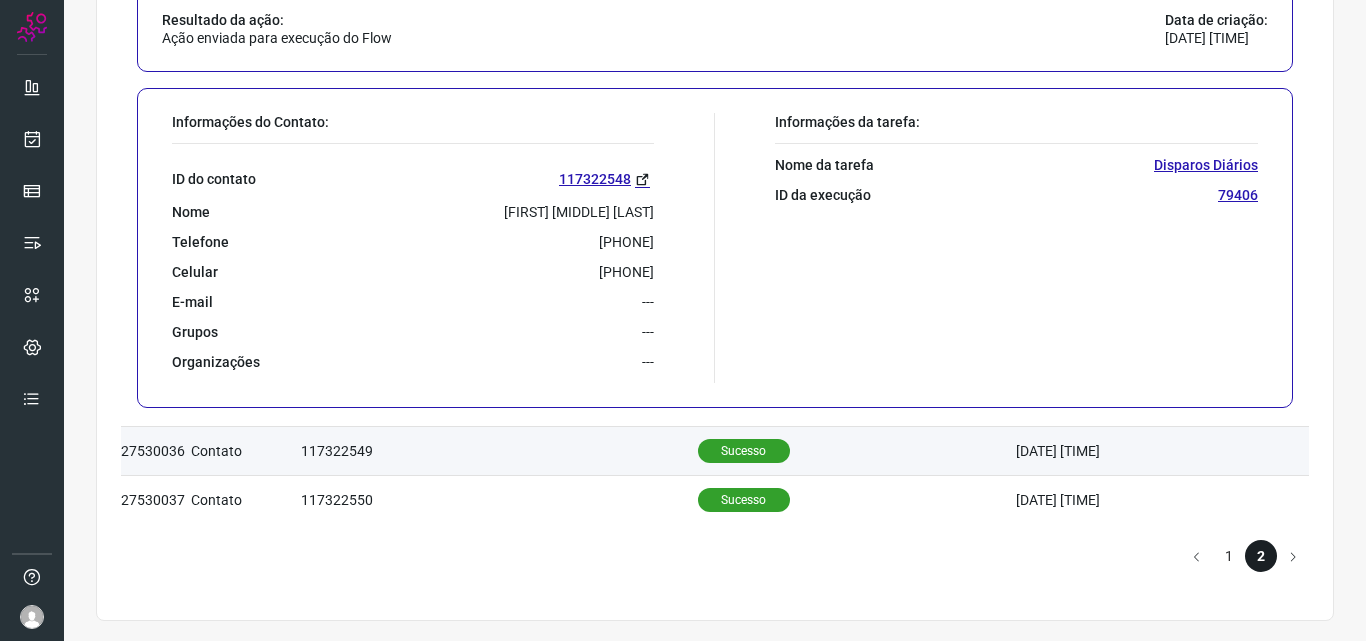 click on "Sucesso" at bounding box center [744, 451] 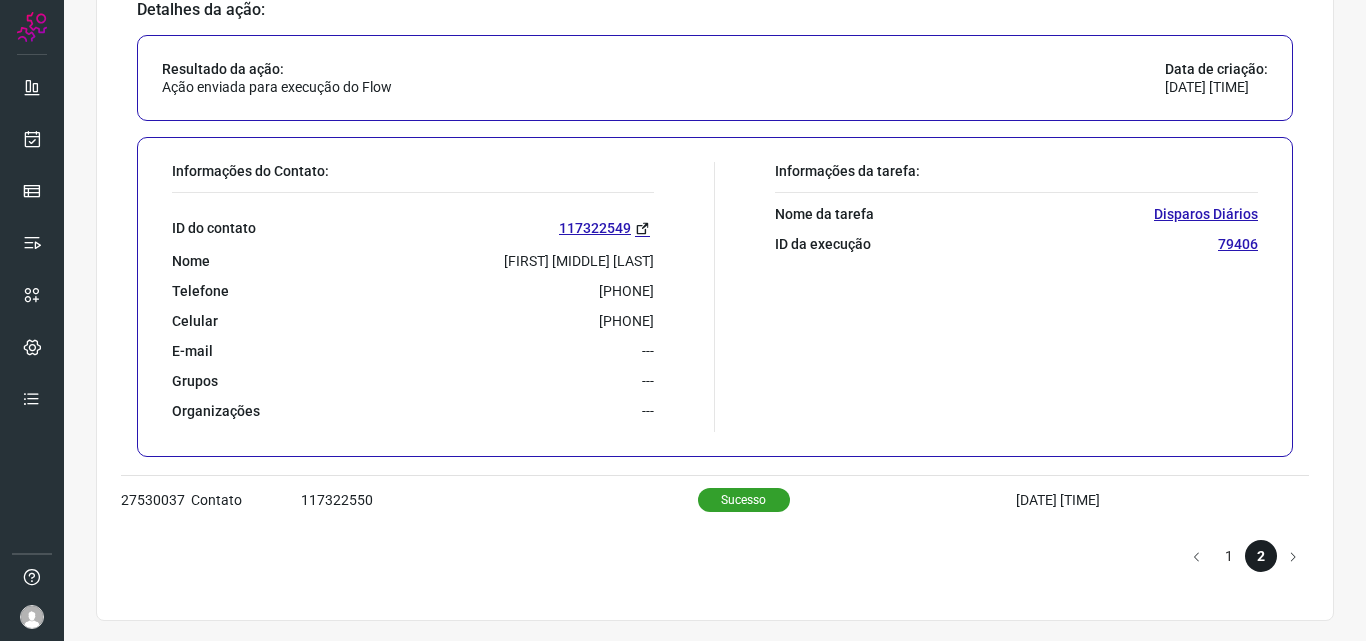 scroll, scrollTop: 283, scrollLeft: 0, axis: vertical 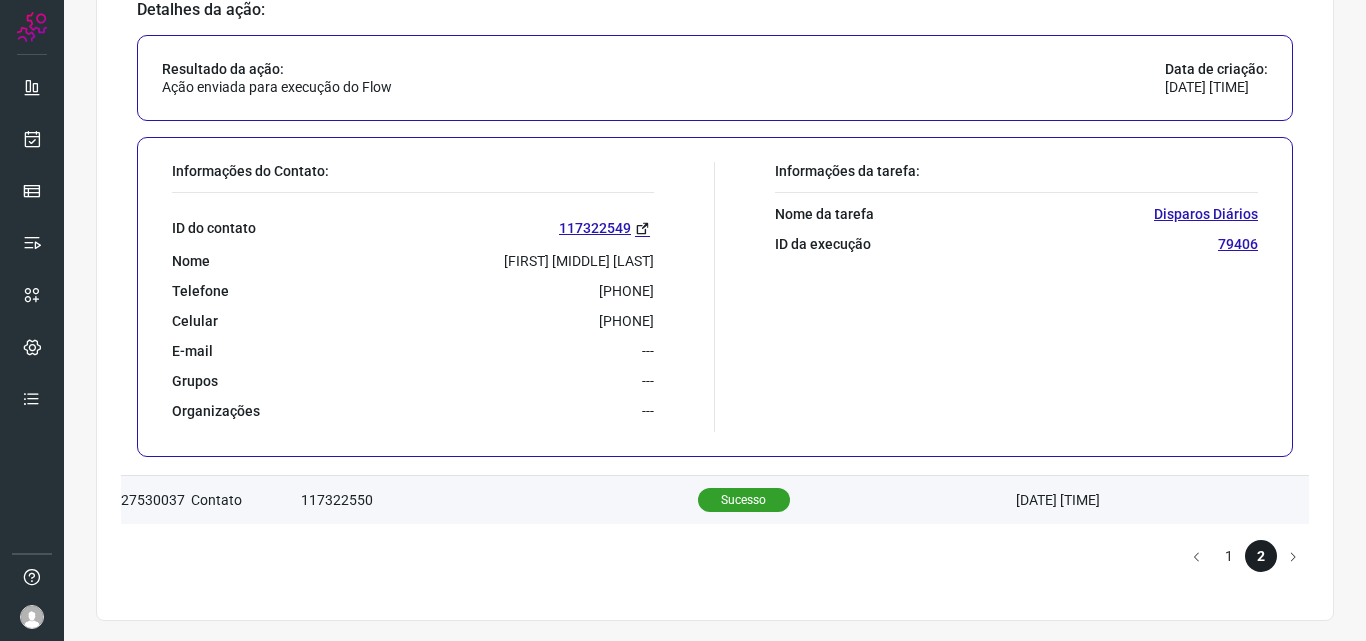 click on "Sucesso" at bounding box center [744, 500] 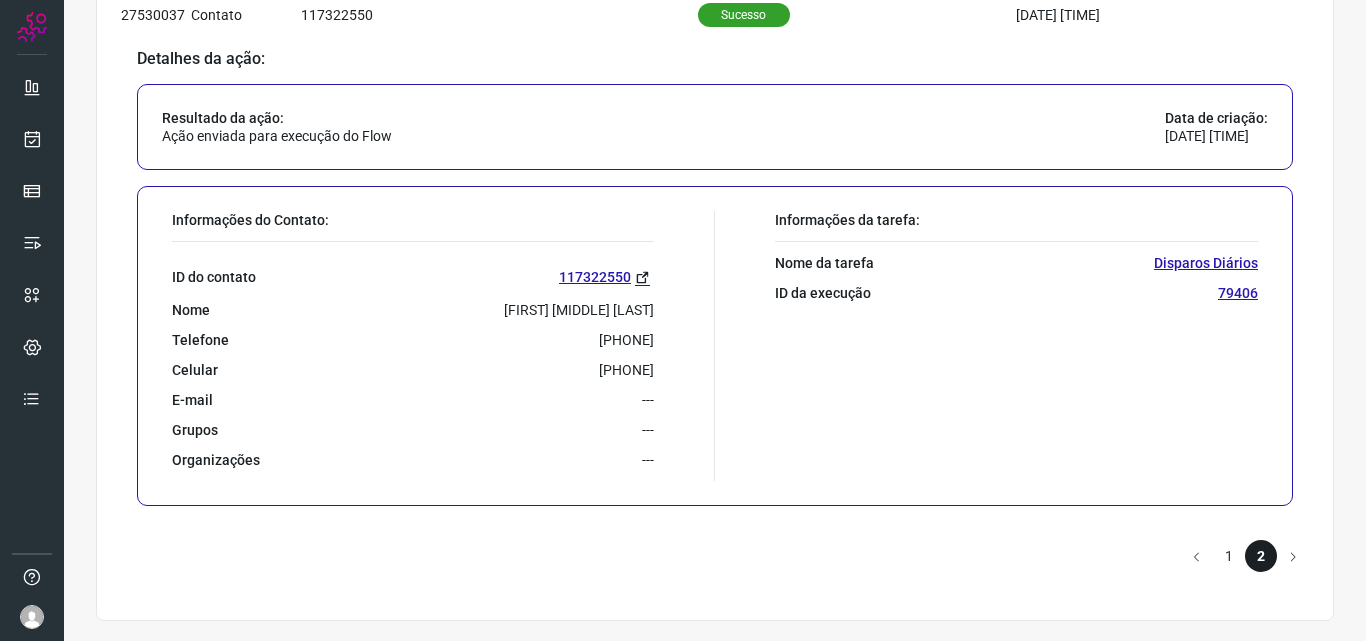 scroll, scrollTop: 283, scrollLeft: 0, axis: vertical 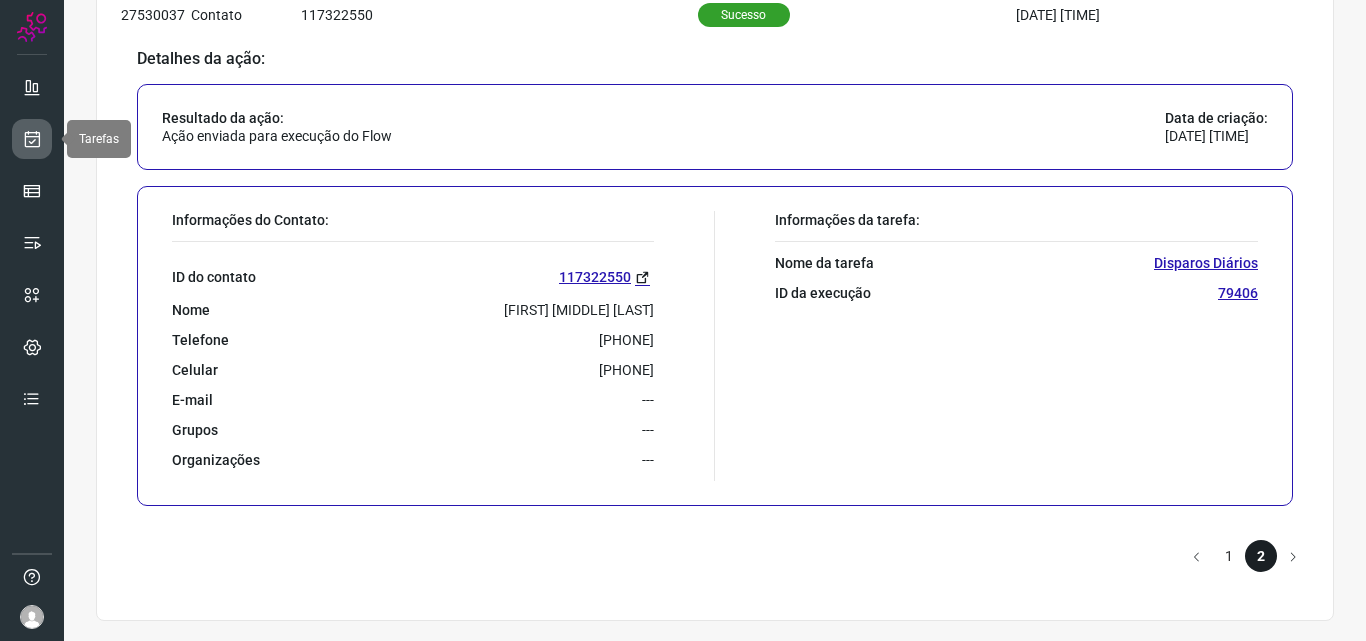 click at bounding box center (32, 139) 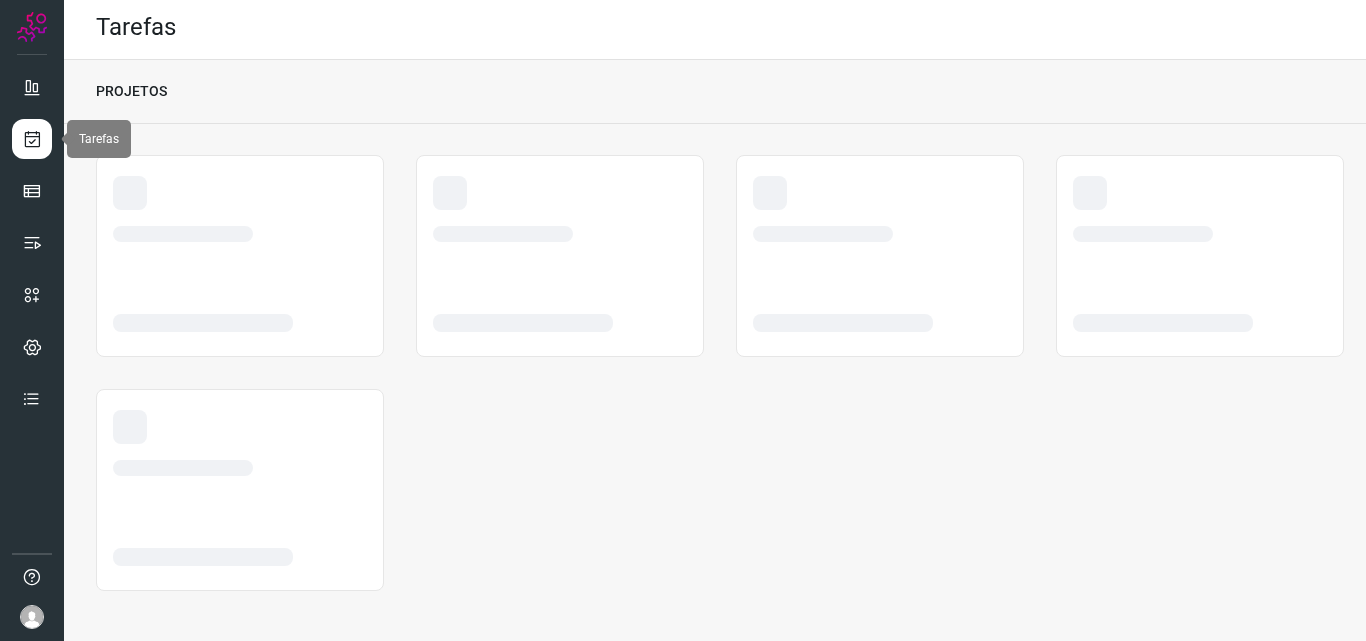 scroll, scrollTop: 4, scrollLeft: 0, axis: vertical 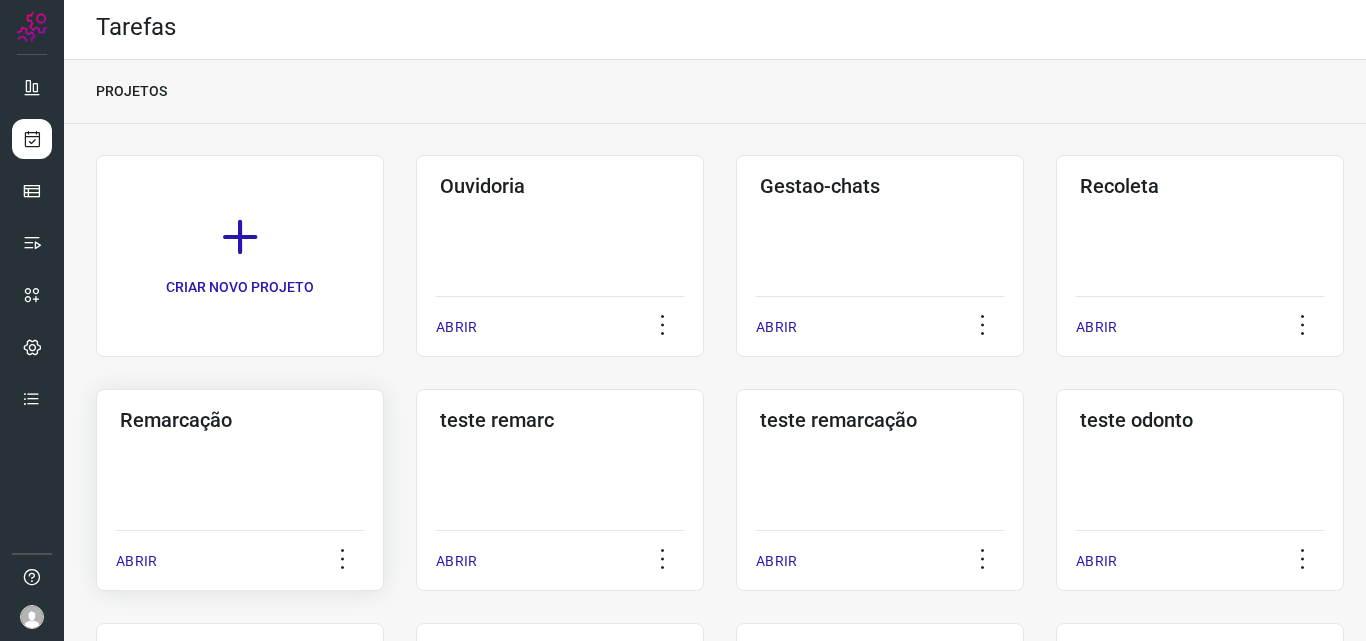 click on "Remarcação  ABRIR" 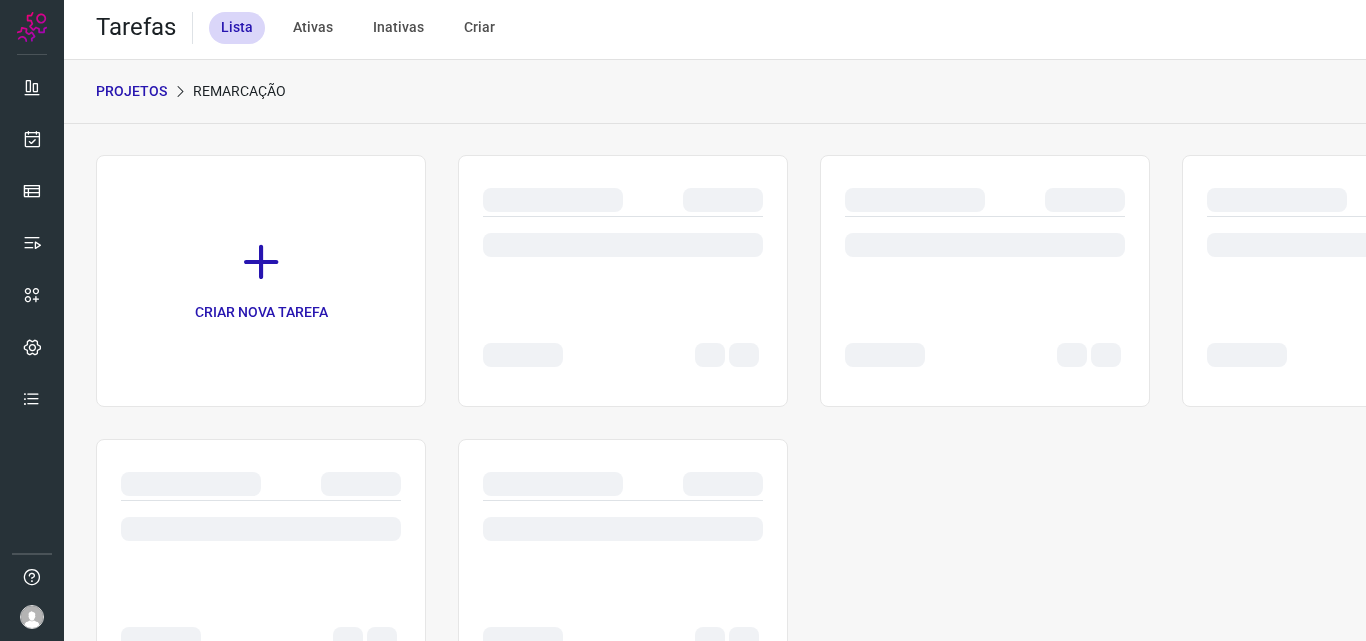 scroll, scrollTop: 0, scrollLeft: 0, axis: both 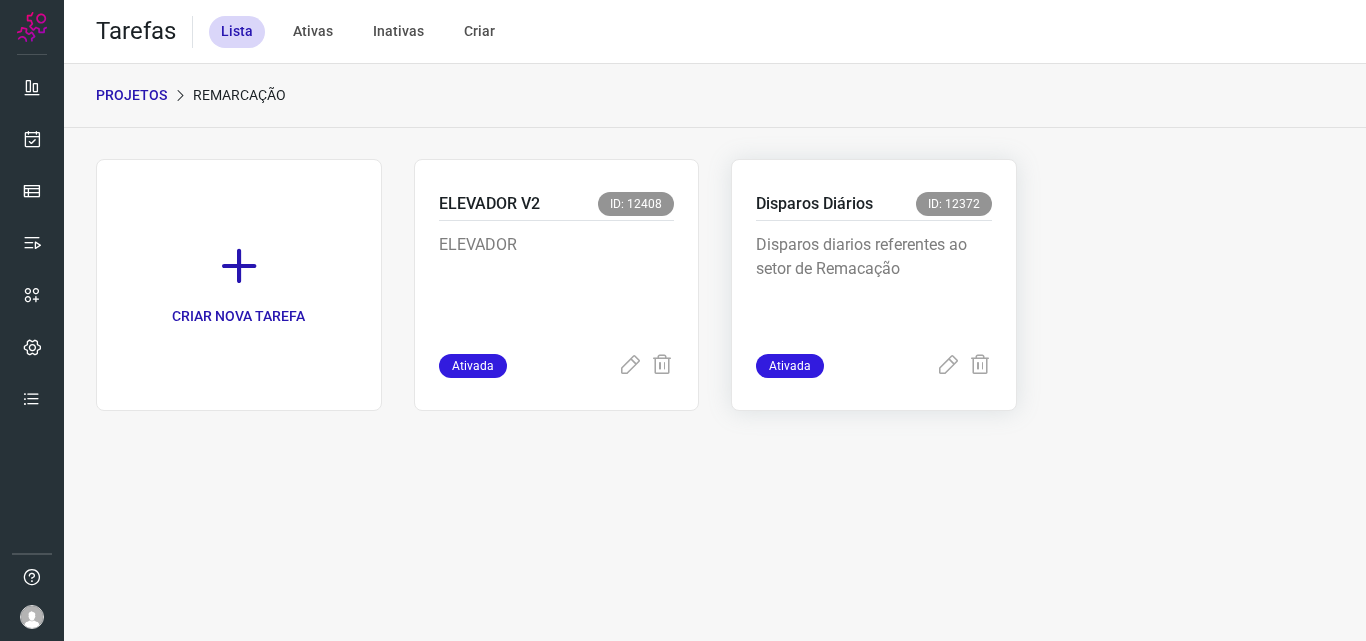 click on "Disparos diarios referentes ao setor de Remacação" at bounding box center (874, 283) 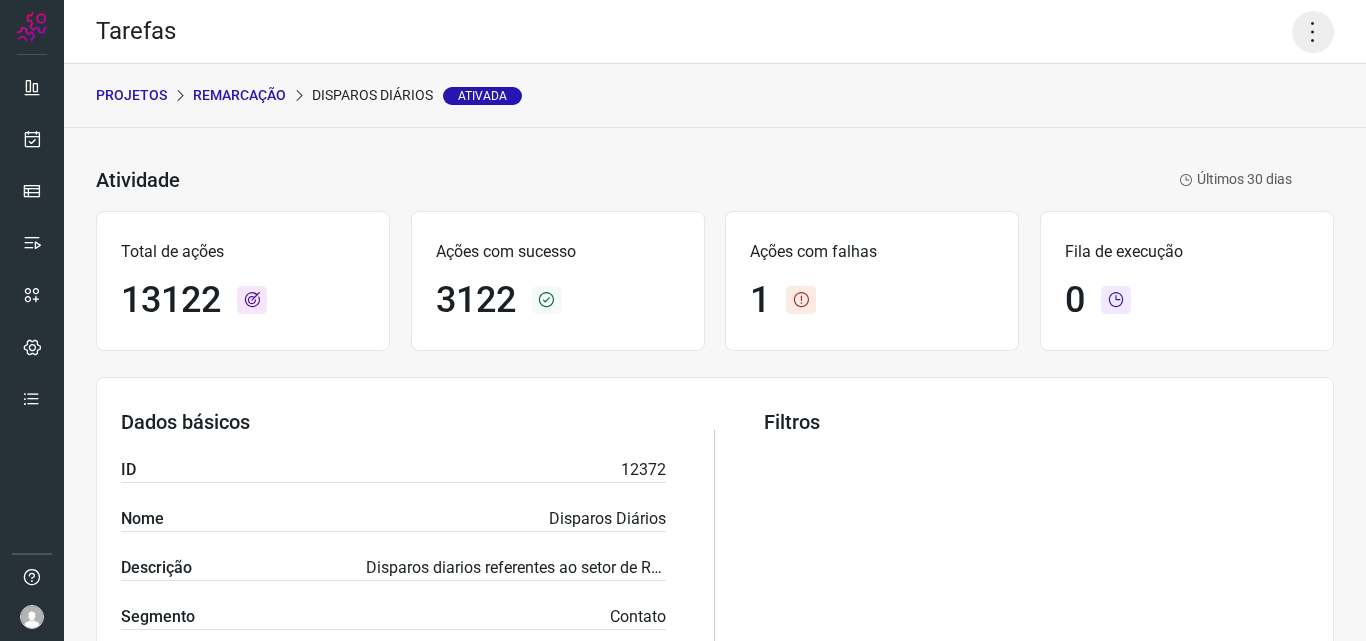 click 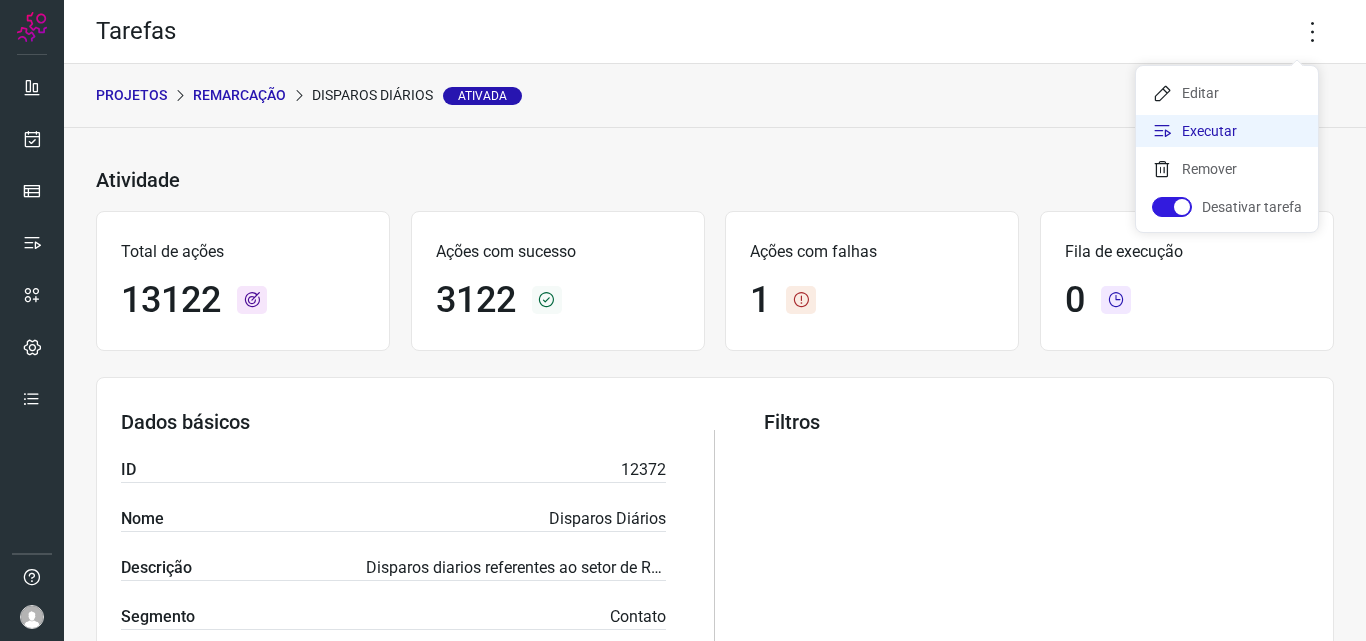 click on "Executar" 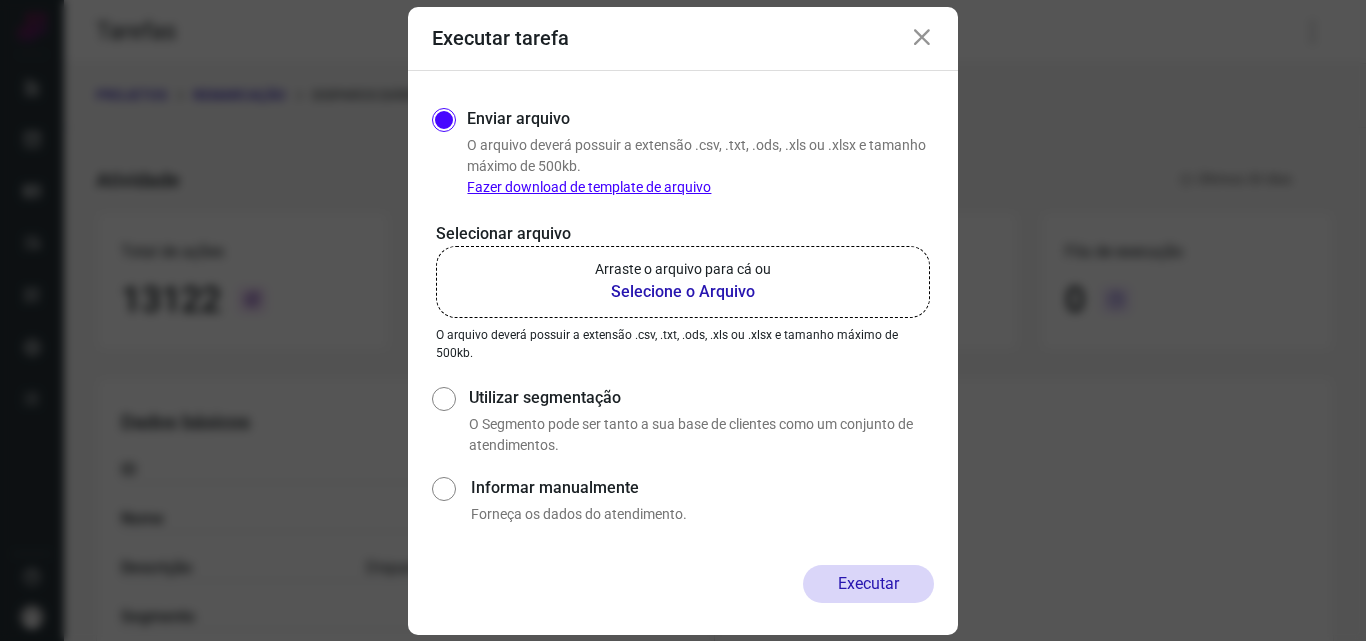 click on "Selecione o Arquivo" at bounding box center [683, 292] 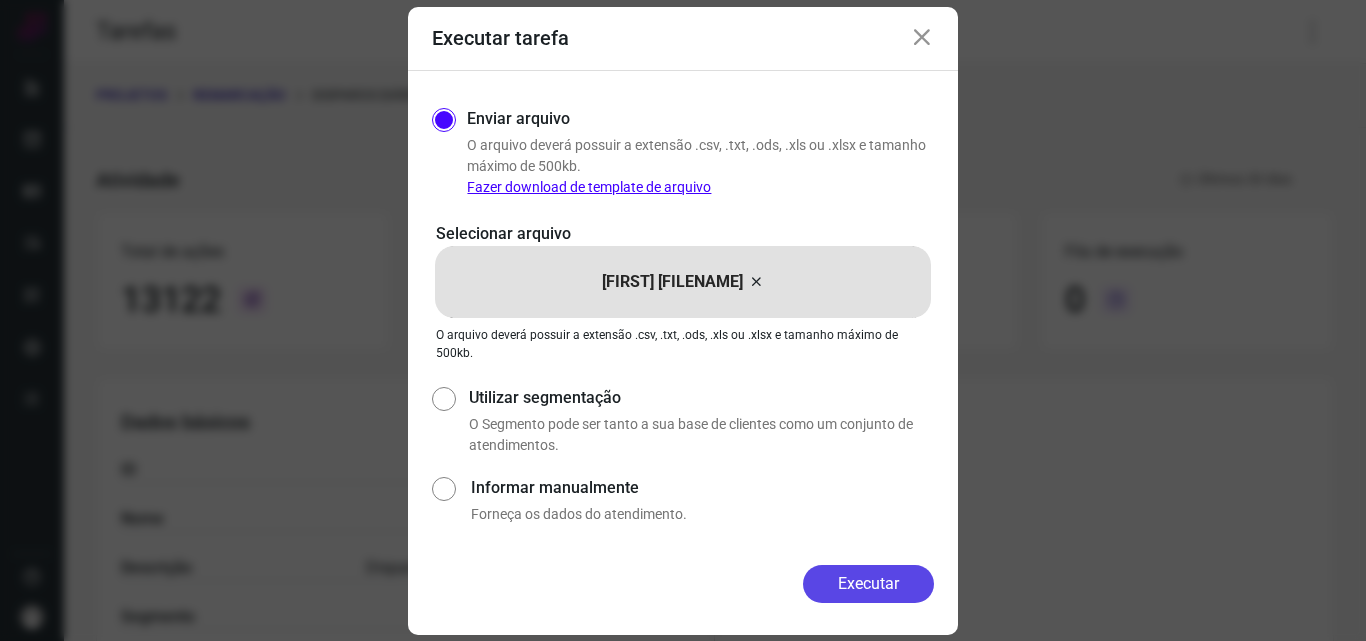 click on "Executar" at bounding box center (868, 584) 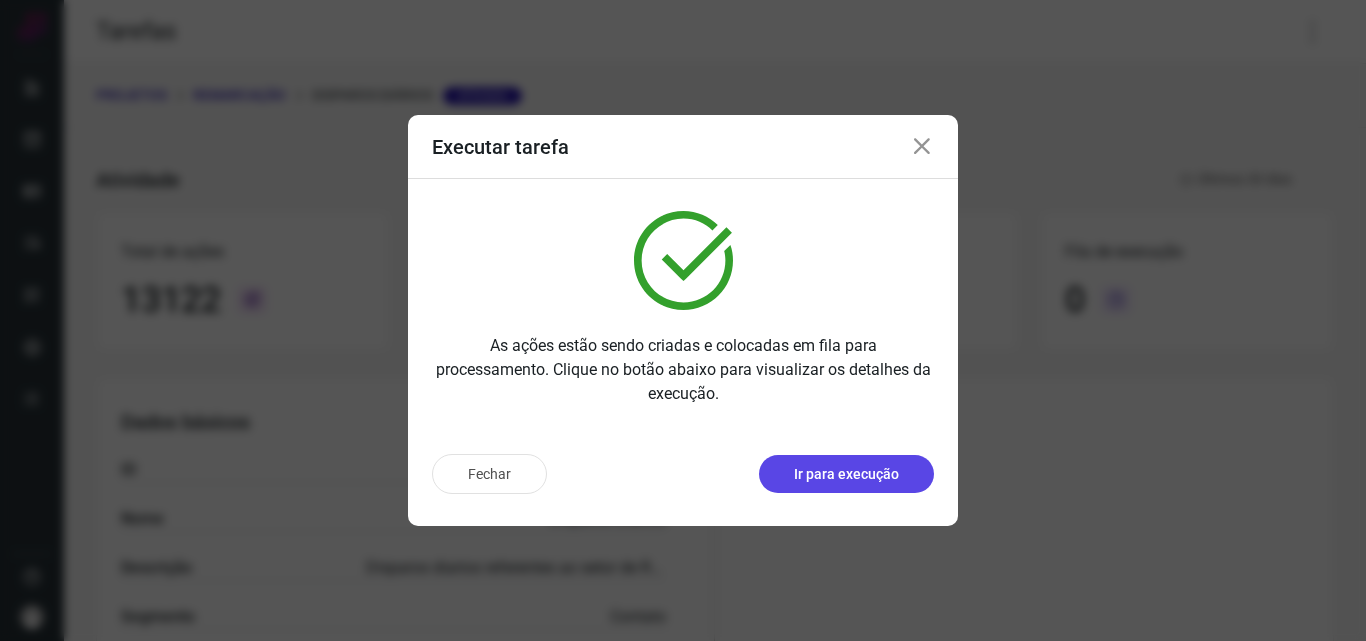 click on "Ir para execução" at bounding box center (846, 474) 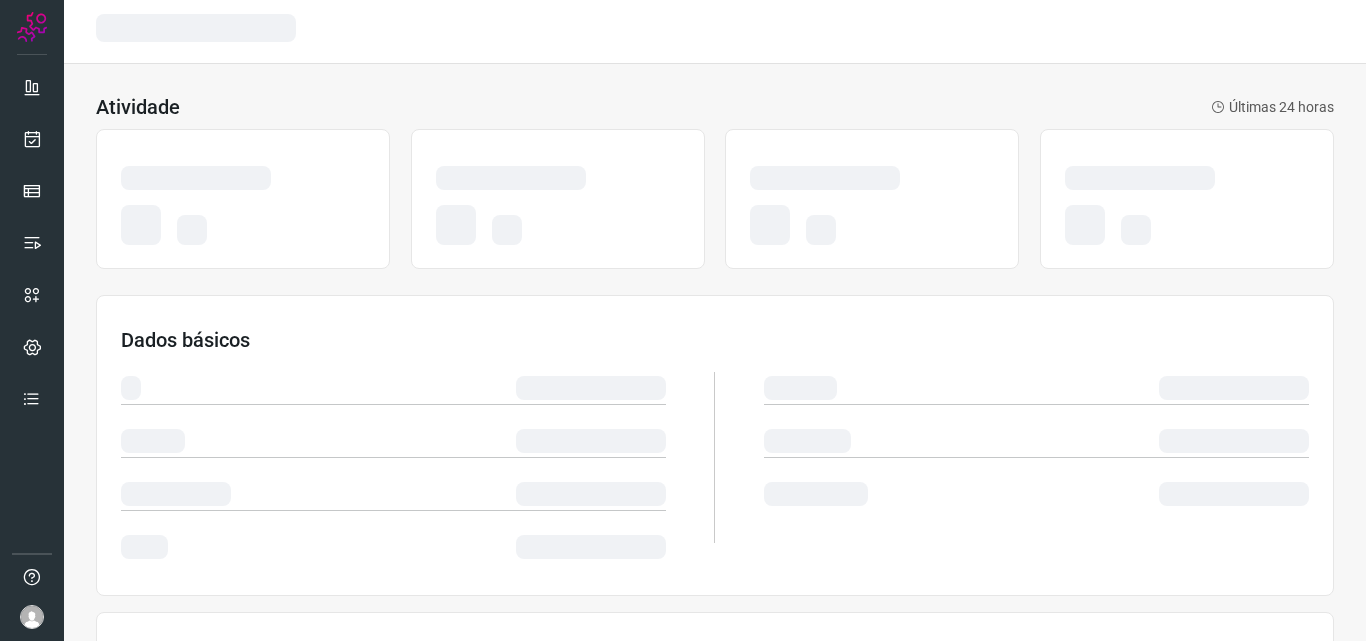 scroll, scrollTop: 0, scrollLeft: 0, axis: both 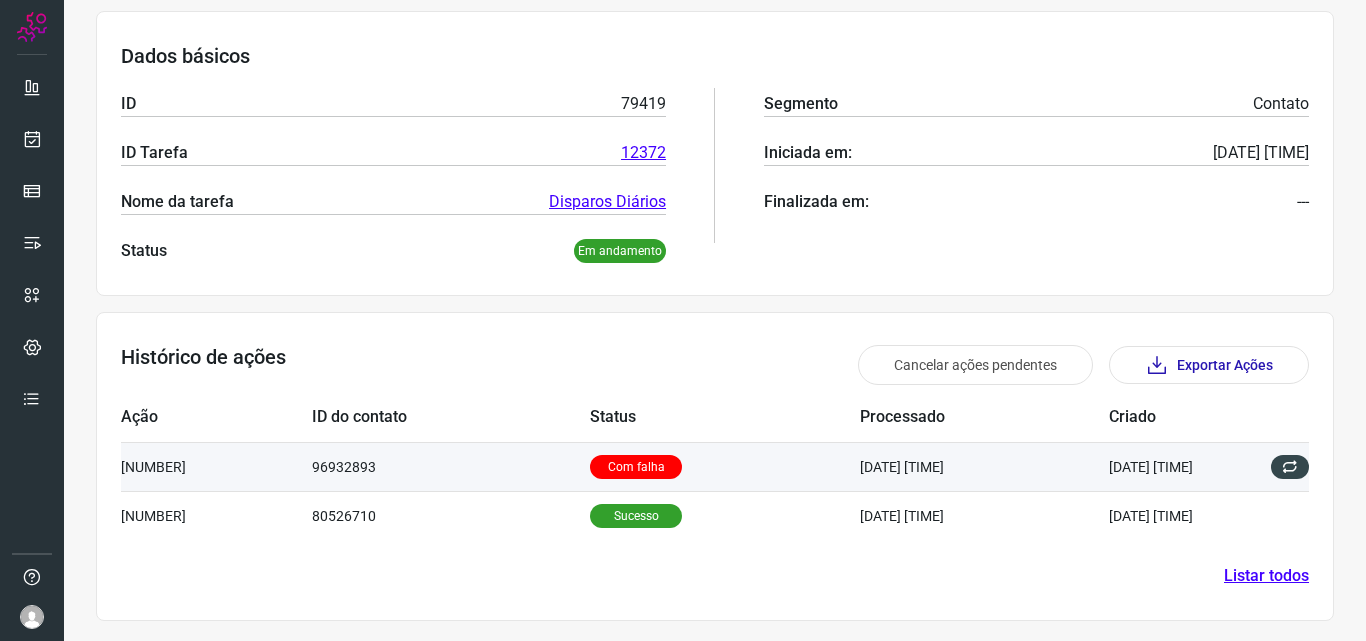 click on "Com falha" at bounding box center (636, 467) 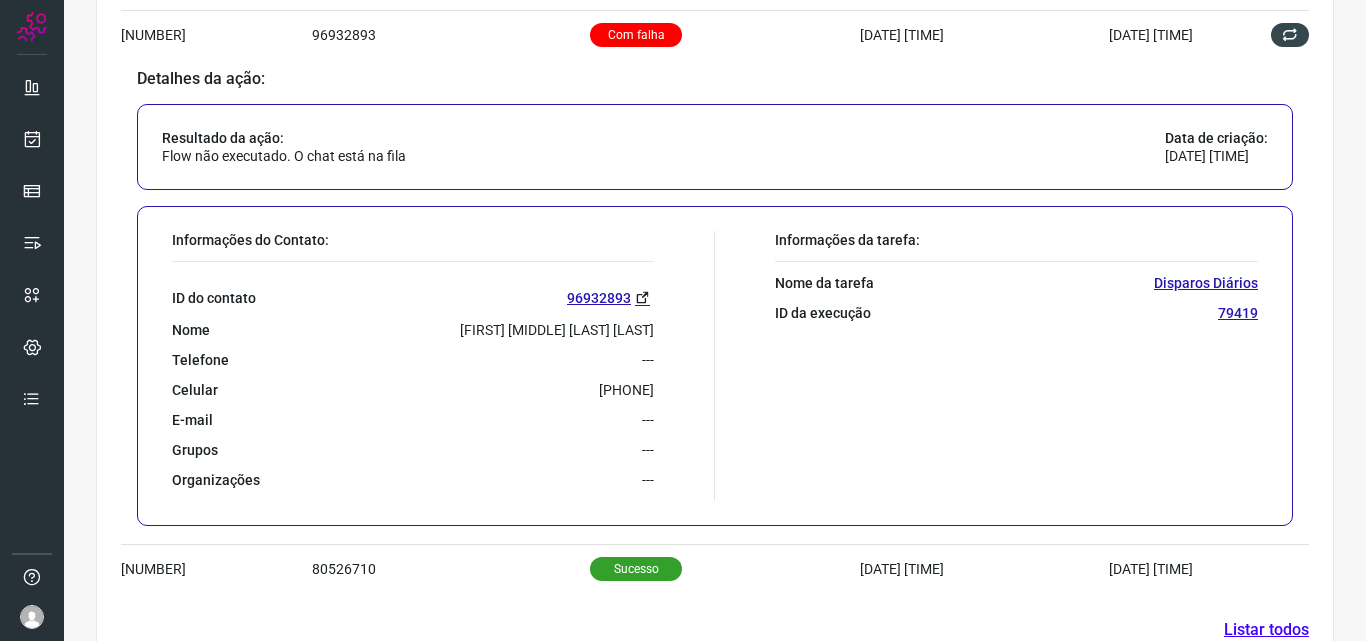 scroll, scrollTop: 770, scrollLeft: 0, axis: vertical 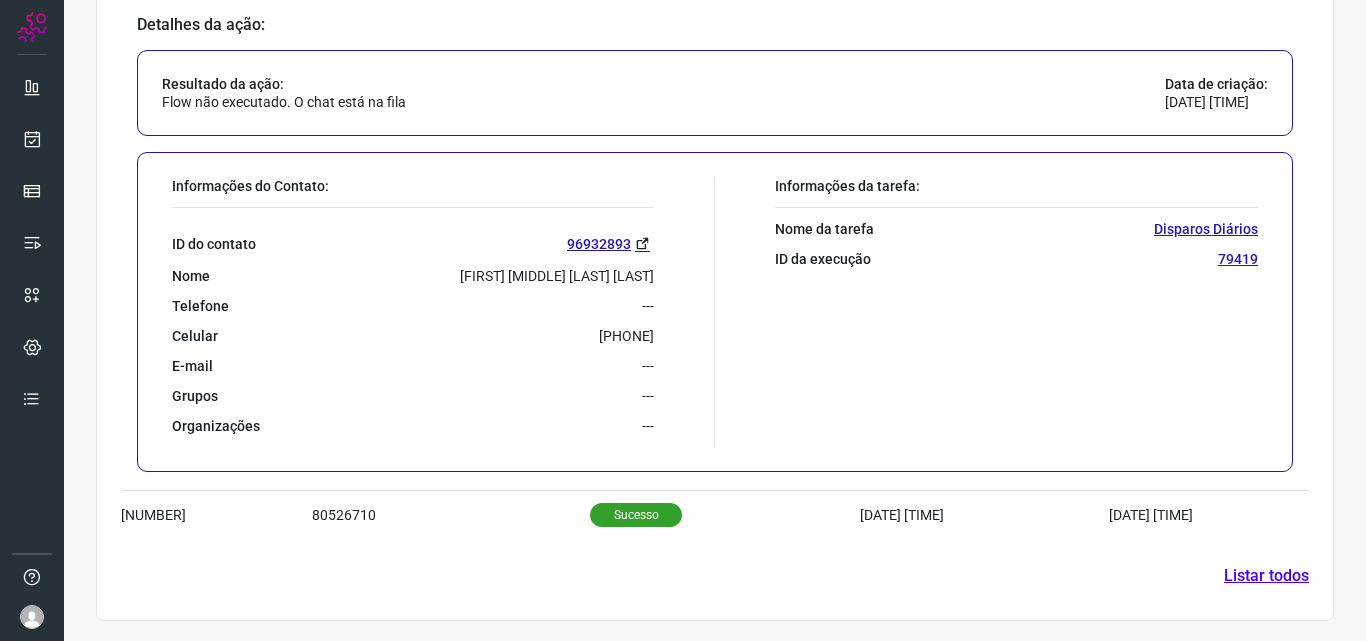 drag, startPoint x: 540, startPoint y: 340, endPoint x: 650, endPoint y: 340, distance: 110 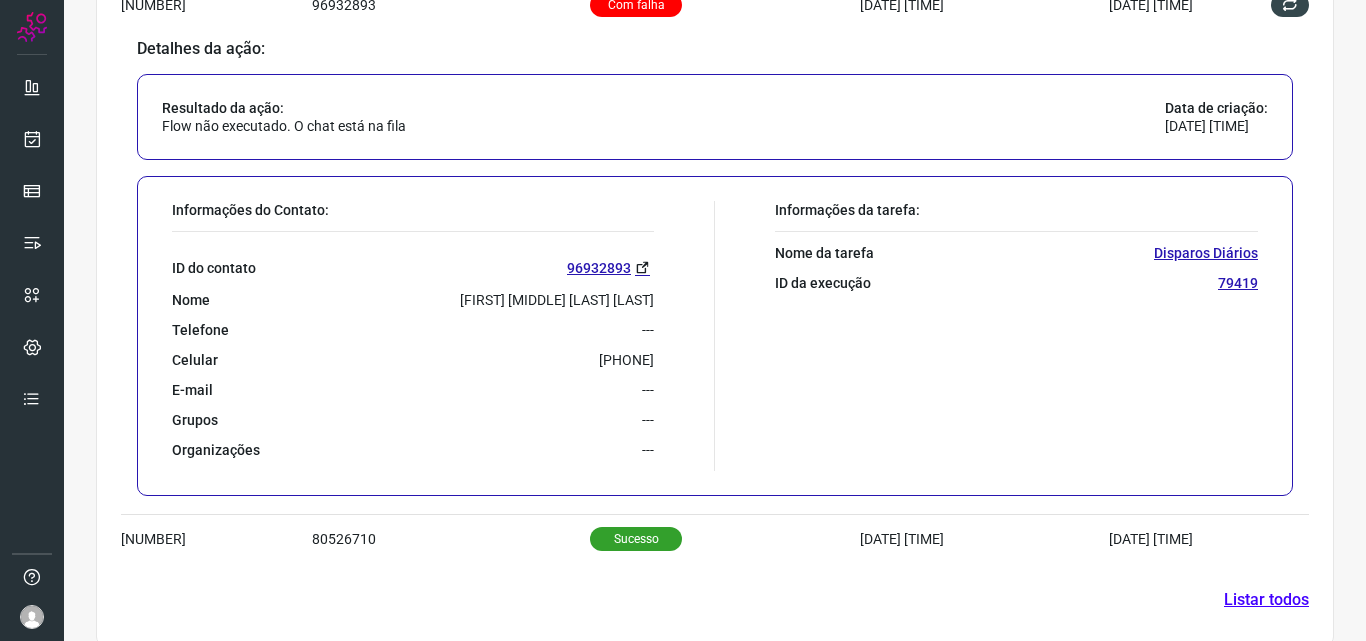 scroll, scrollTop: 770, scrollLeft: 0, axis: vertical 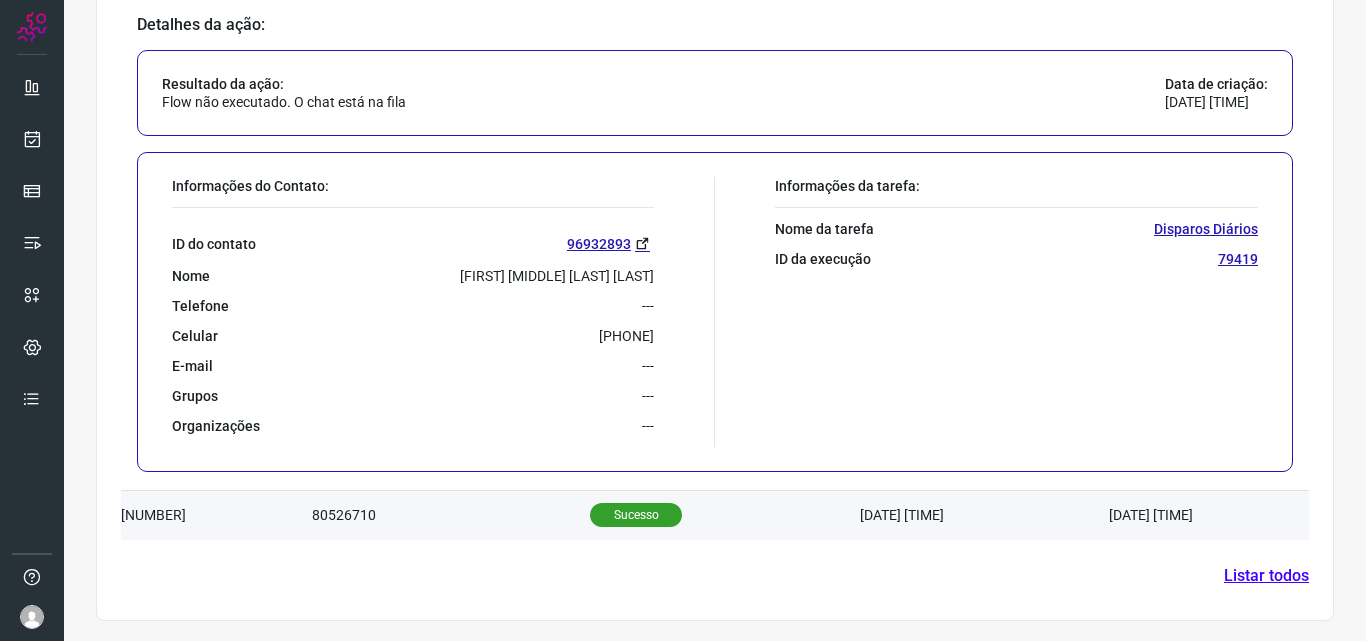 click on "Sucesso" at bounding box center (636, 515) 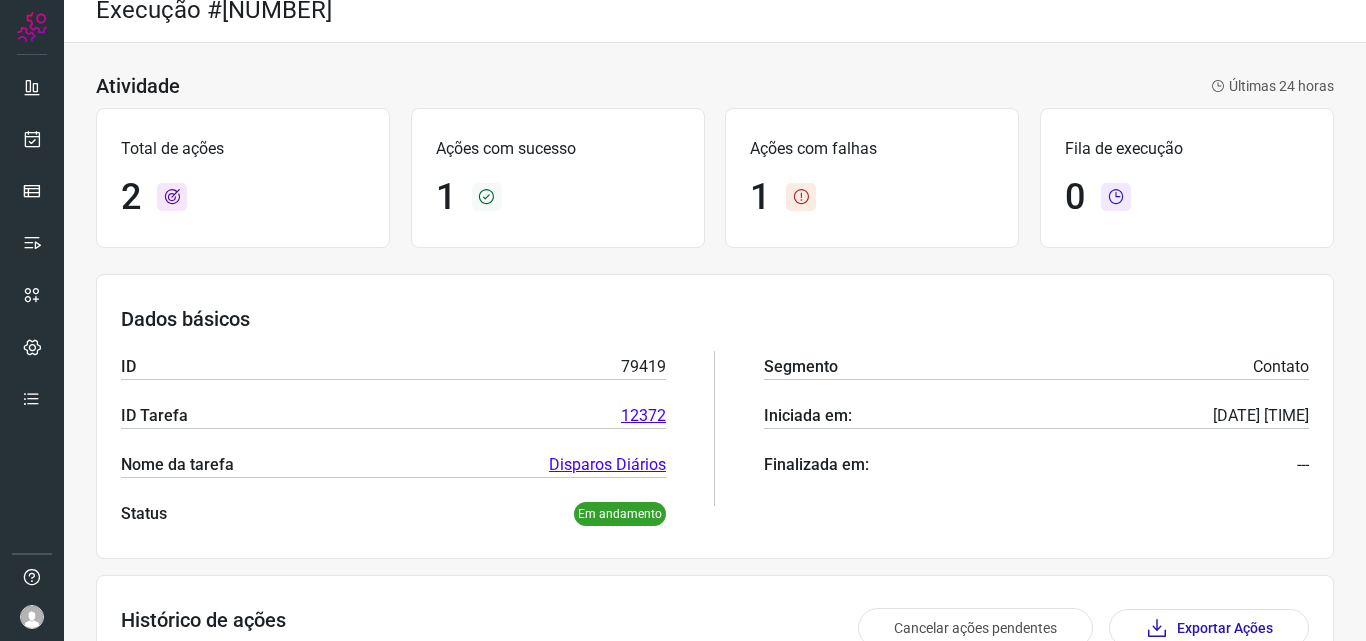 scroll, scrollTop: 0, scrollLeft: 0, axis: both 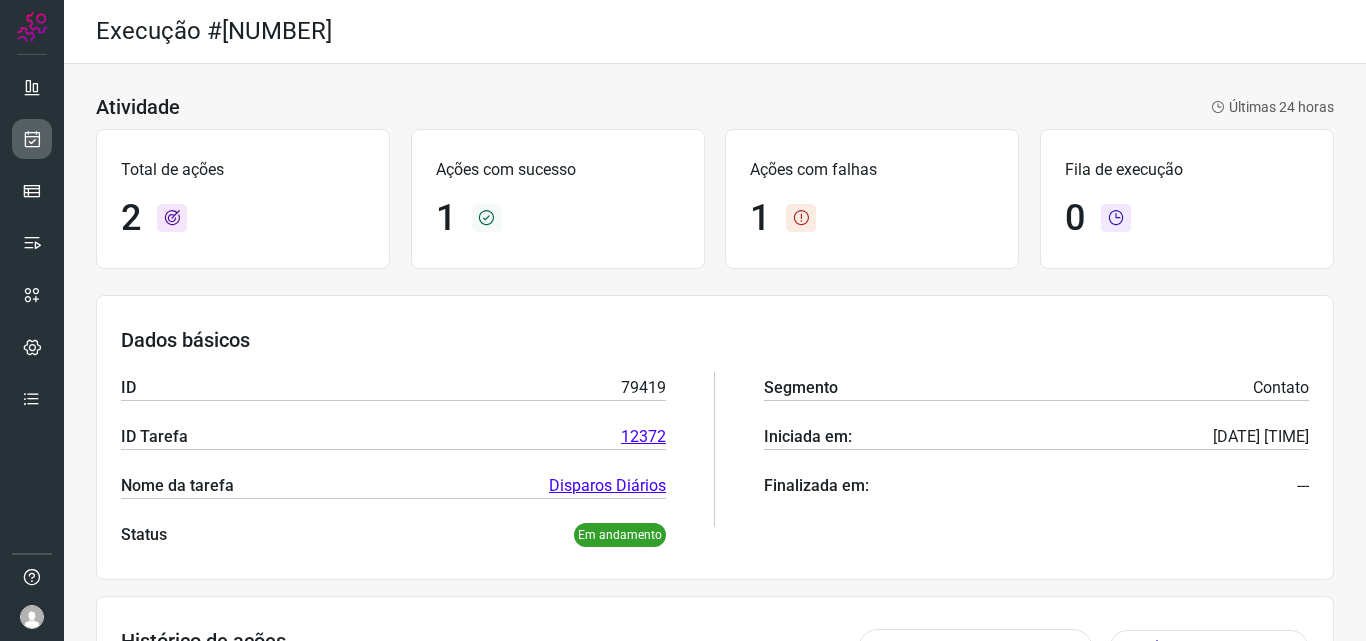 click at bounding box center [32, 139] 